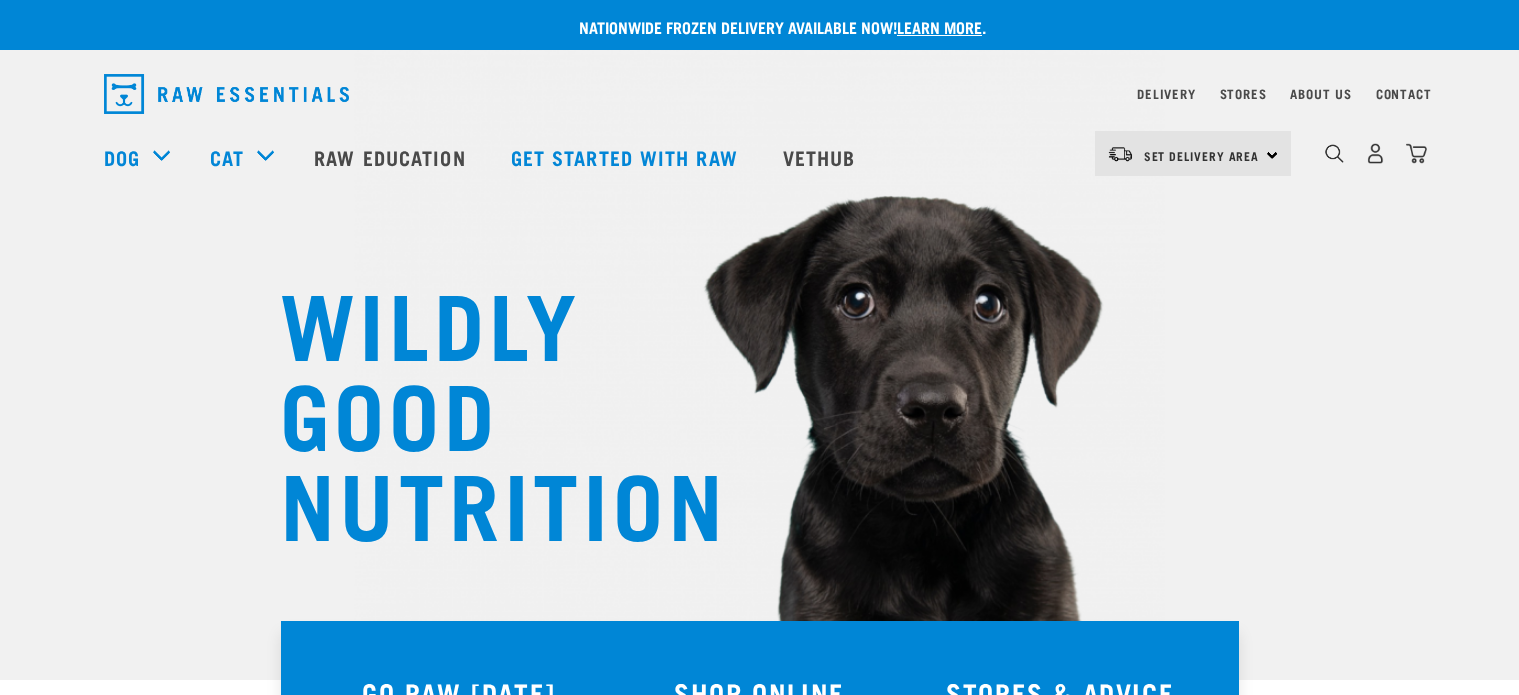 scroll, scrollTop: 0, scrollLeft: 0, axis: both 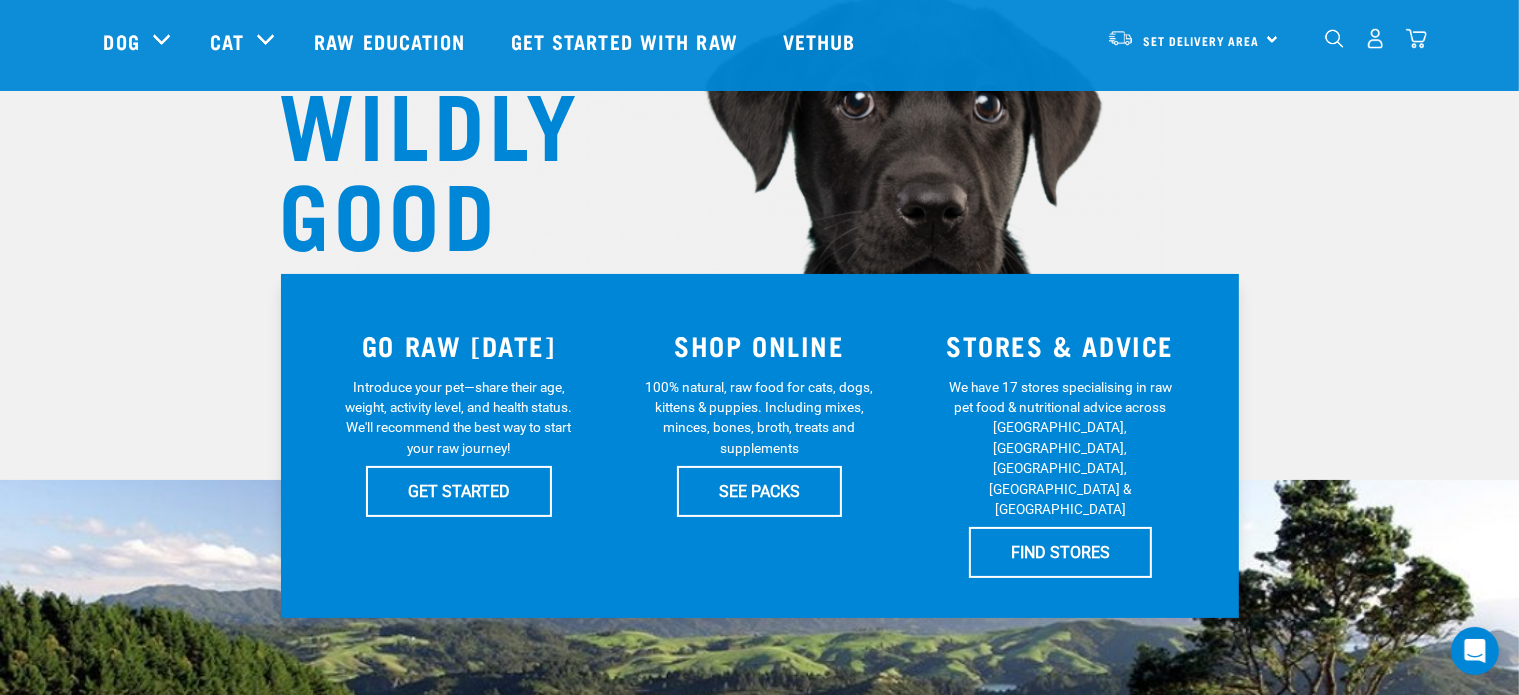 click at bounding box center [1375, 38] 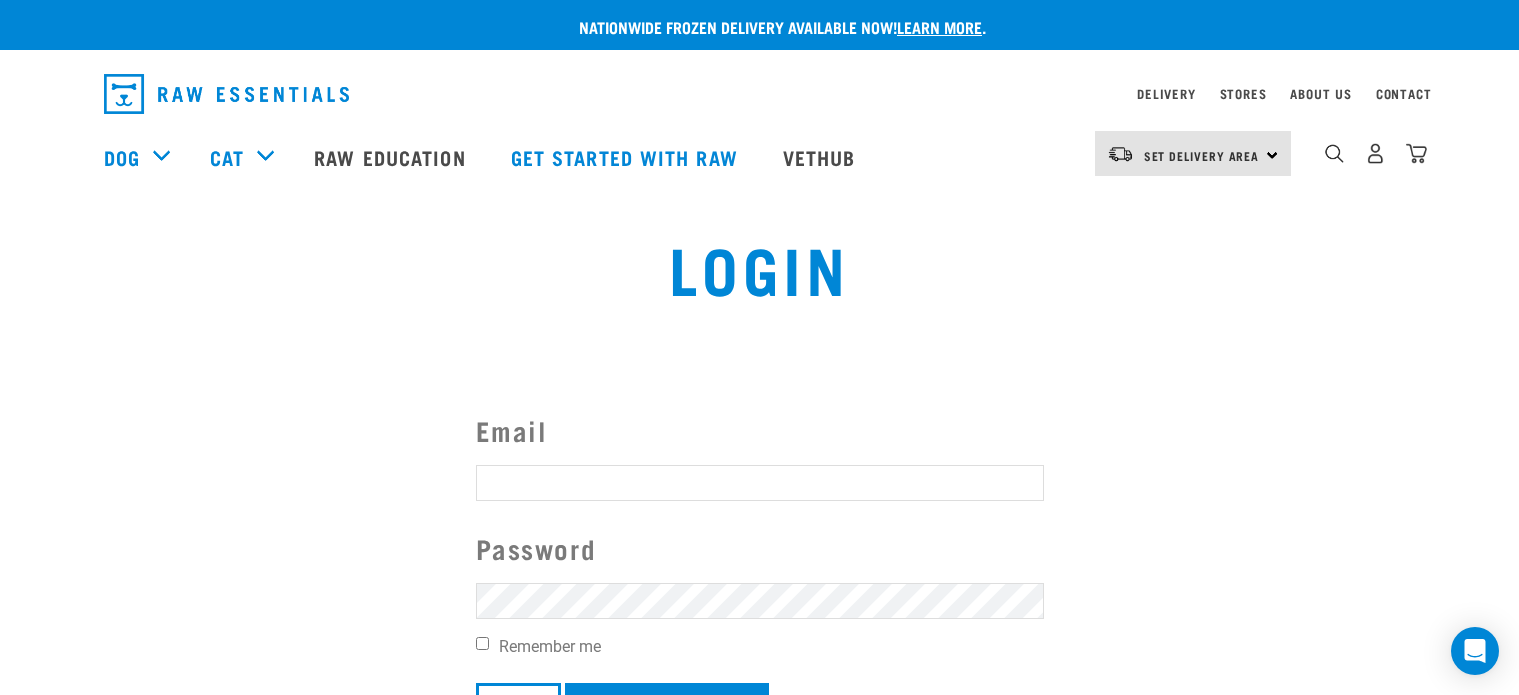 scroll, scrollTop: 0, scrollLeft: 0, axis: both 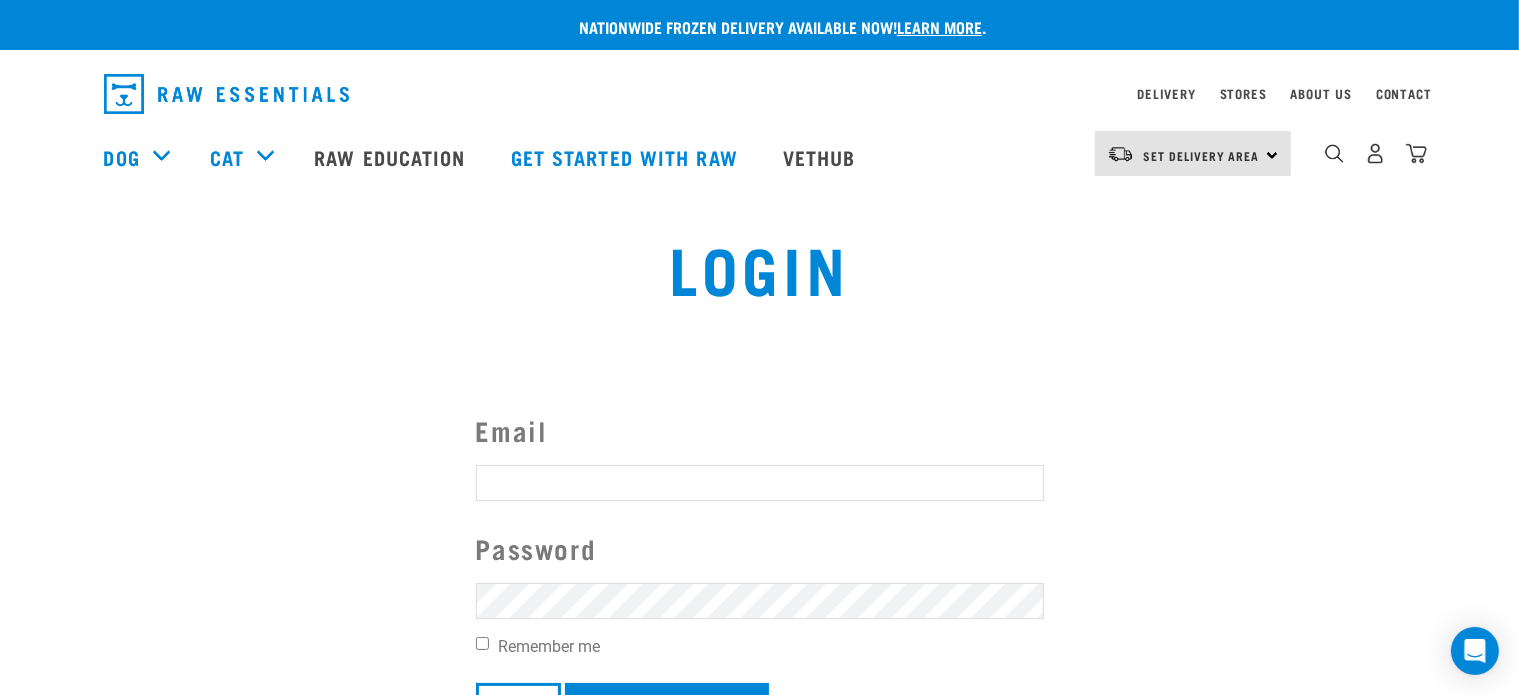 click on "Email" at bounding box center (760, 483) 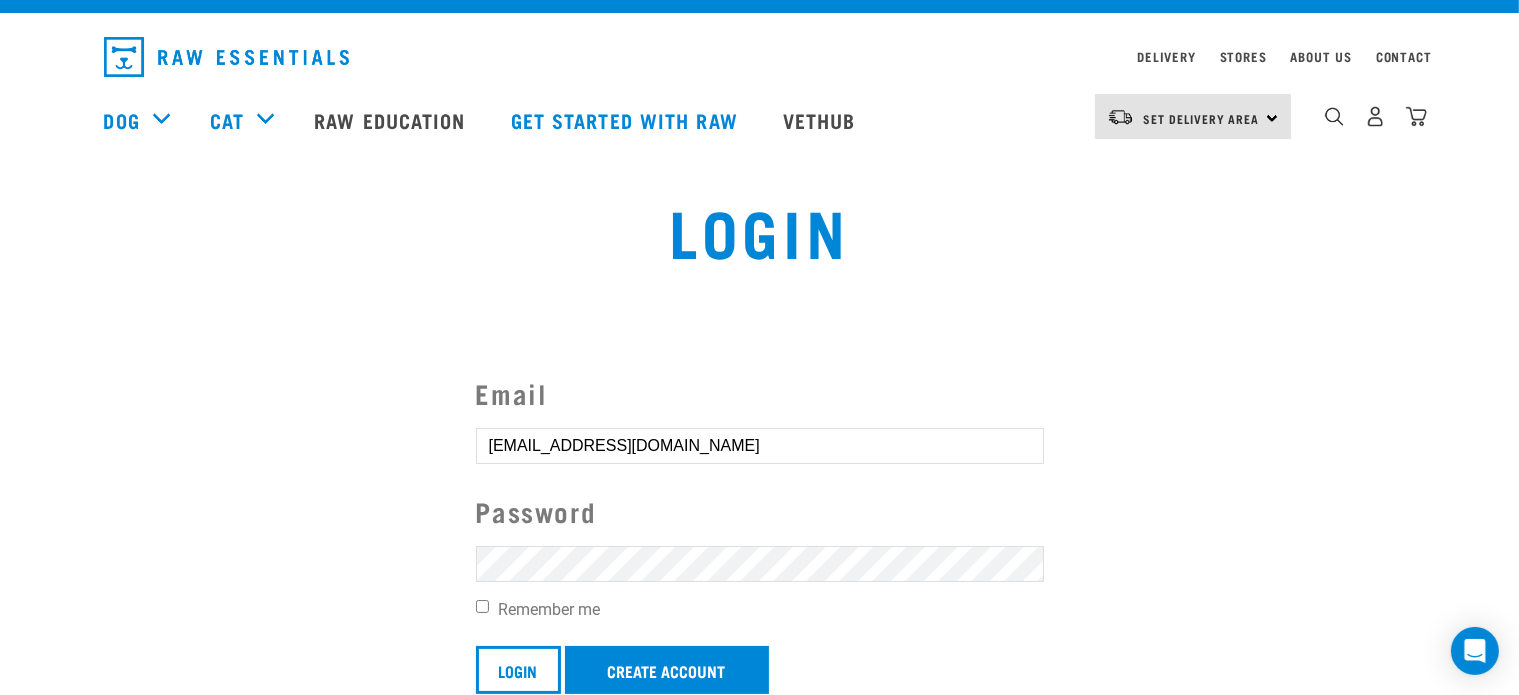 scroll, scrollTop: 100, scrollLeft: 0, axis: vertical 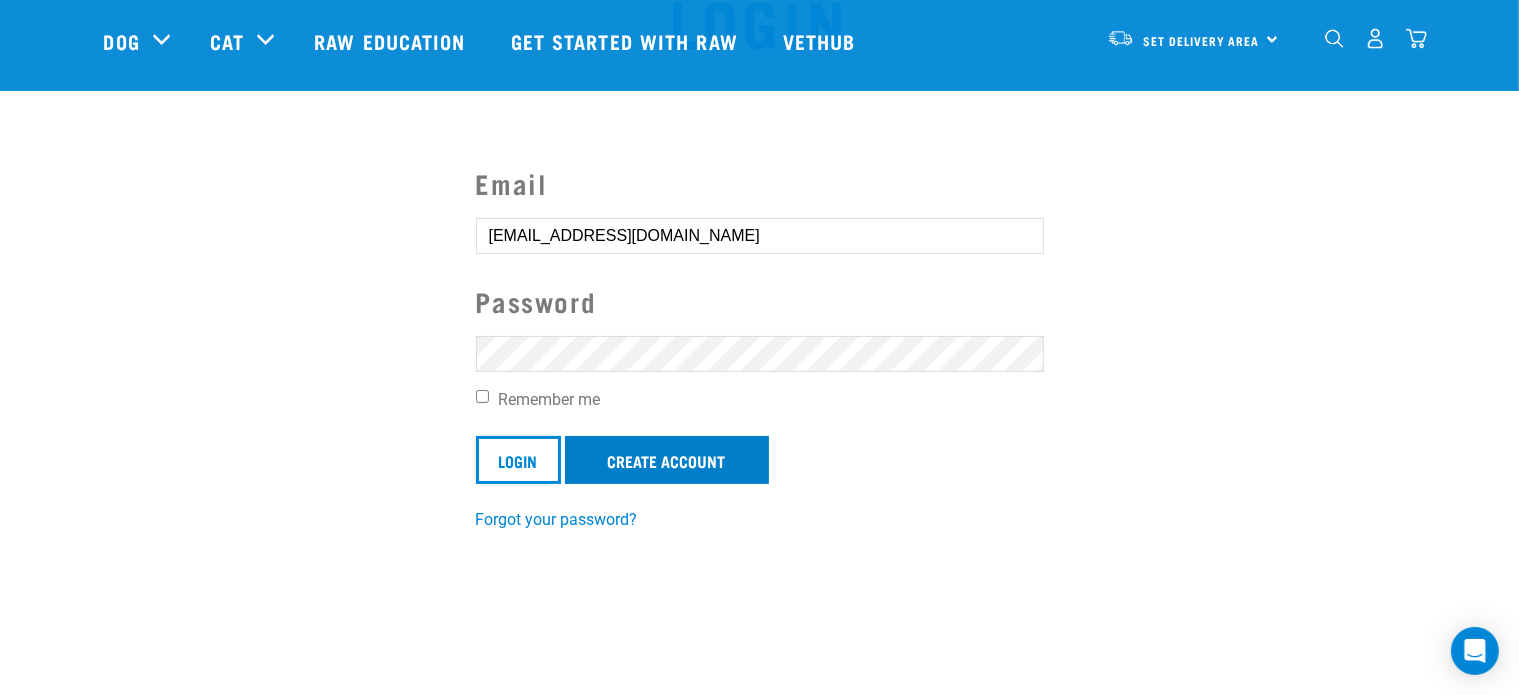type on "abbyjts@gmail.com" 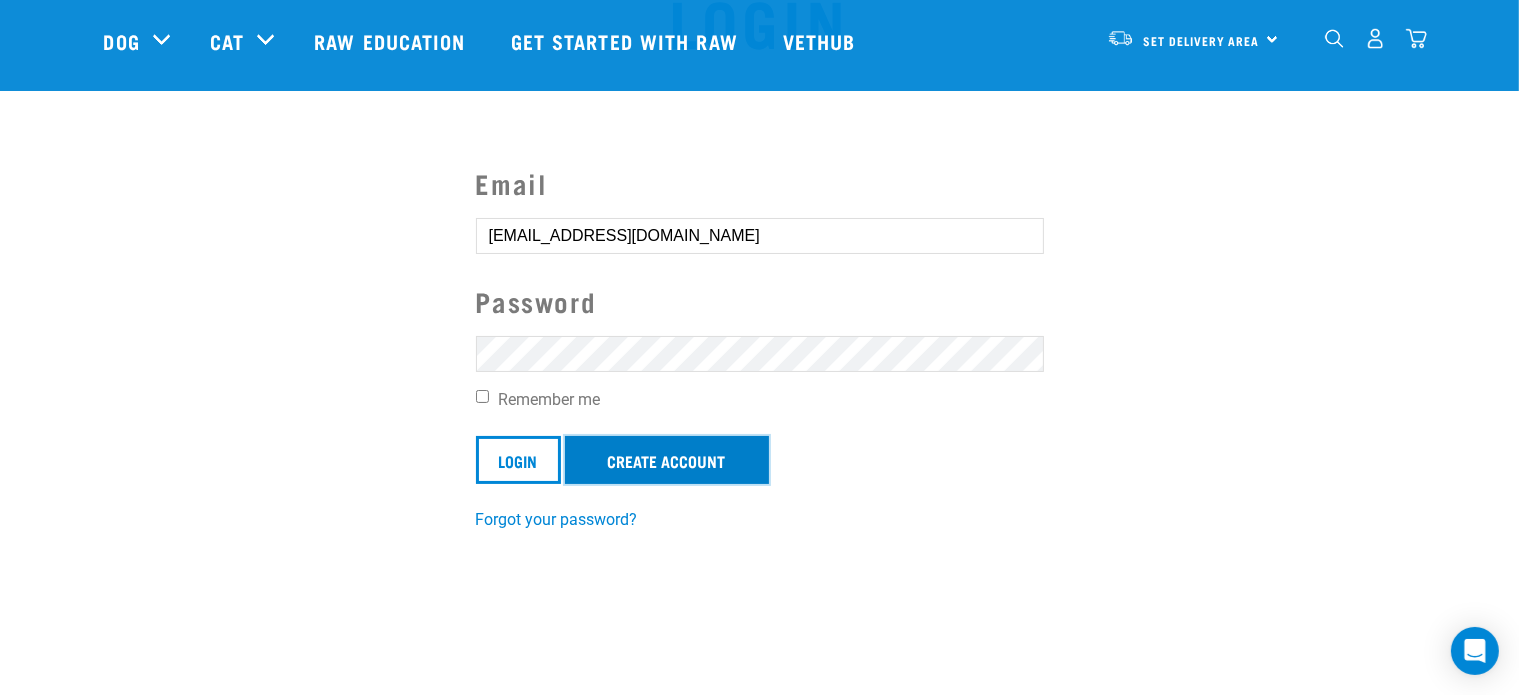 click on "Create Account" at bounding box center [667, 460] 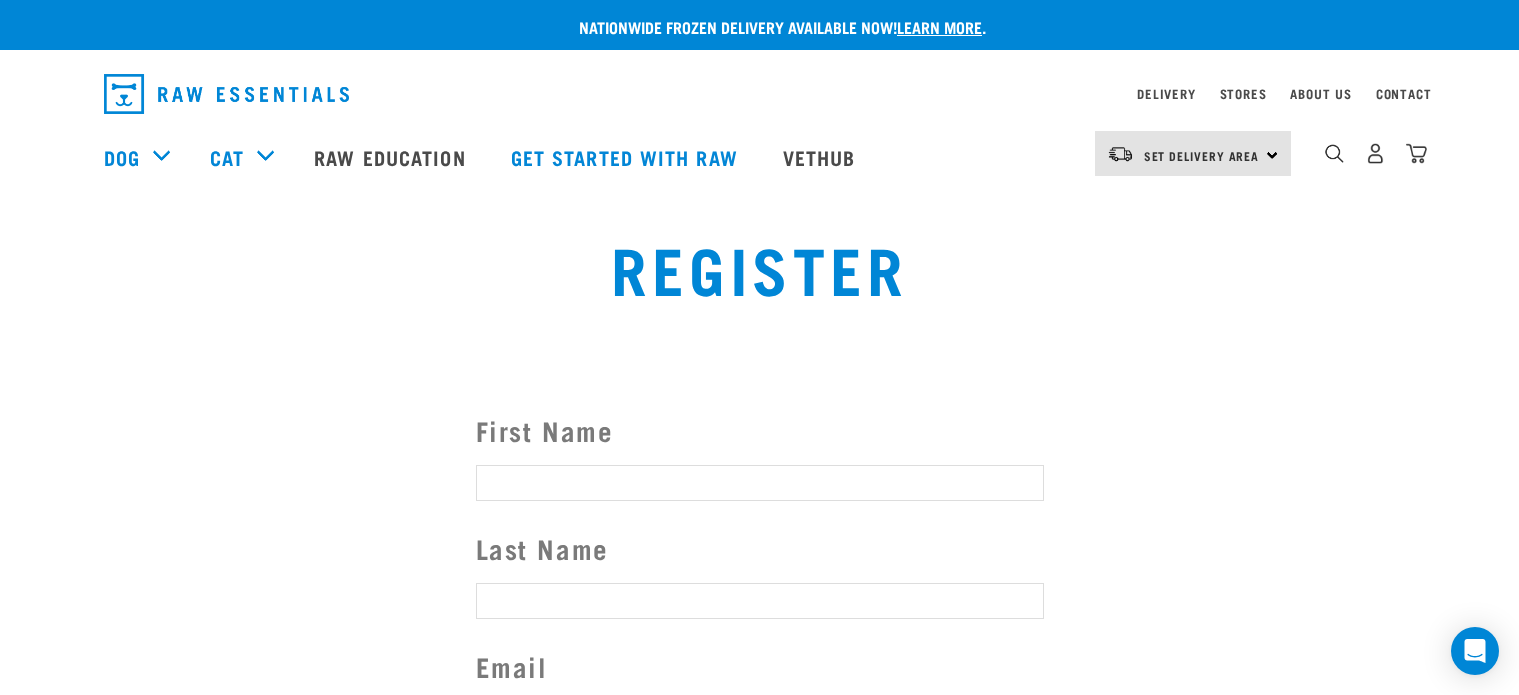scroll, scrollTop: 0, scrollLeft: 0, axis: both 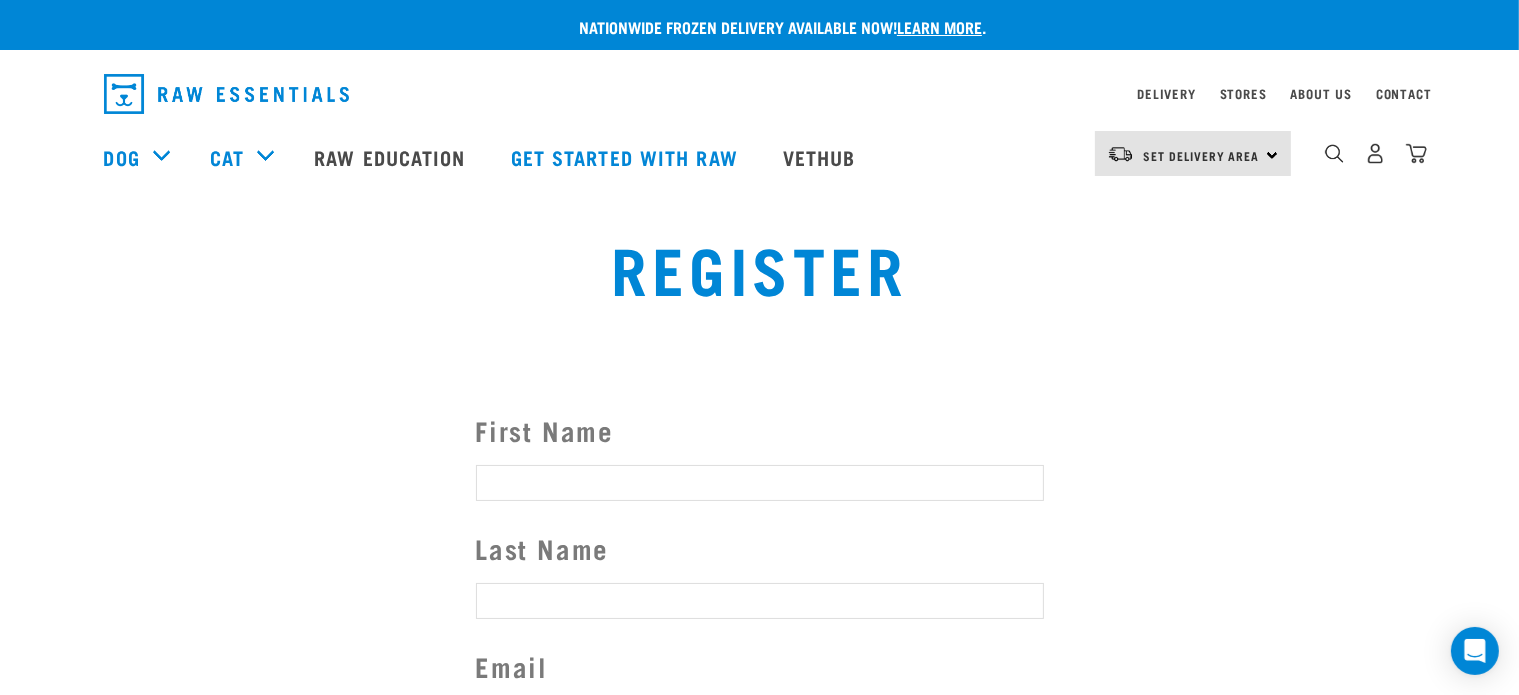 click on "First Name" at bounding box center [760, 483] 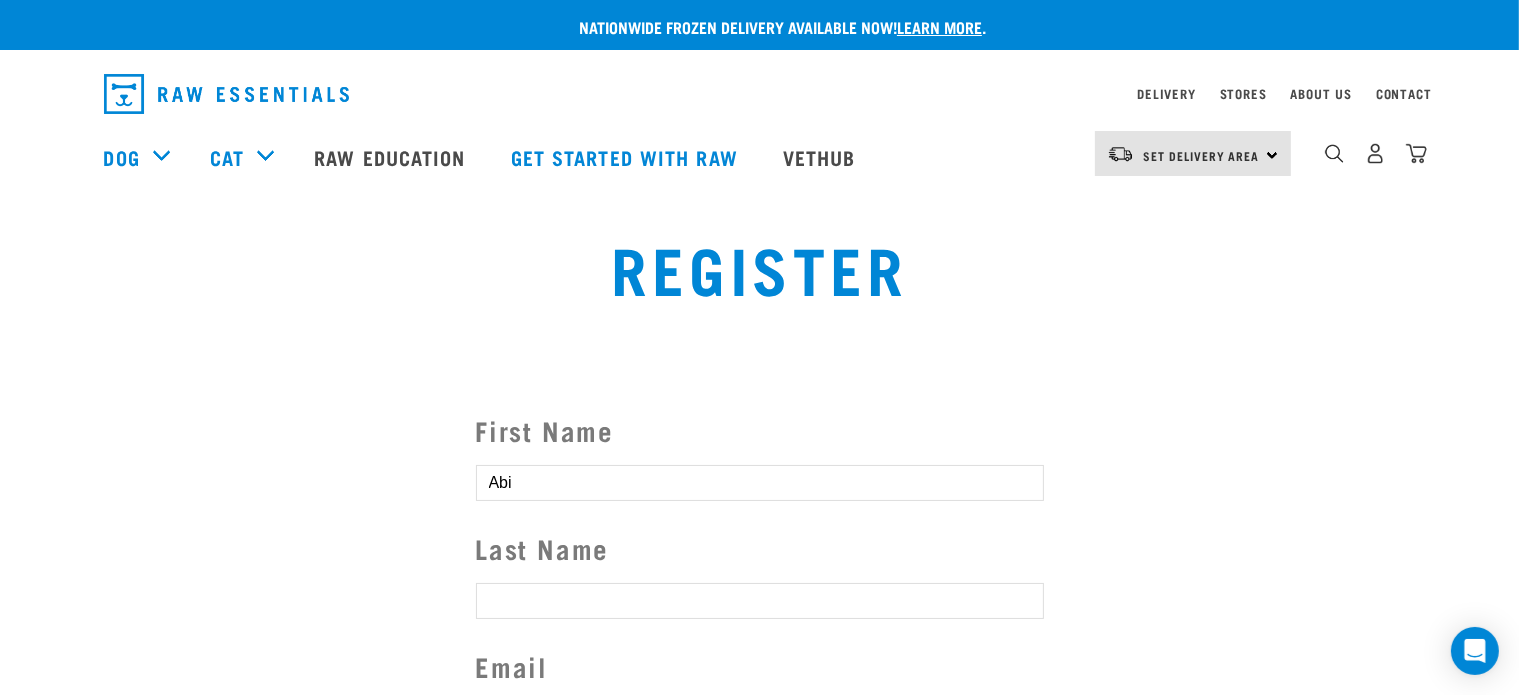 type on "Abi" 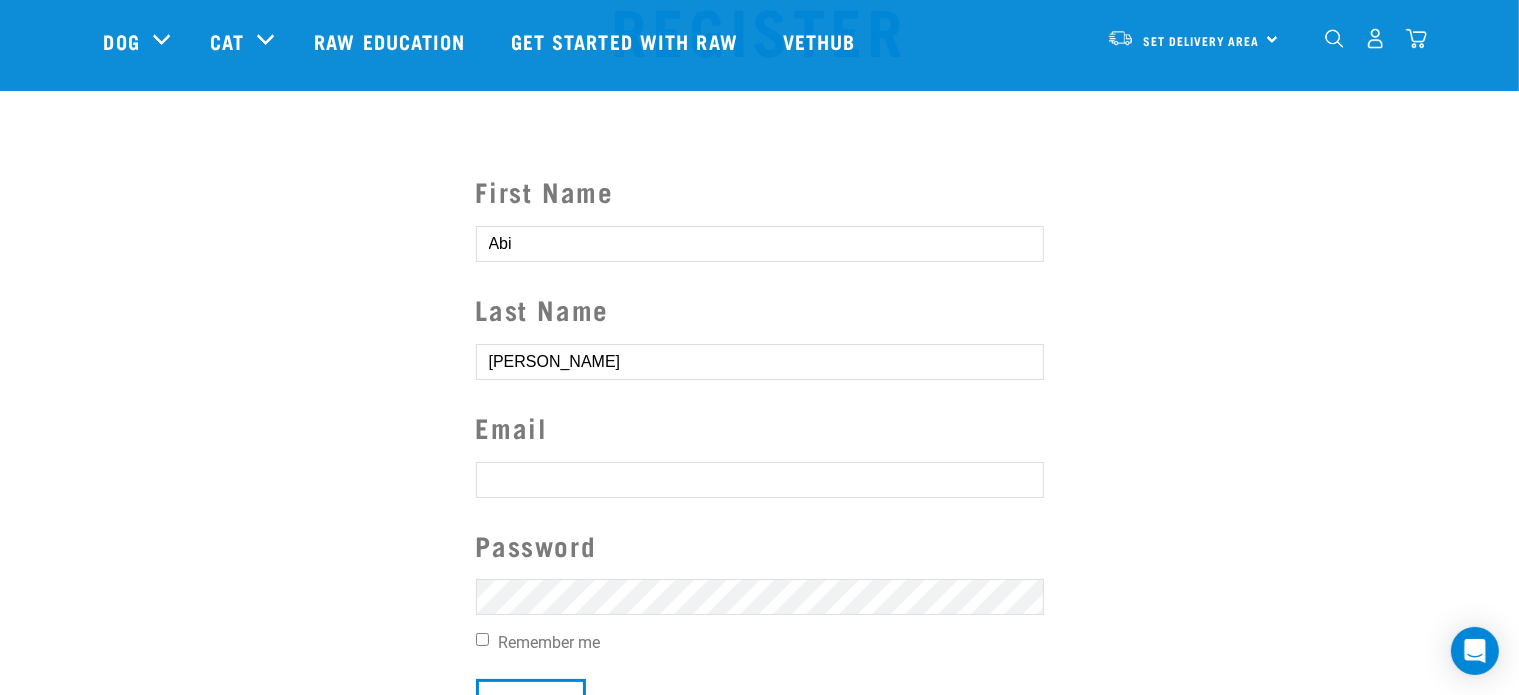 scroll, scrollTop: 100, scrollLeft: 0, axis: vertical 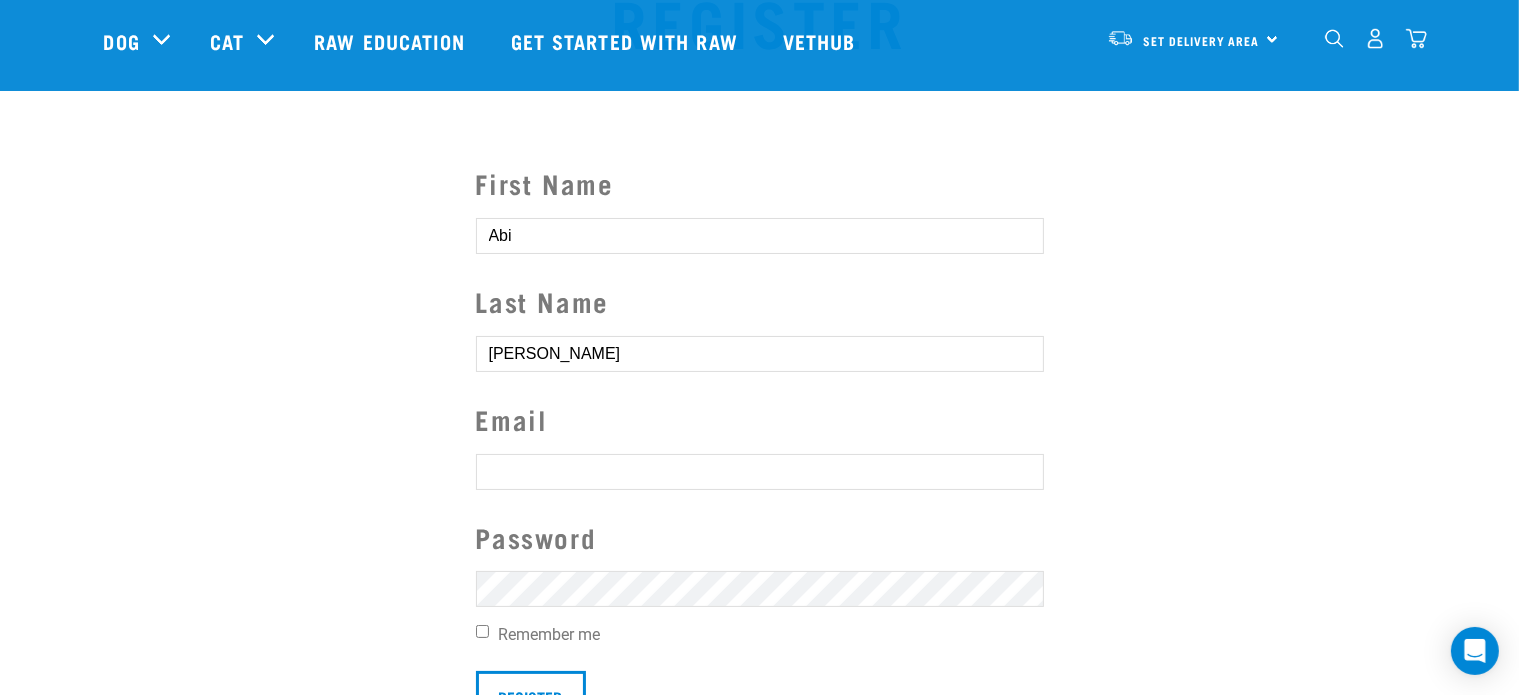 type on "Spence" 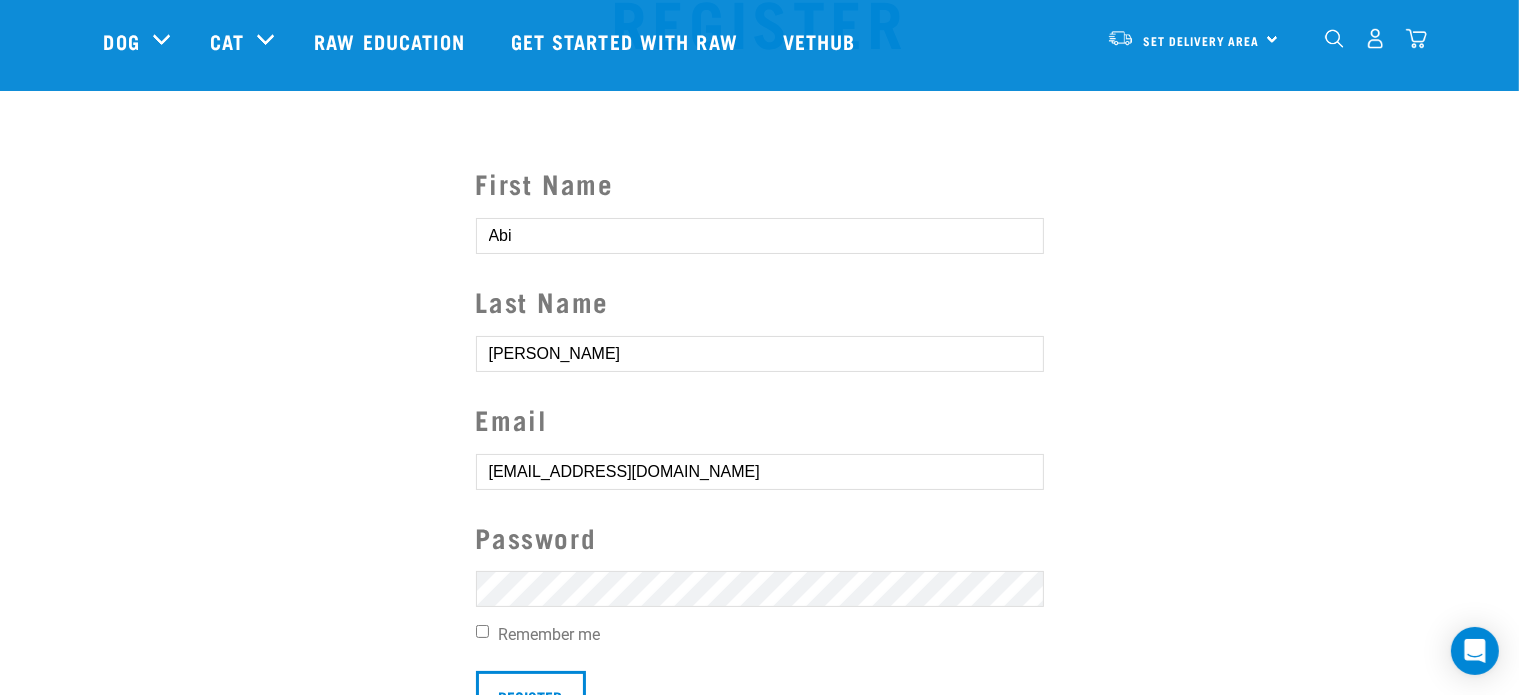 type on "abbyjts@gmail.com" 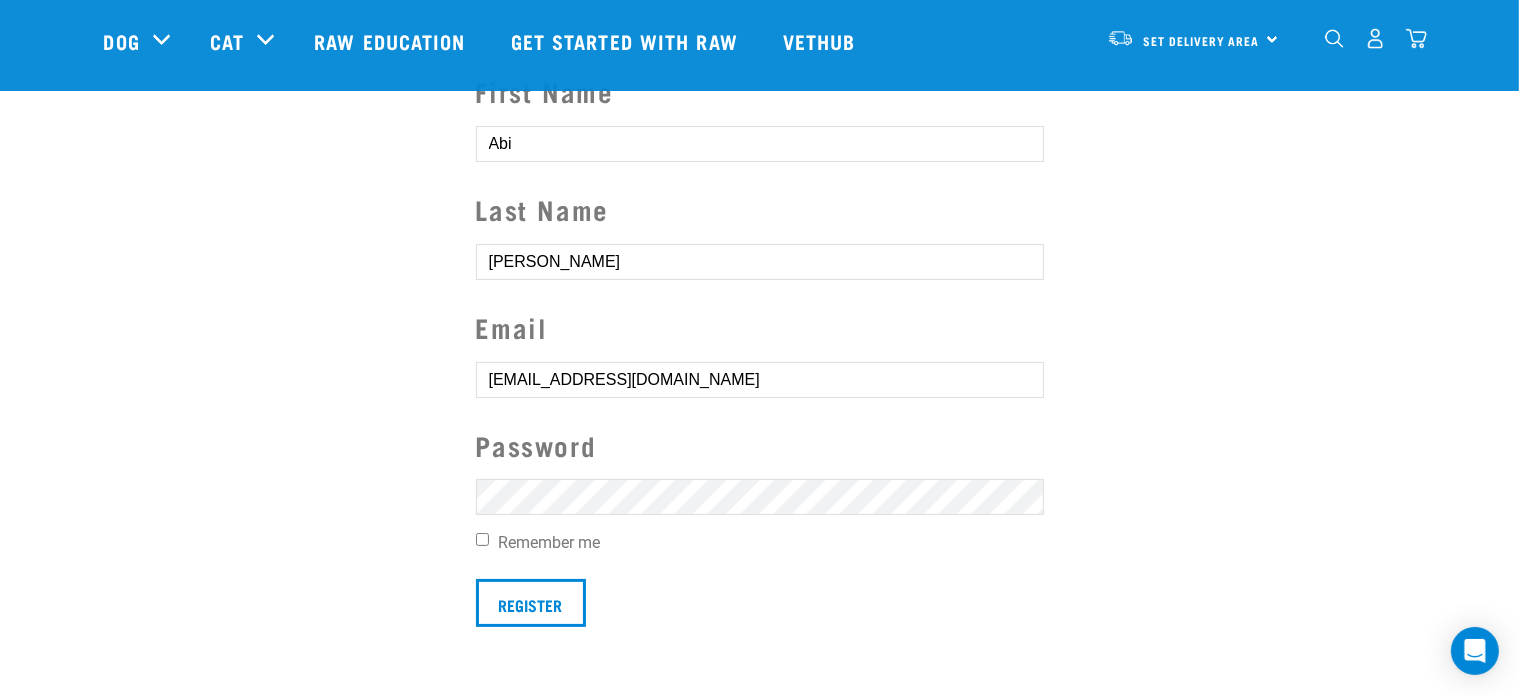 scroll, scrollTop: 200, scrollLeft: 0, axis: vertical 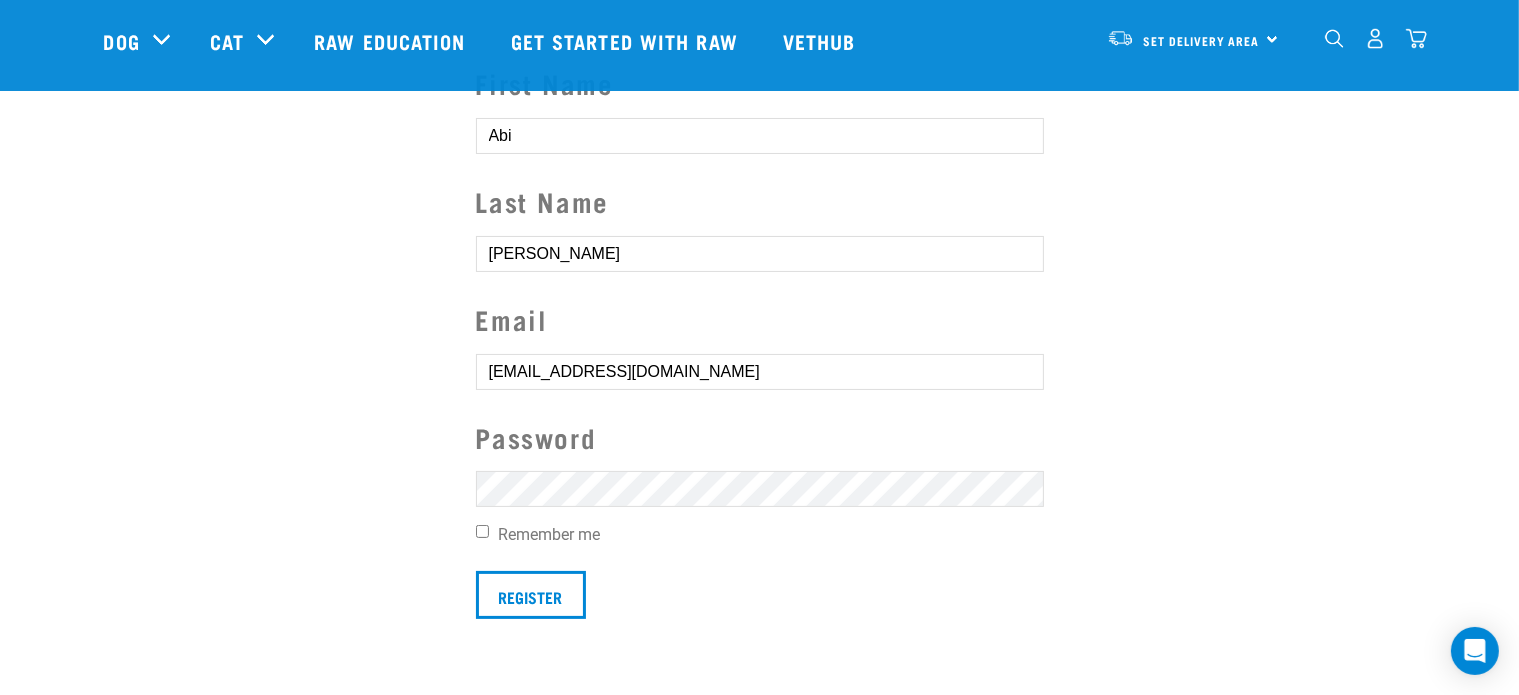click on "Remember me" at bounding box center [482, 531] 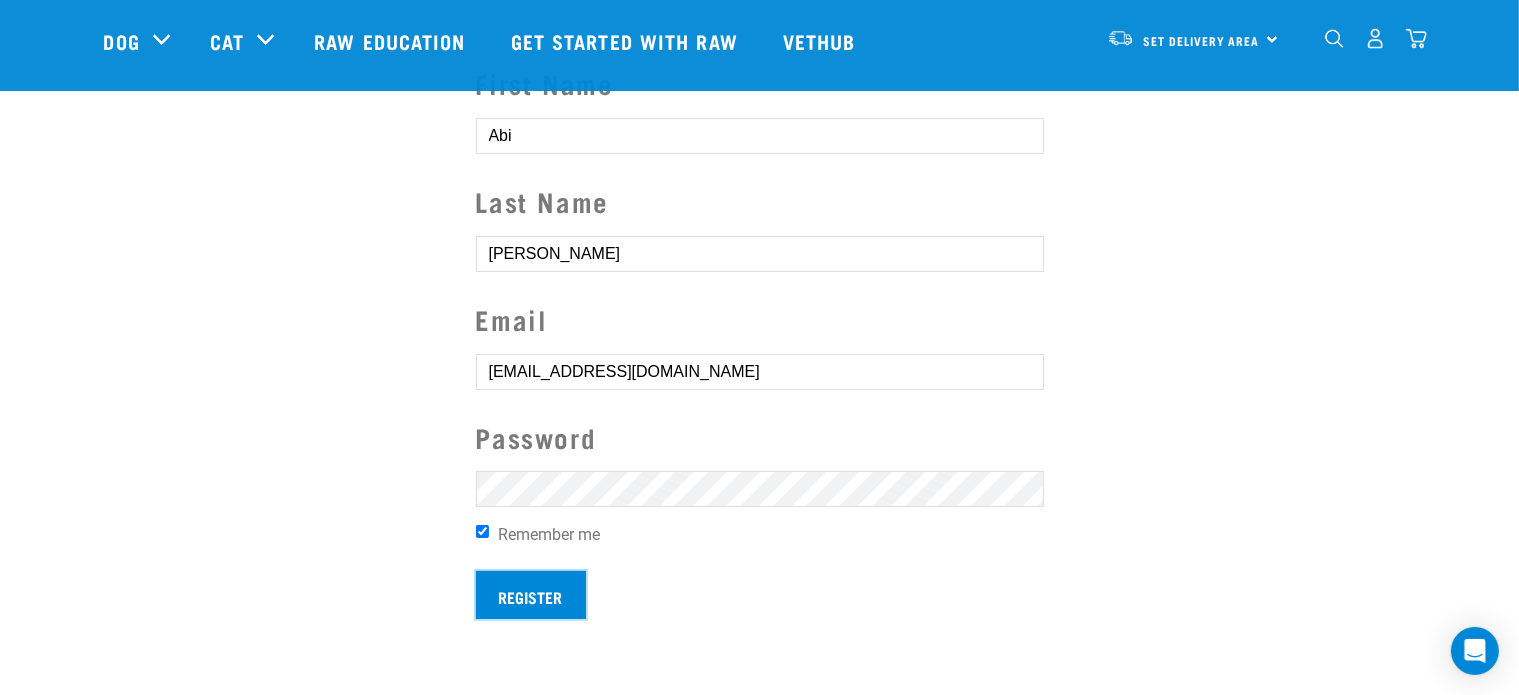 click on "Register" at bounding box center (531, 595) 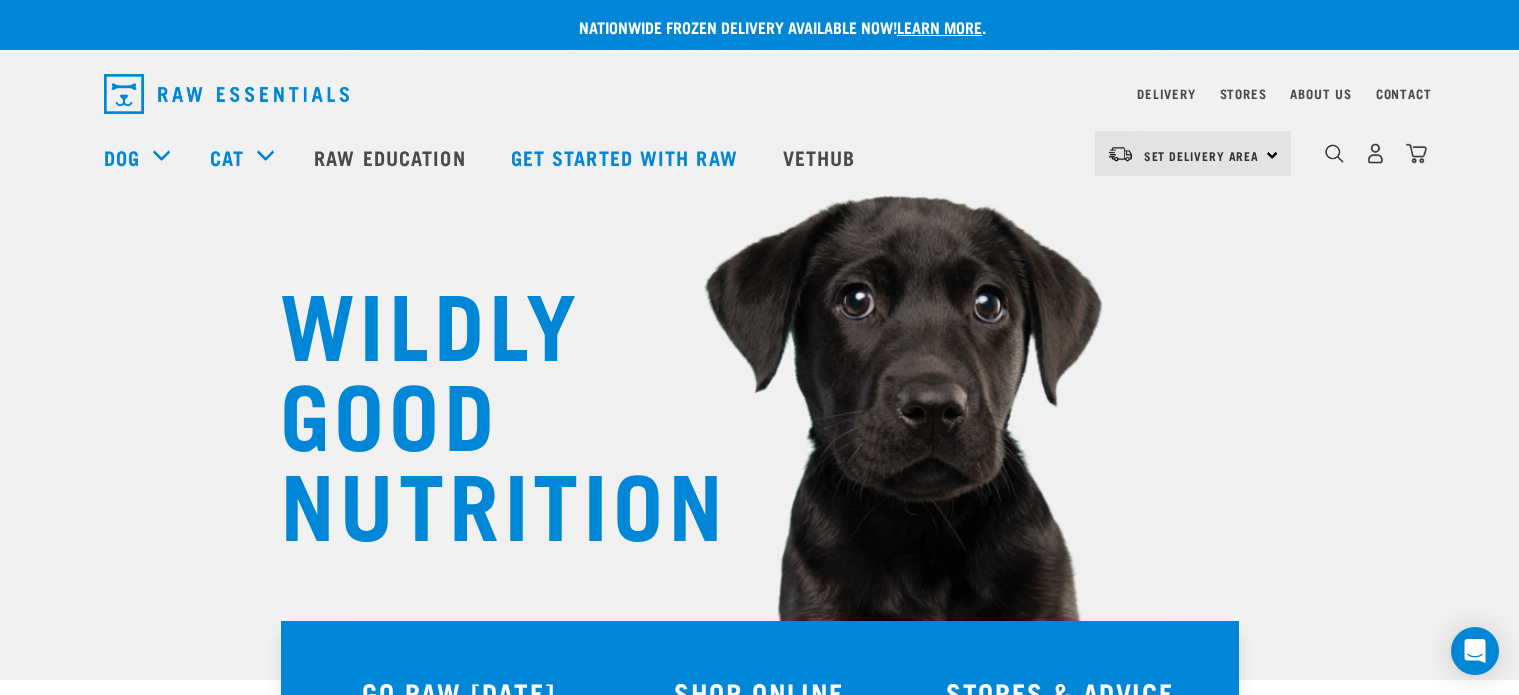 scroll, scrollTop: 0, scrollLeft: 0, axis: both 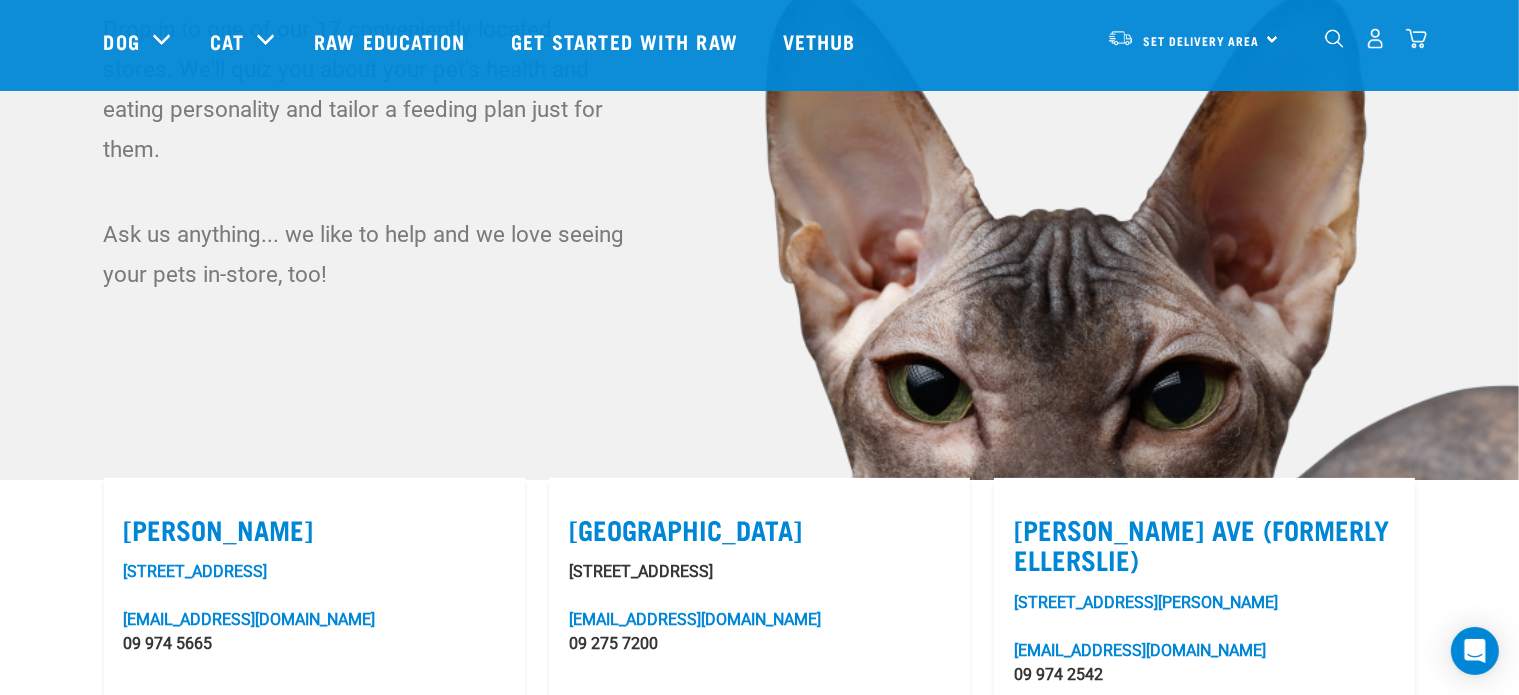 click at bounding box center (1375, 38) 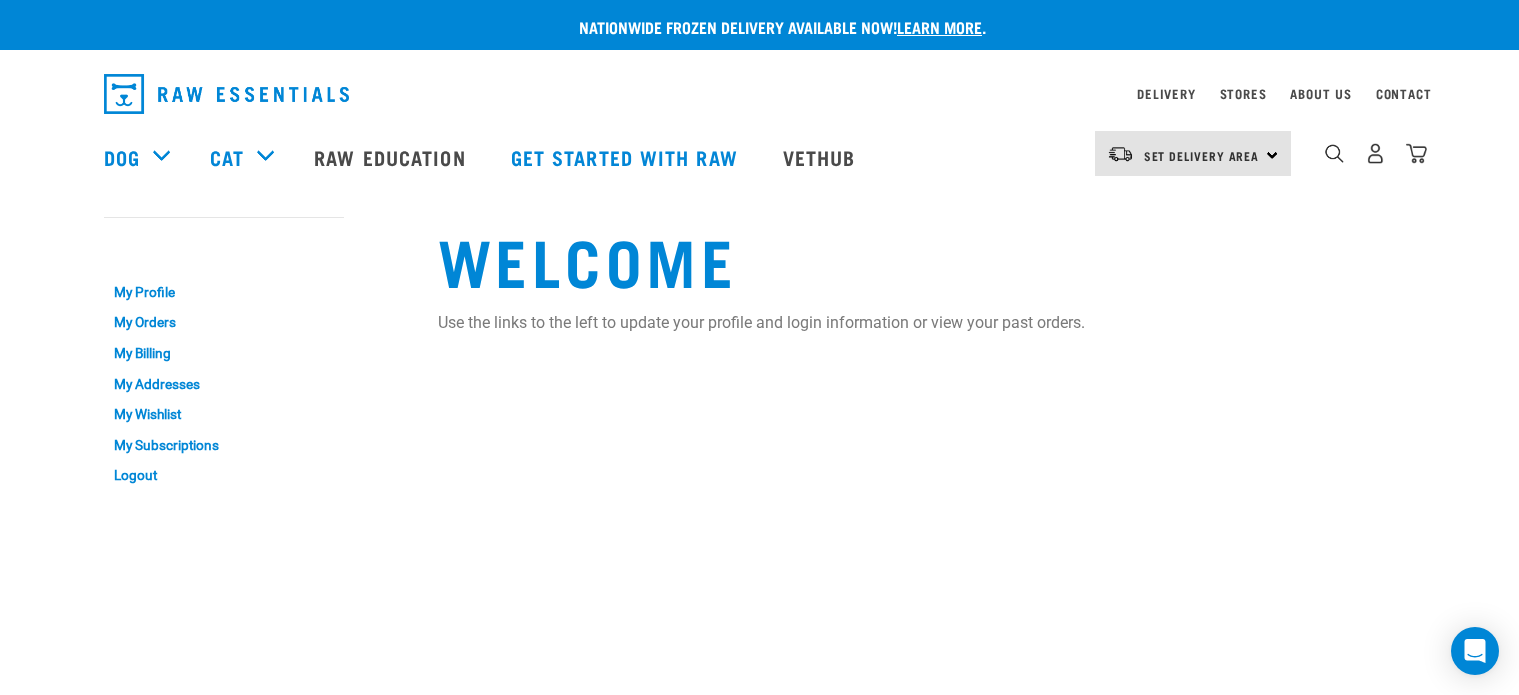 scroll, scrollTop: 0, scrollLeft: 0, axis: both 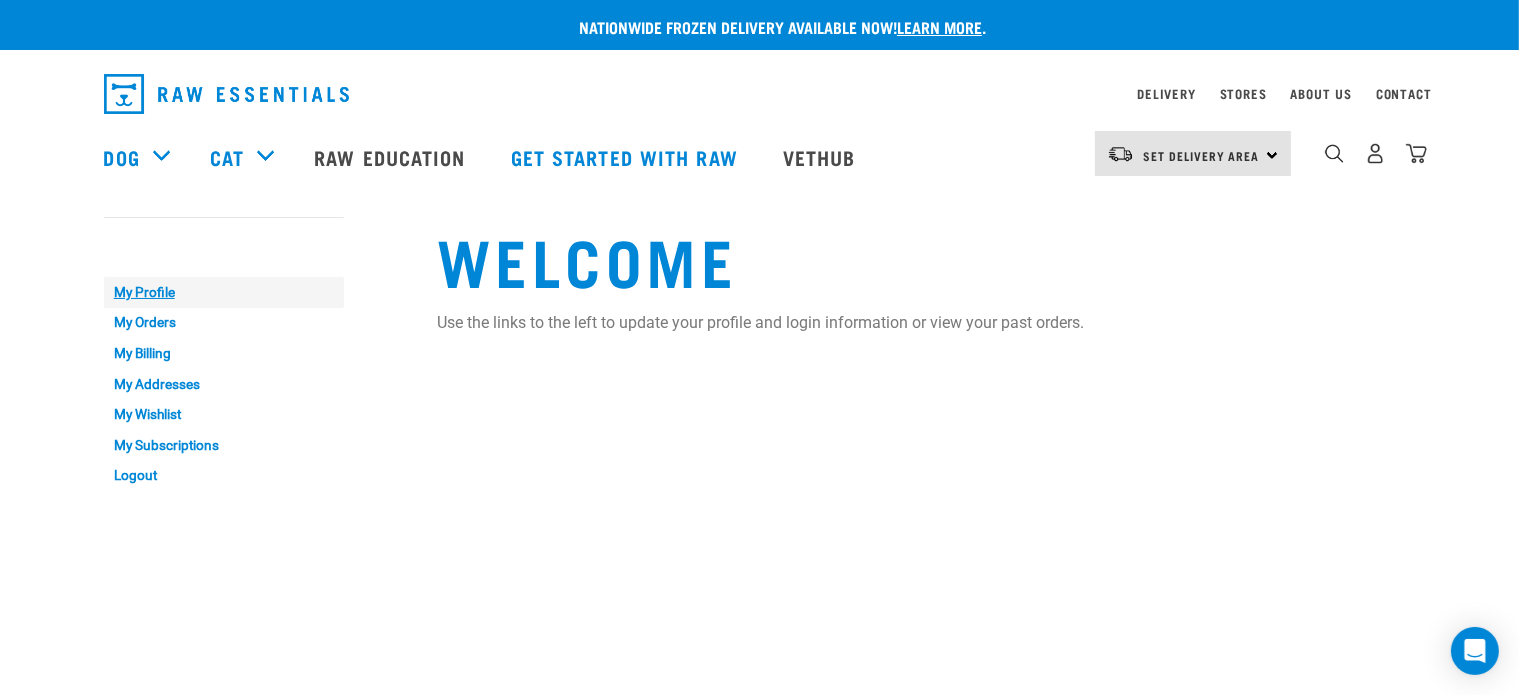 click on "My Profile" at bounding box center [224, 292] 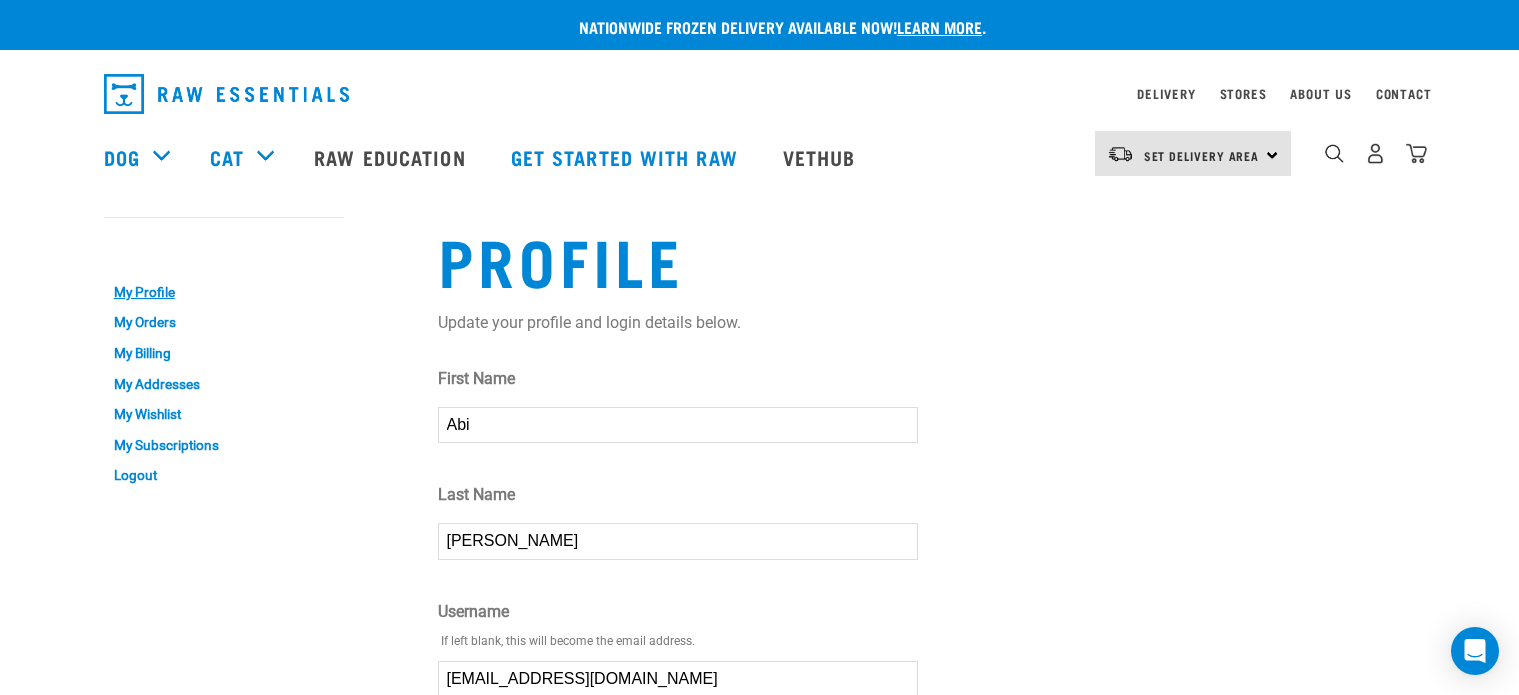 scroll, scrollTop: 0, scrollLeft: 0, axis: both 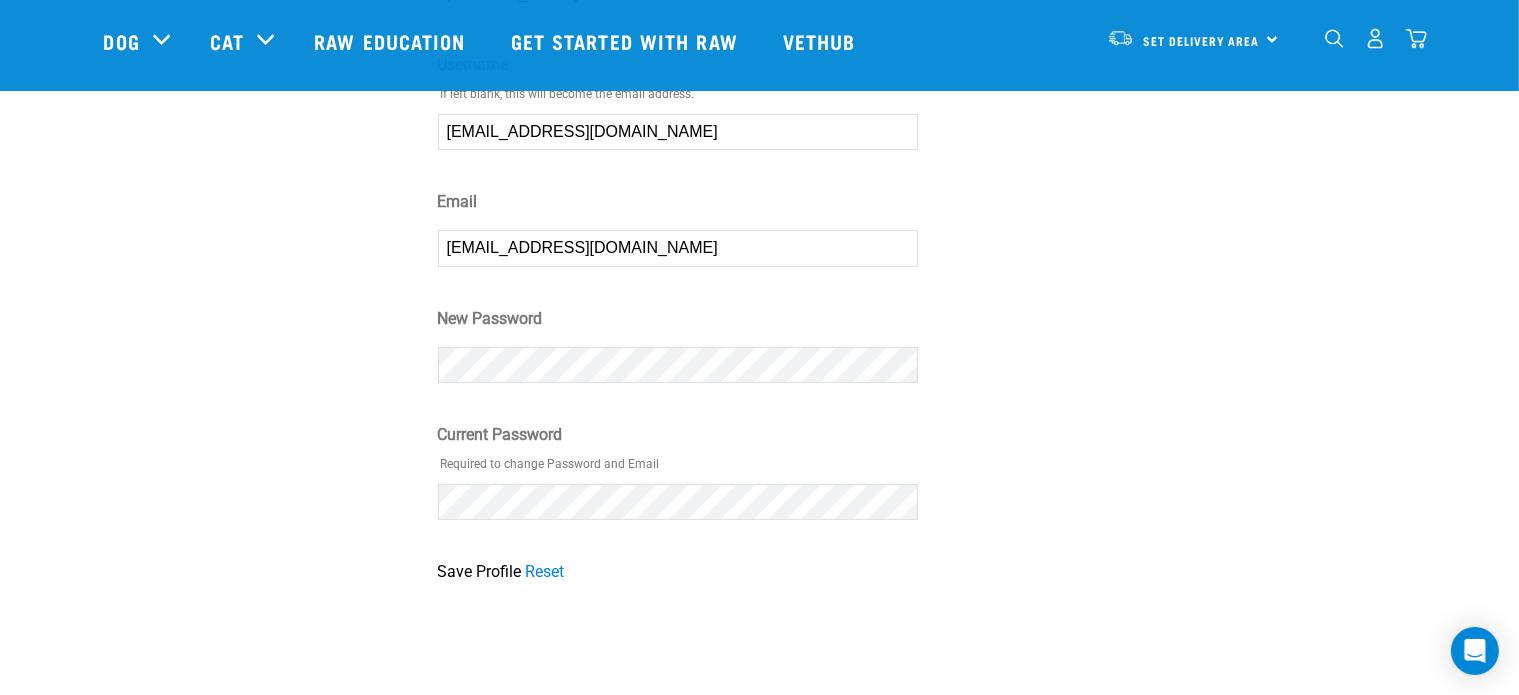 click on "My Account
My Profile
My Orders
My Billing
My Addresses
My Wishlist                          My Subscriptions
Logout" at bounding box center (259, 122) 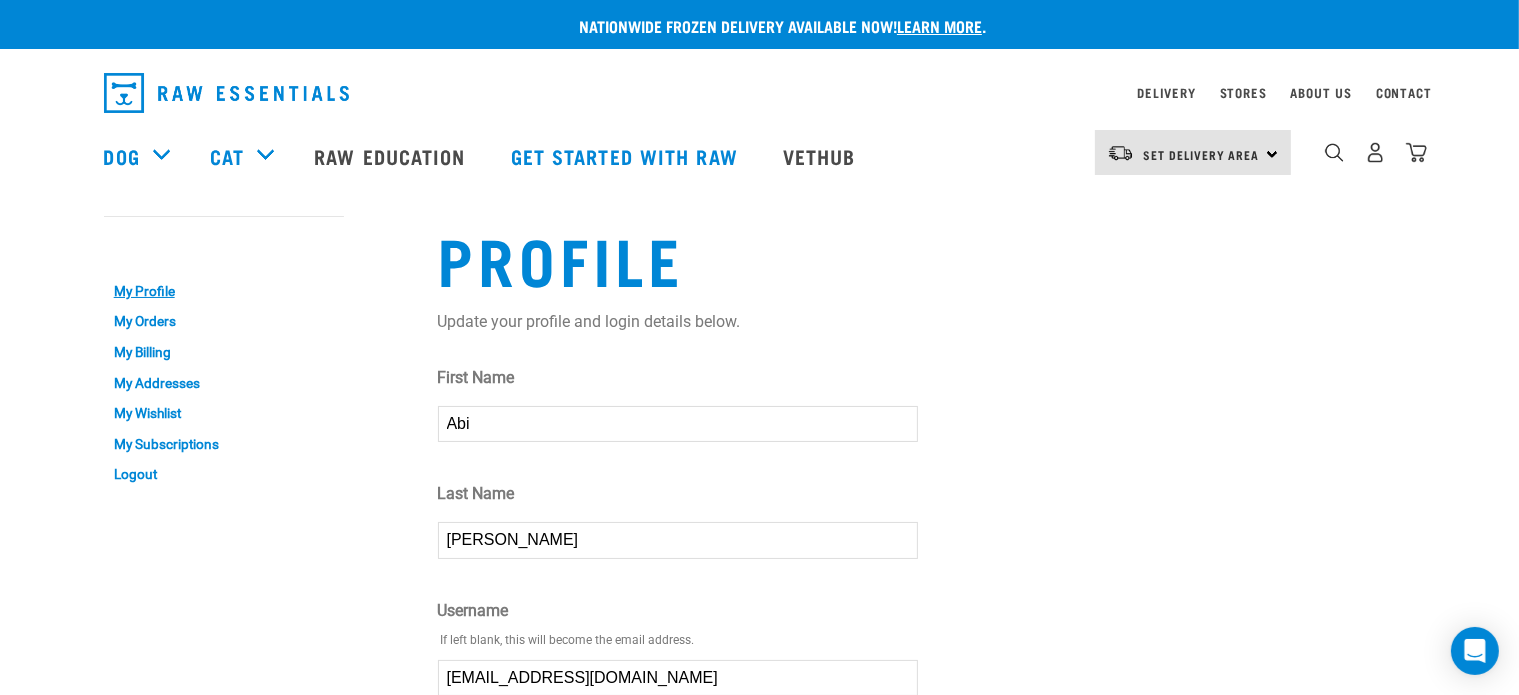 scroll, scrollTop: 0, scrollLeft: 0, axis: both 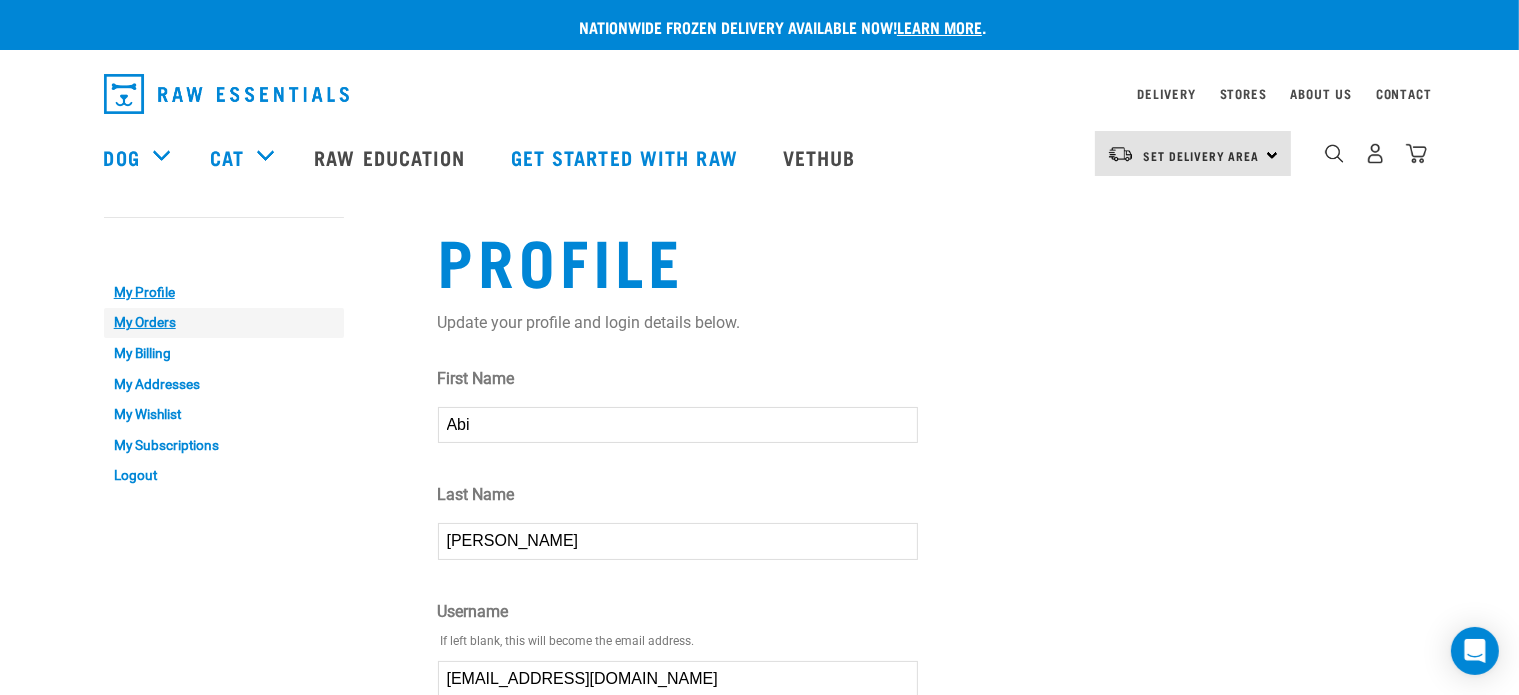 click on "My Orders" at bounding box center (224, 323) 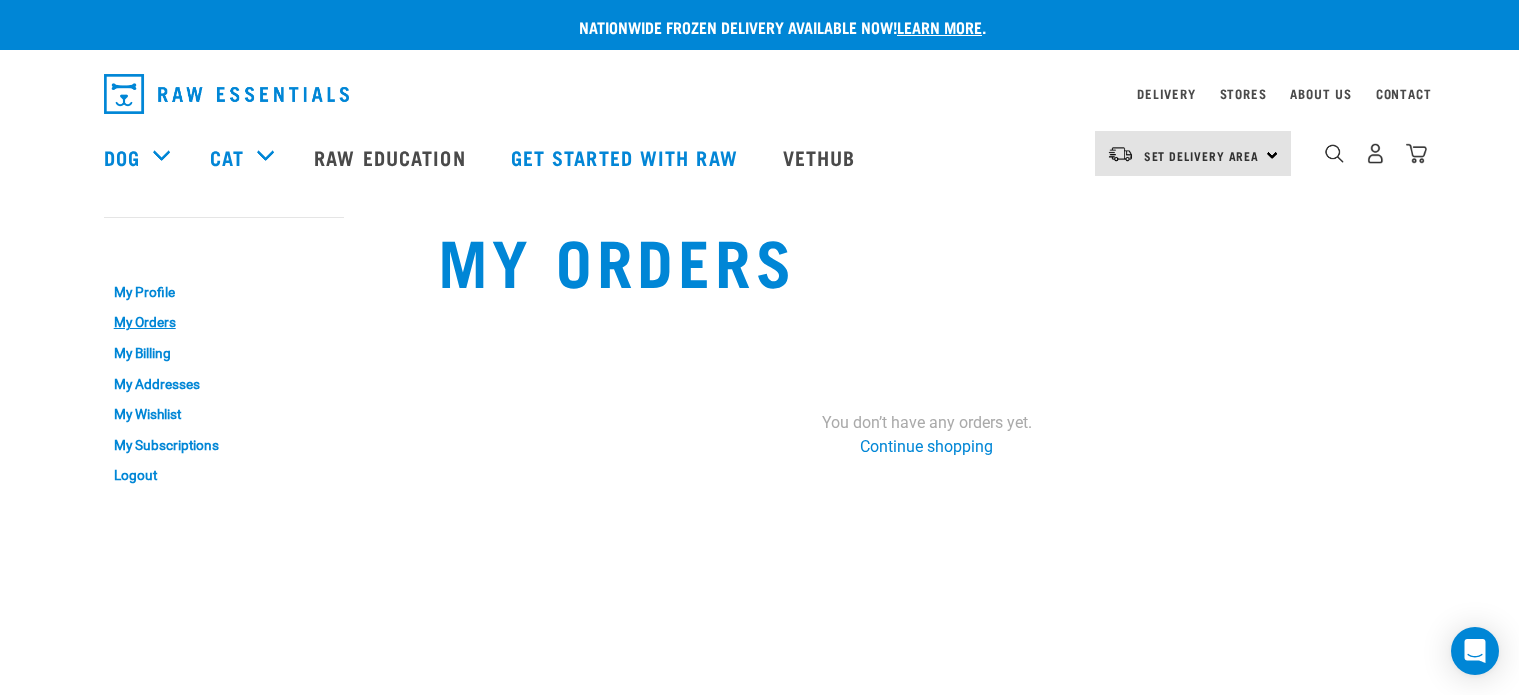 scroll, scrollTop: 0, scrollLeft: 0, axis: both 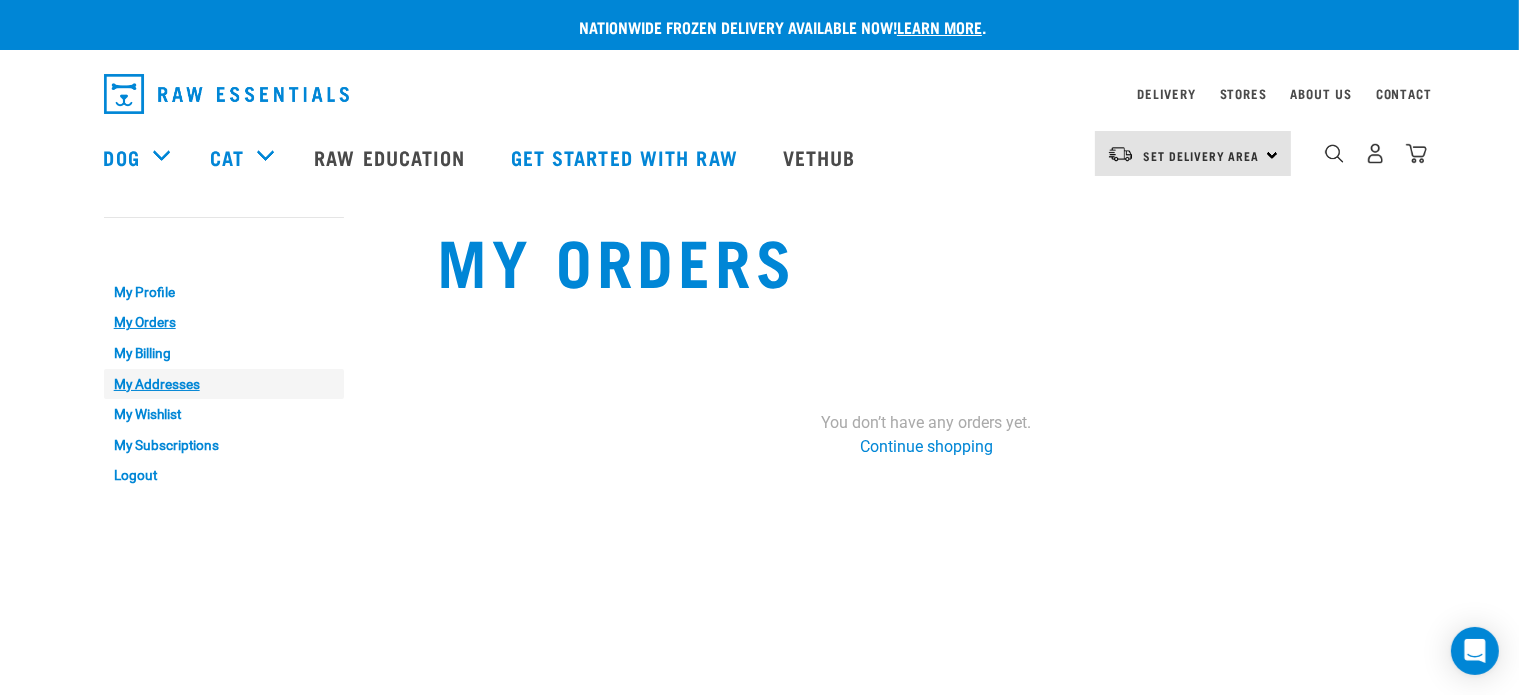 click on "My Addresses" at bounding box center [224, 384] 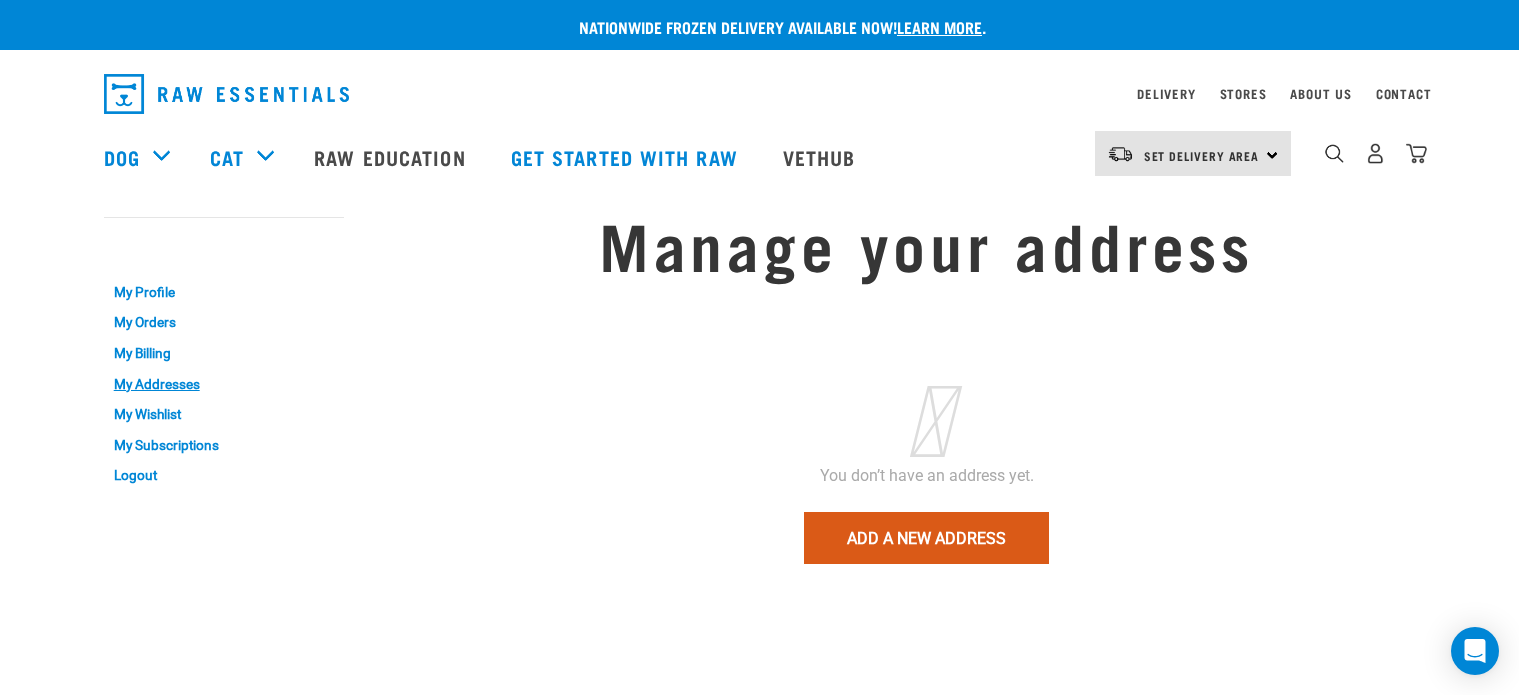 scroll, scrollTop: 0, scrollLeft: 0, axis: both 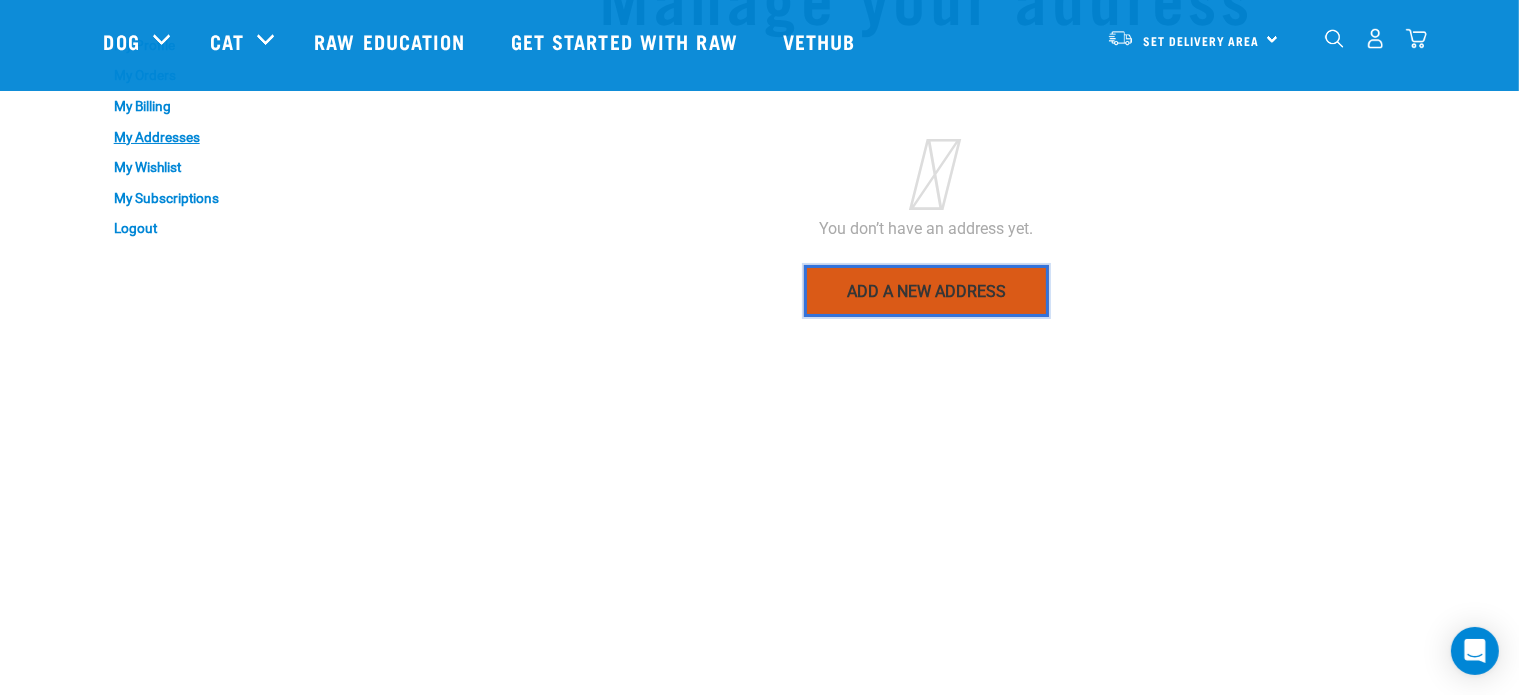 click on "Add a new address" at bounding box center (926, 291) 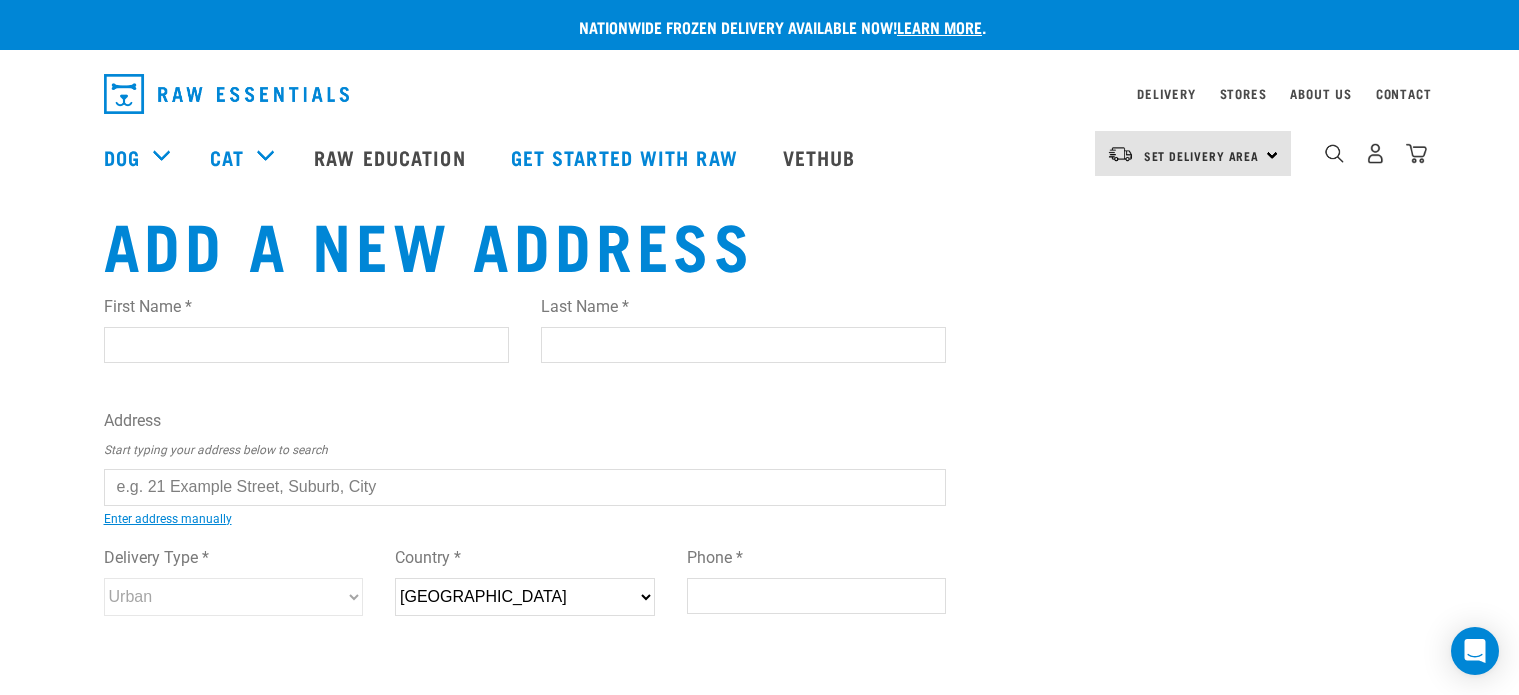 scroll, scrollTop: 0, scrollLeft: 0, axis: both 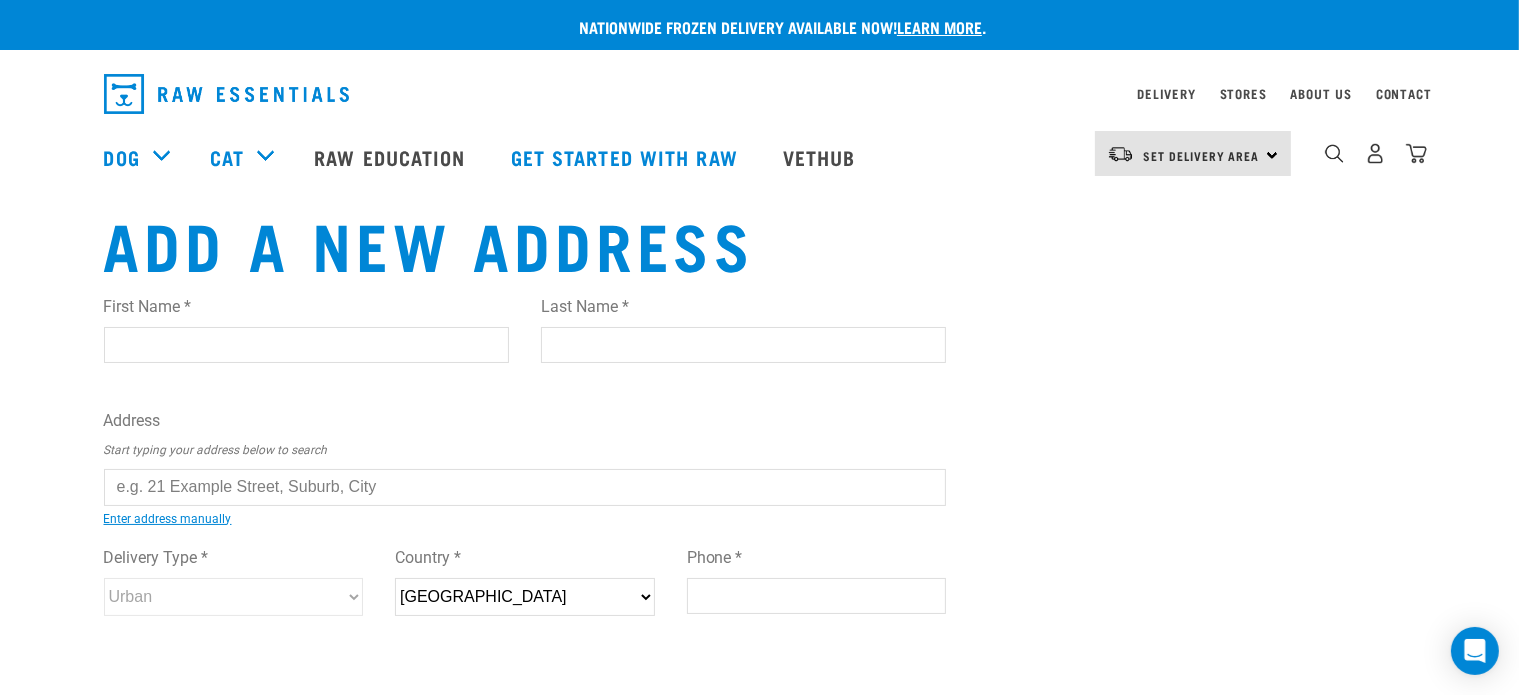 click on "First Name *" at bounding box center [306, 345] 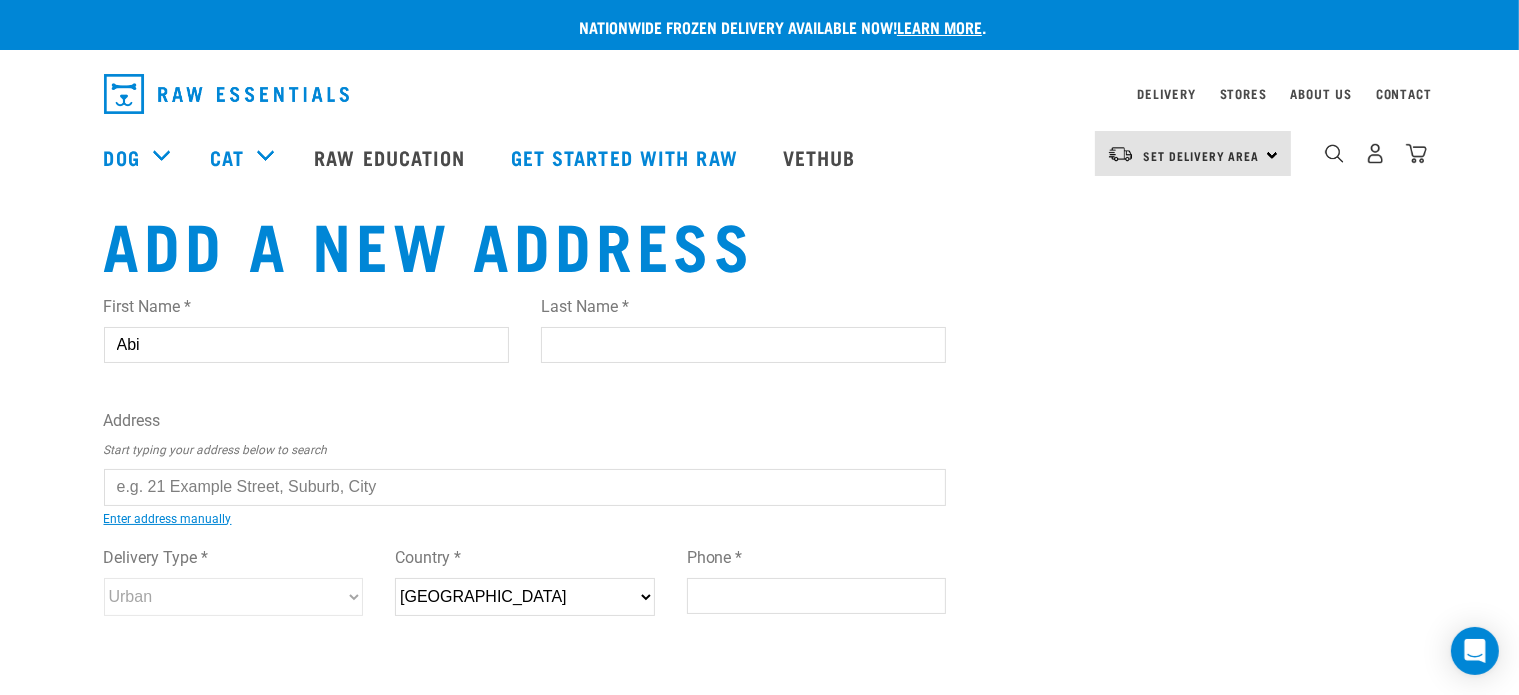 type on "Abi" 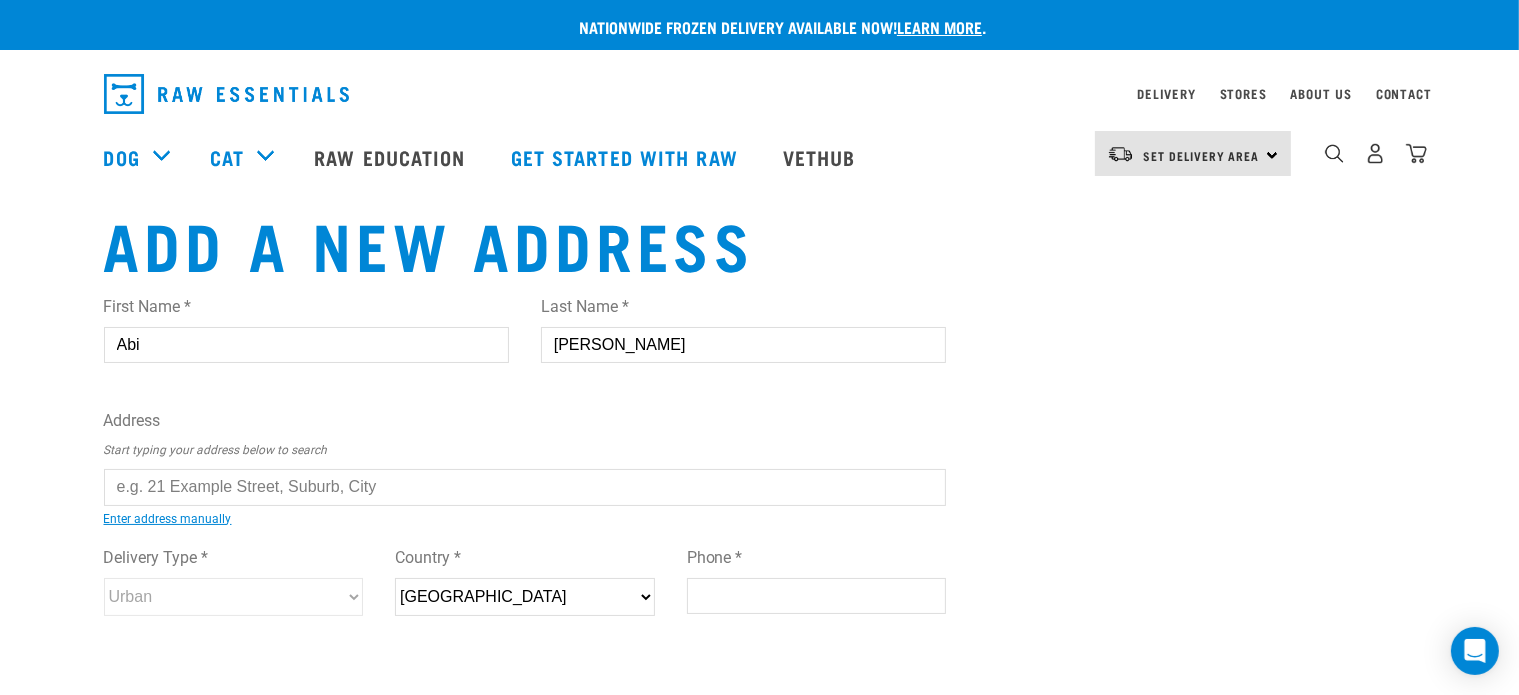 type on "[PERSON_NAME]" 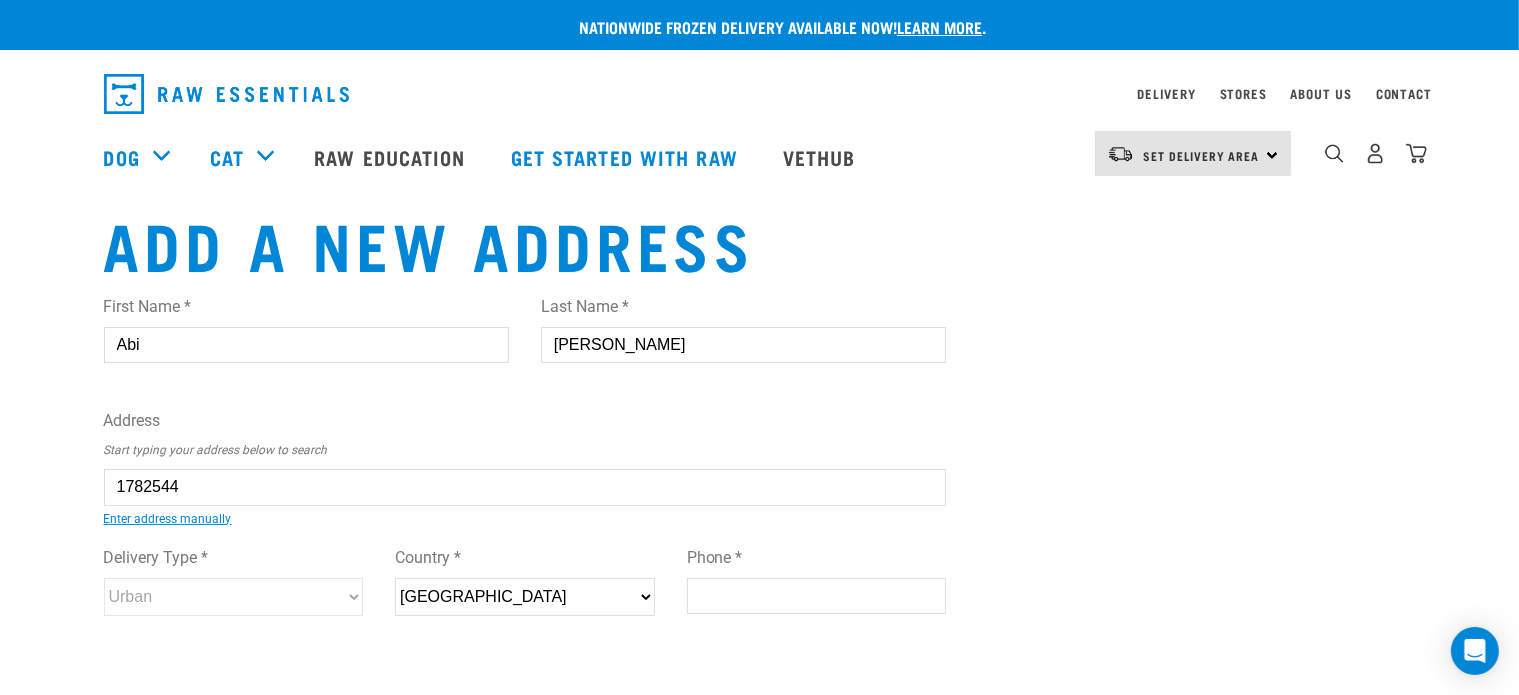 click on "First Name *
Abi
Last Name *
Spence
Address
Start typing your address below to search
1782544 1/15 Steen  Place, Māngere Bridge, Auckland 2022 15A Steen Place, Mangere Bridge, Auckland 2022 1/15 Steen Place, Māngere Bridge, Auckland 2022
Enter address manually
Address 1 *
Address 2
Suburb
City * Region *" at bounding box center (525, 474) 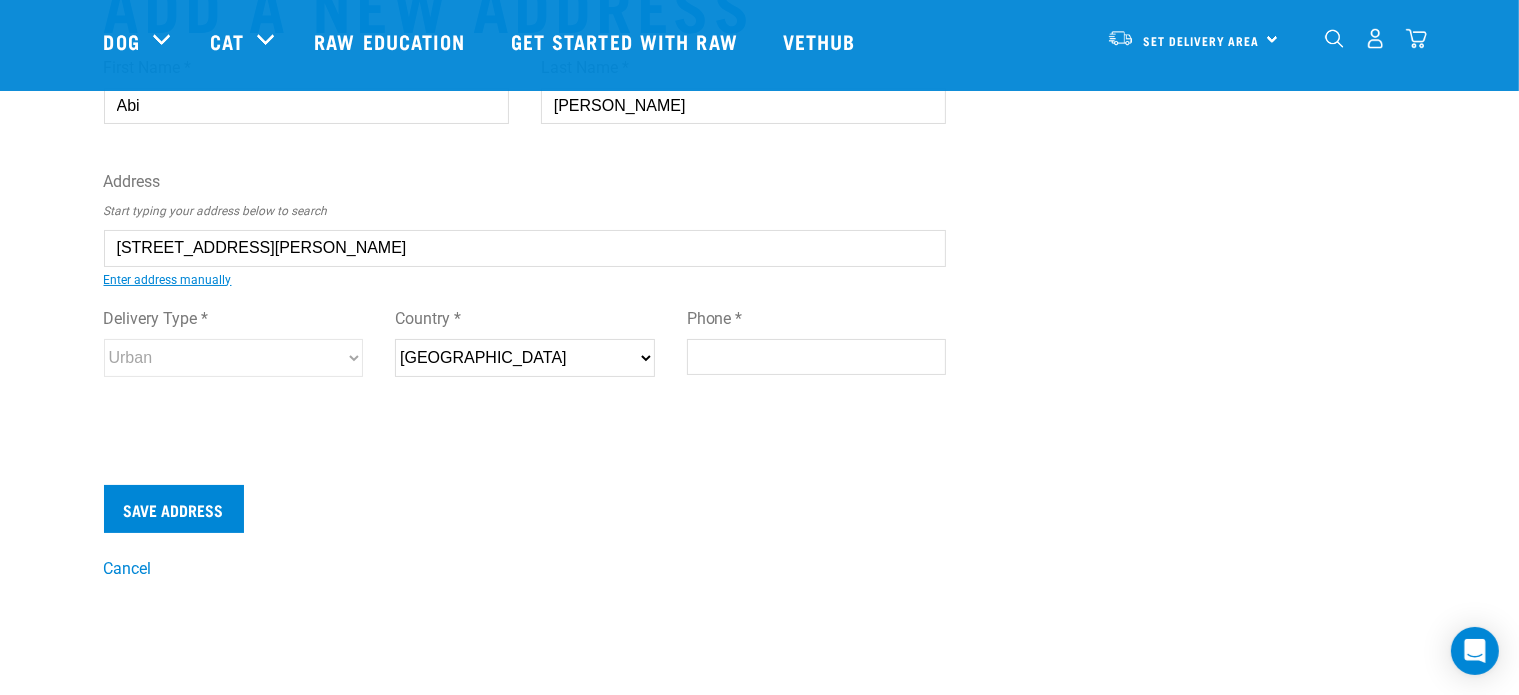 scroll, scrollTop: 100, scrollLeft: 0, axis: vertical 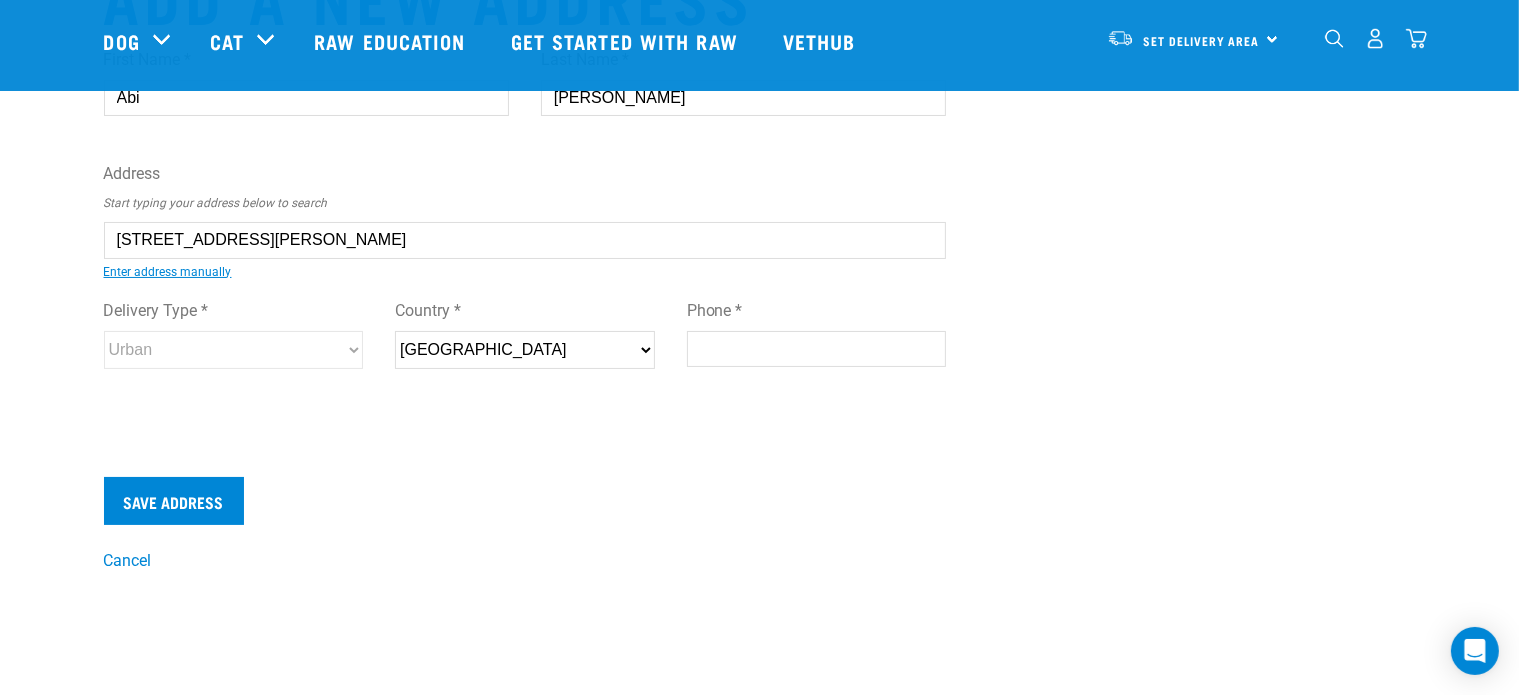 type on "1/15 Steen Place, Māngere Bridge, Auckland 2022" 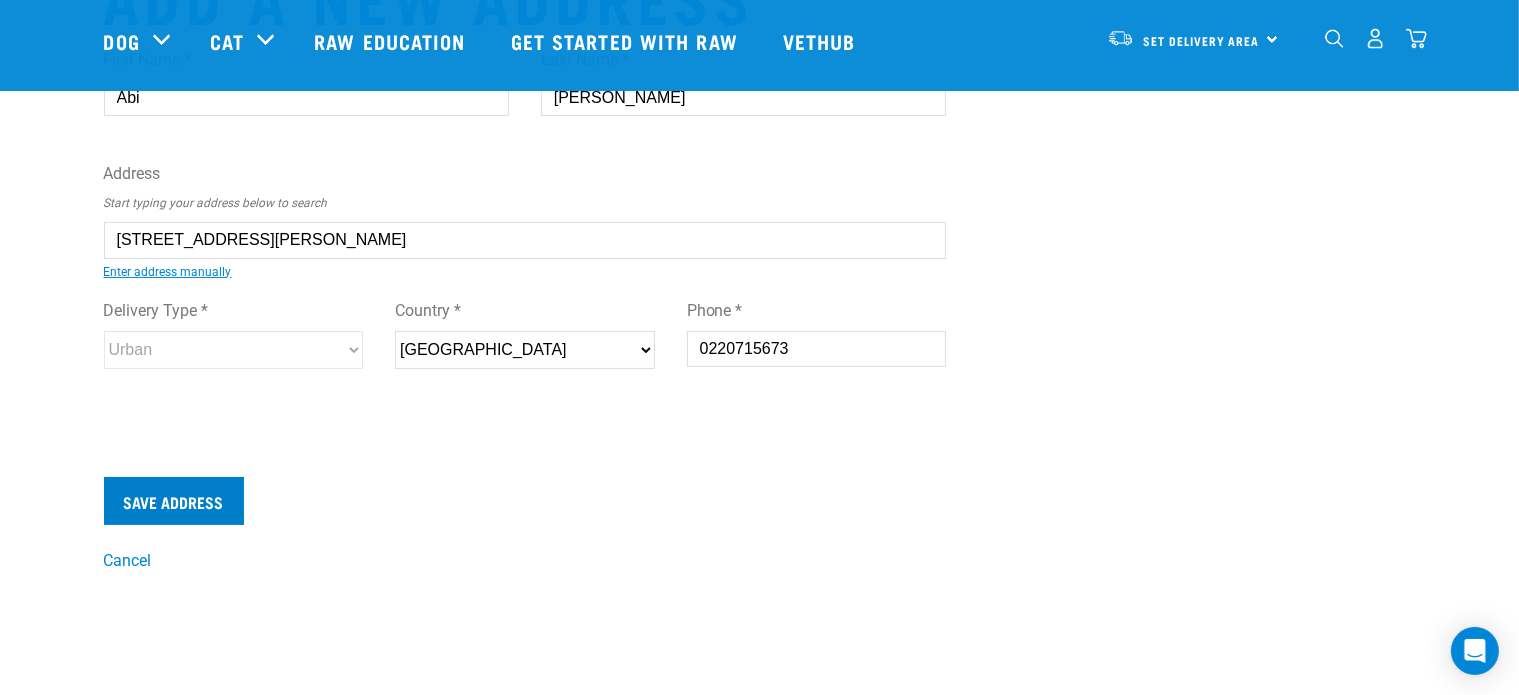 type on "0220715673" 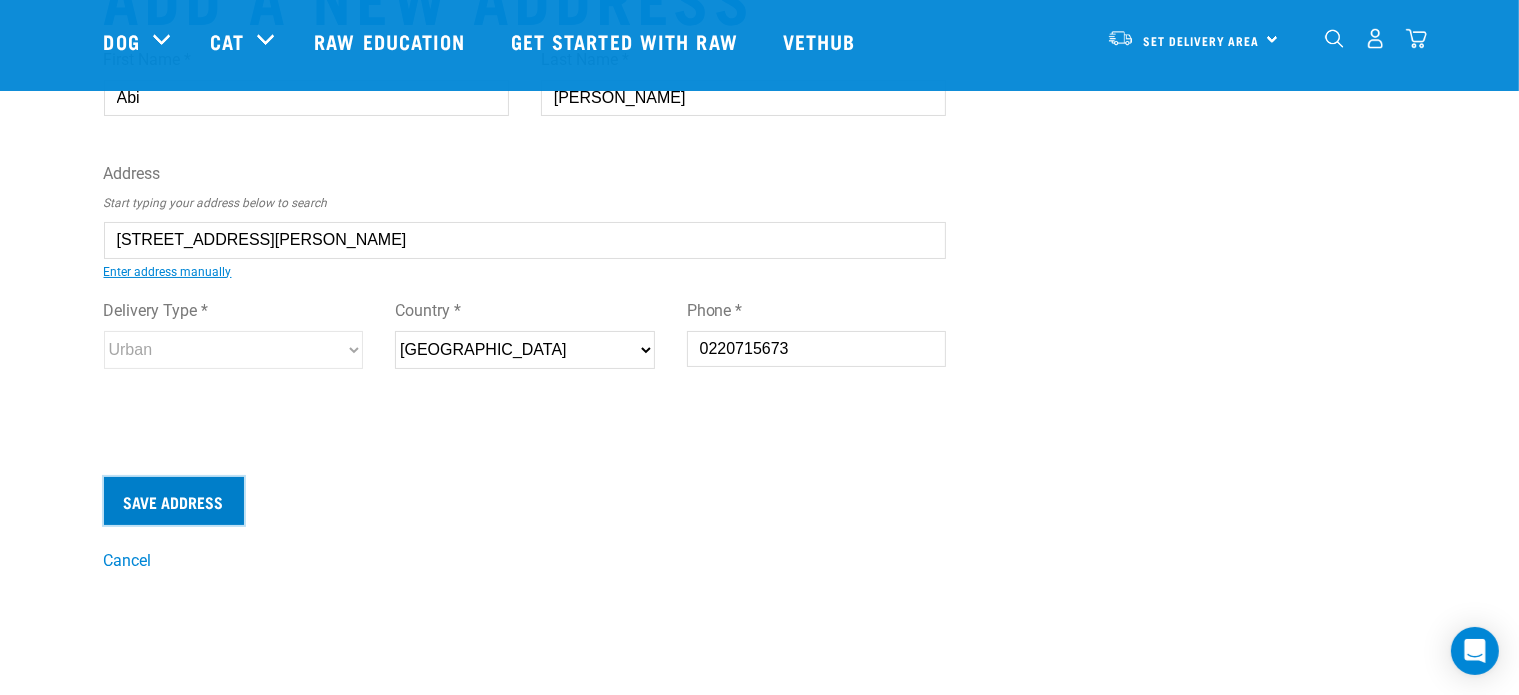 click on "Save Address" at bounding box center (174, 501) 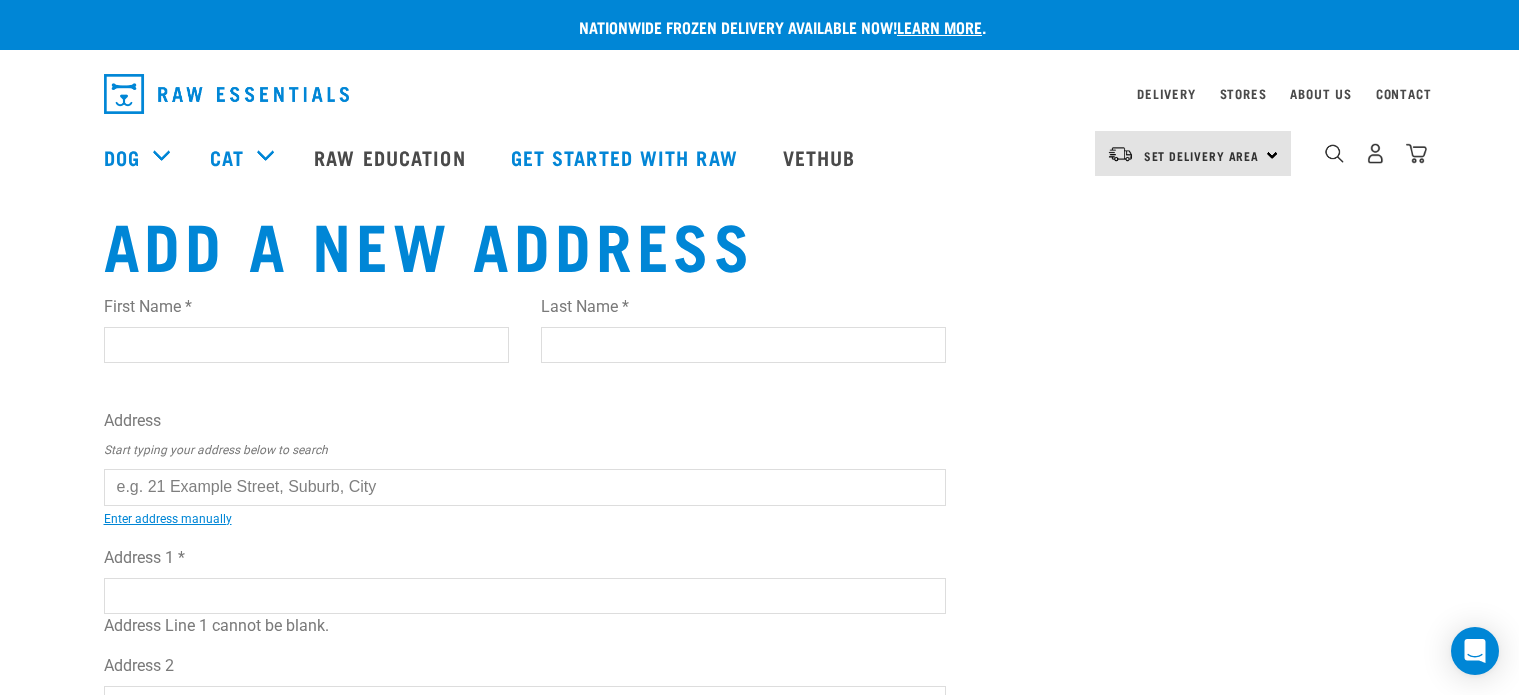scroll, scrollTop: 0, scrollLeft: 0, axis: both 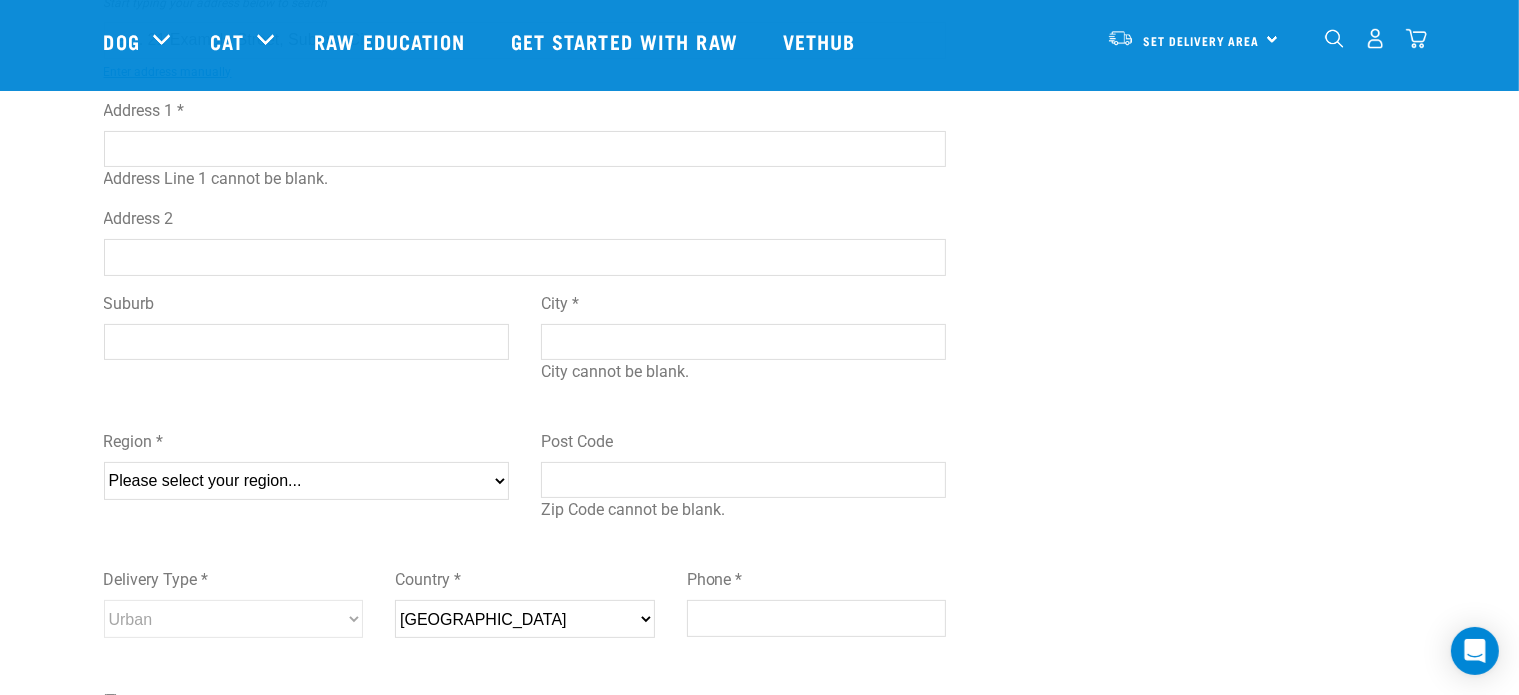 click on "Couldn’t save address." at bounding box center [0, 347] 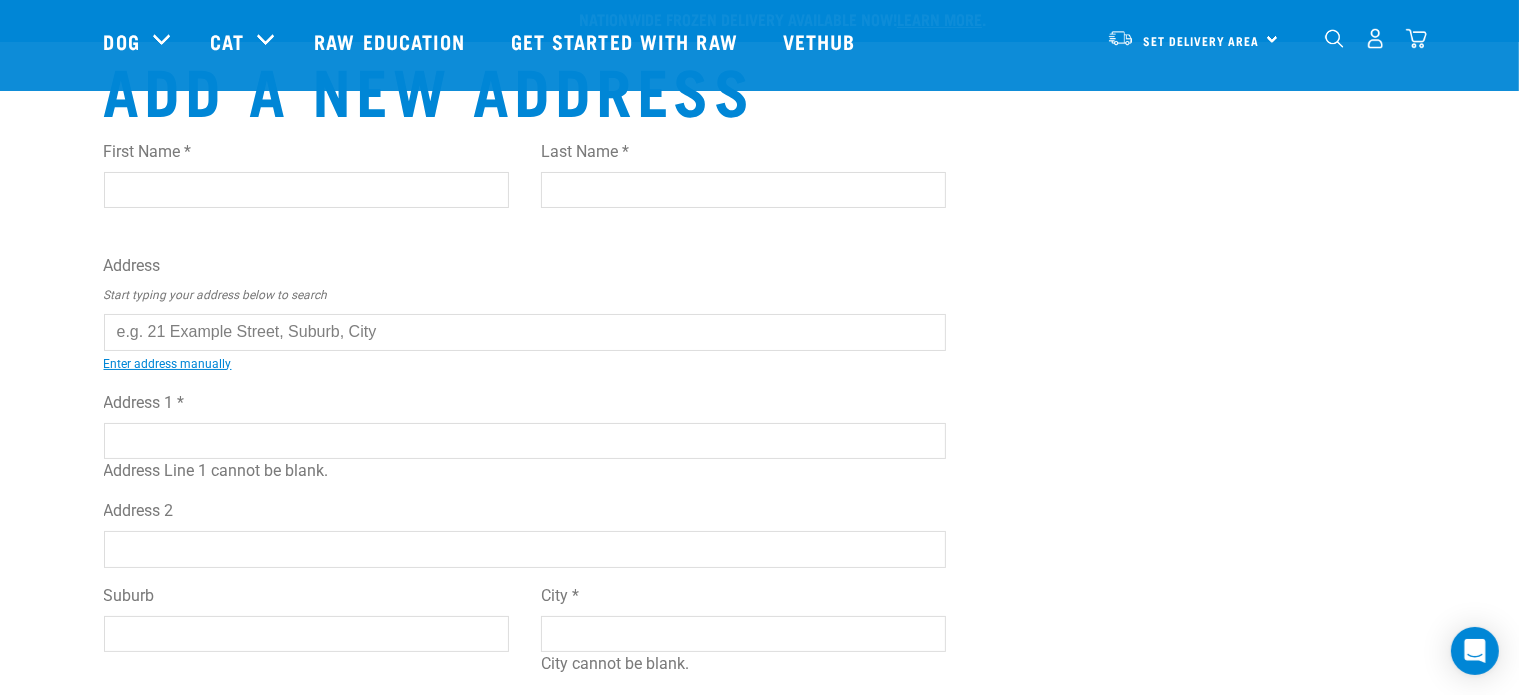 scroll, scrollTop: 0, scrollLeft: 0, axis: both 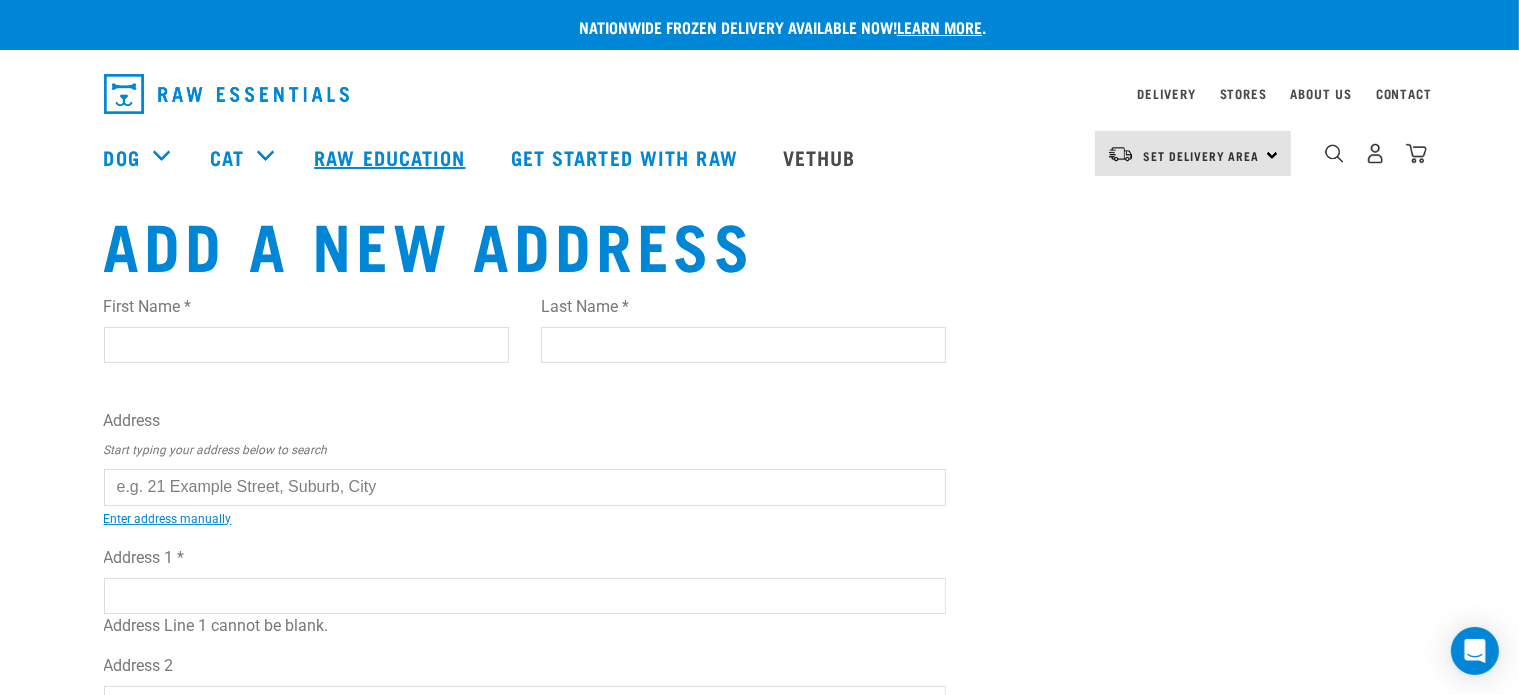 click on "Raw Education" at bounding box center (392, 157) 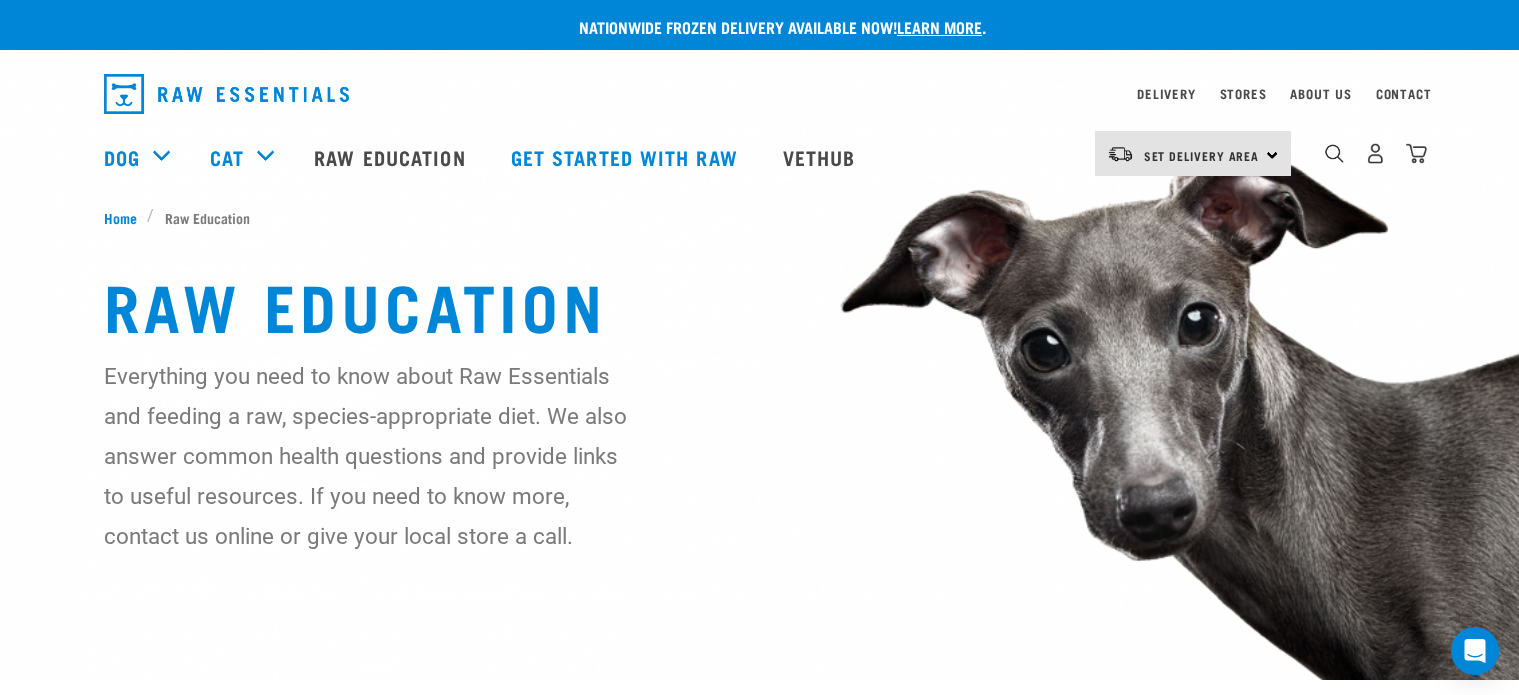 scroll, scrollTop: 0, scrollLeft: 0, axis: both 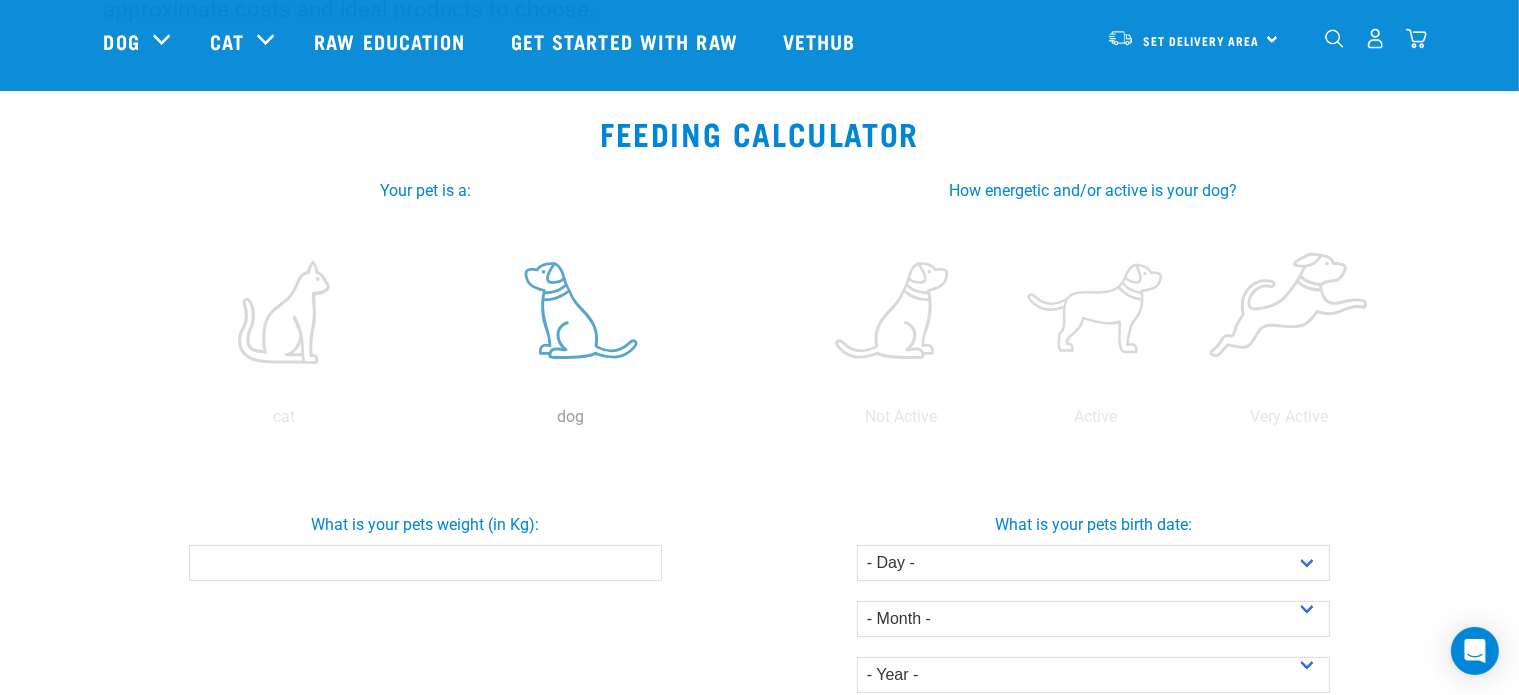 click at bounding box center (571, 312) 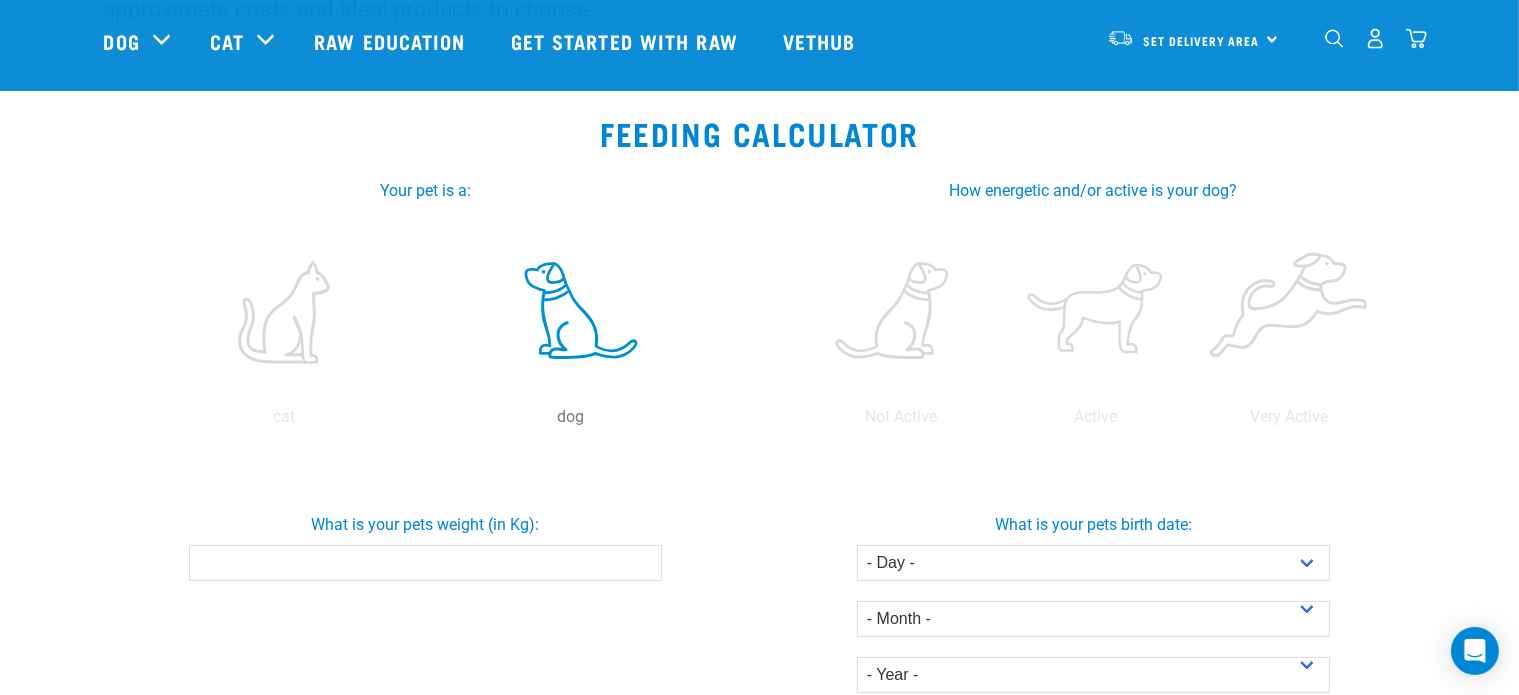 click on "What is your pets weight (in Kg):" at bounding box center (425, 563) 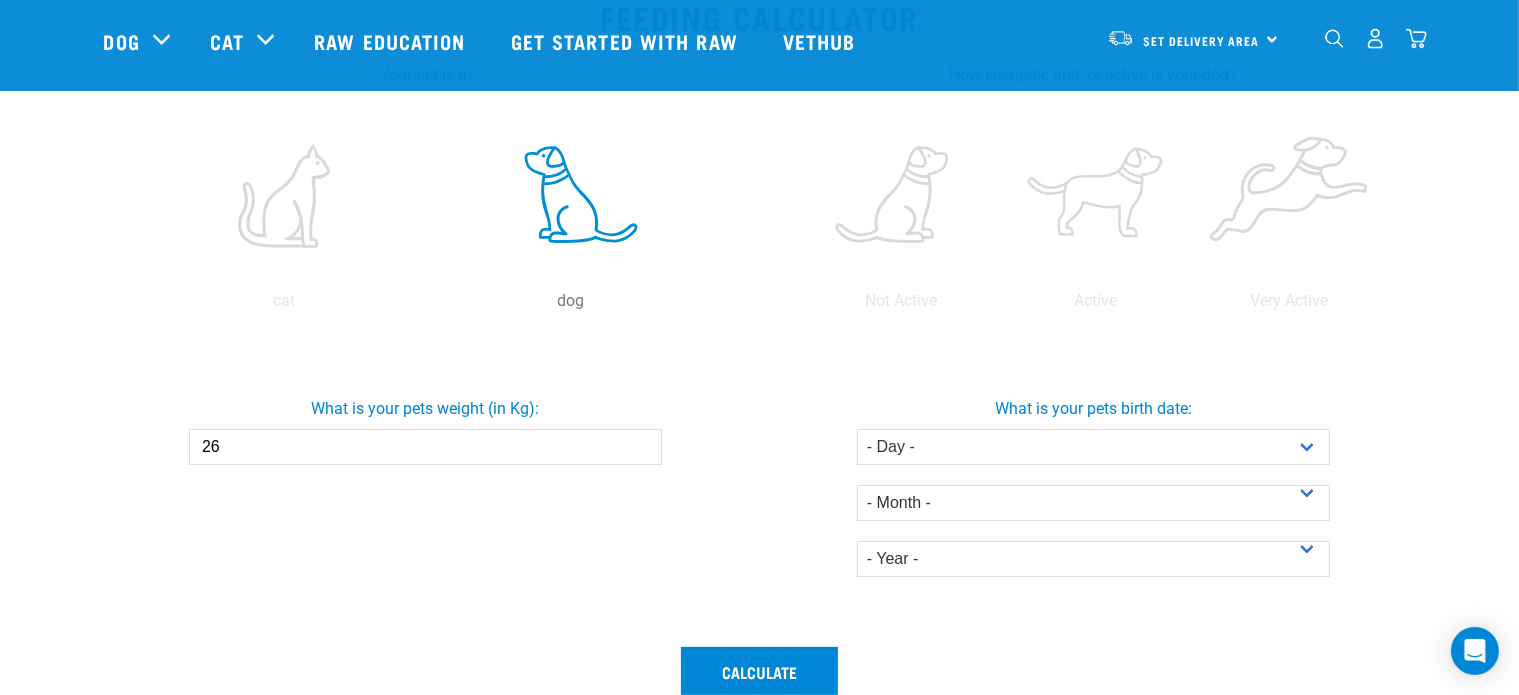 scroll, scrollTop: 500, scrollLeft: 0, axis: vertical 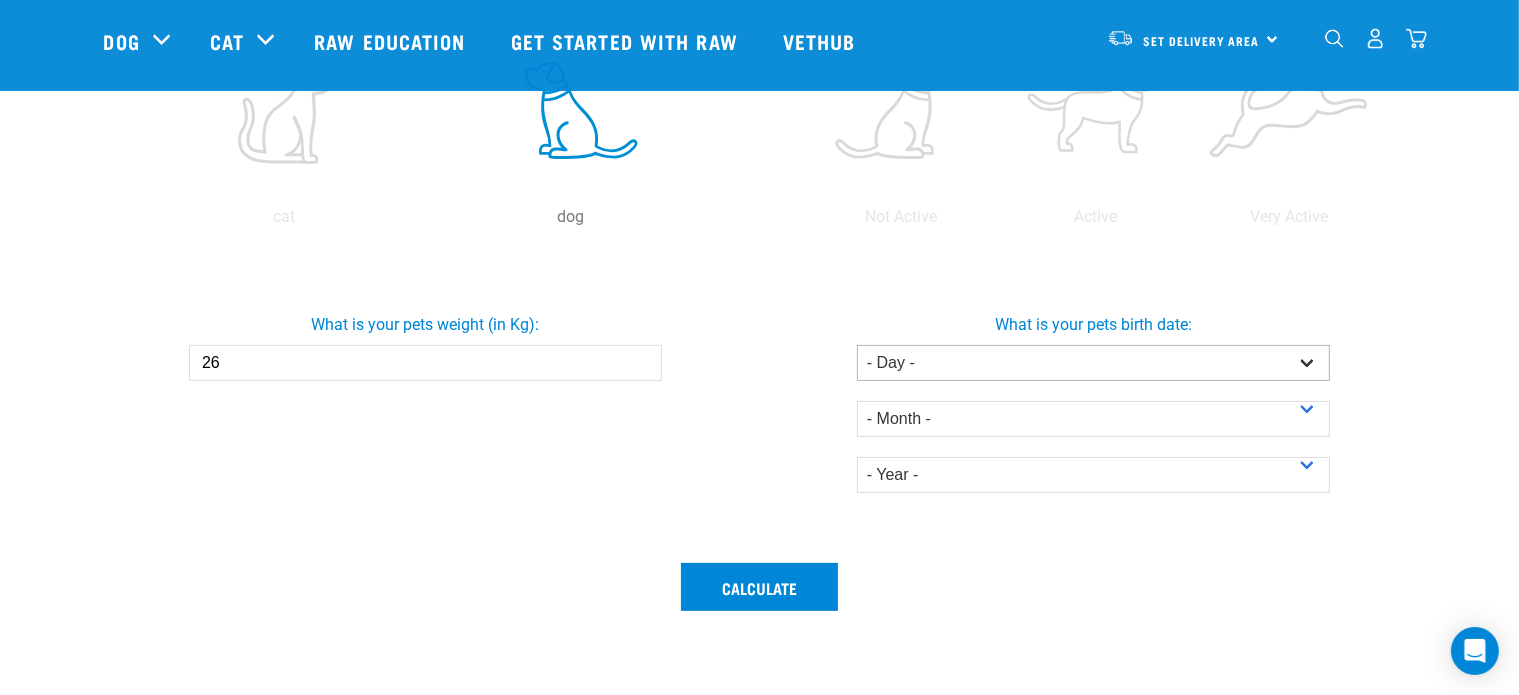type on "26" 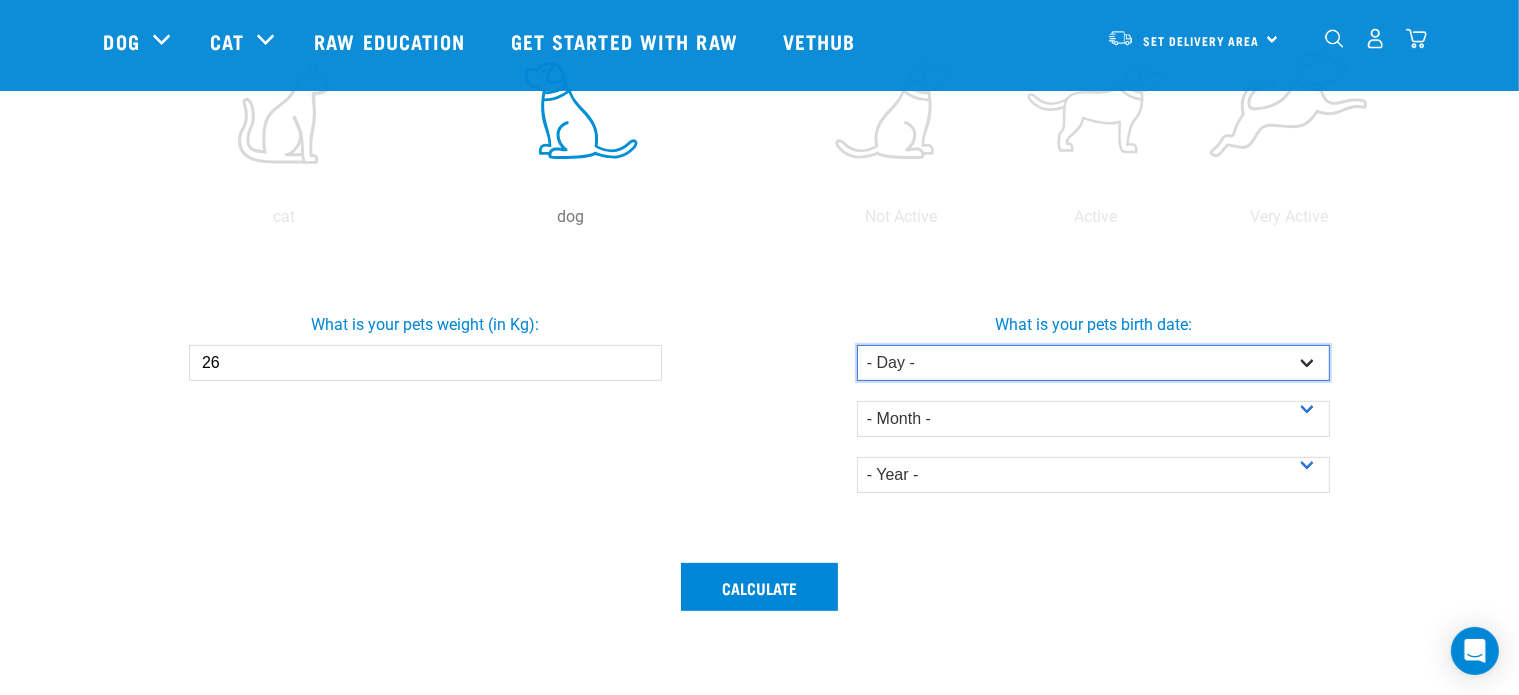 click on "- Day -
1
2
3
4
5
6
7
8
9
10
11
12
13 14 15 16 17 18 19 20 21 22 23 24 25 26 27" at bounding box center (1093, 363) 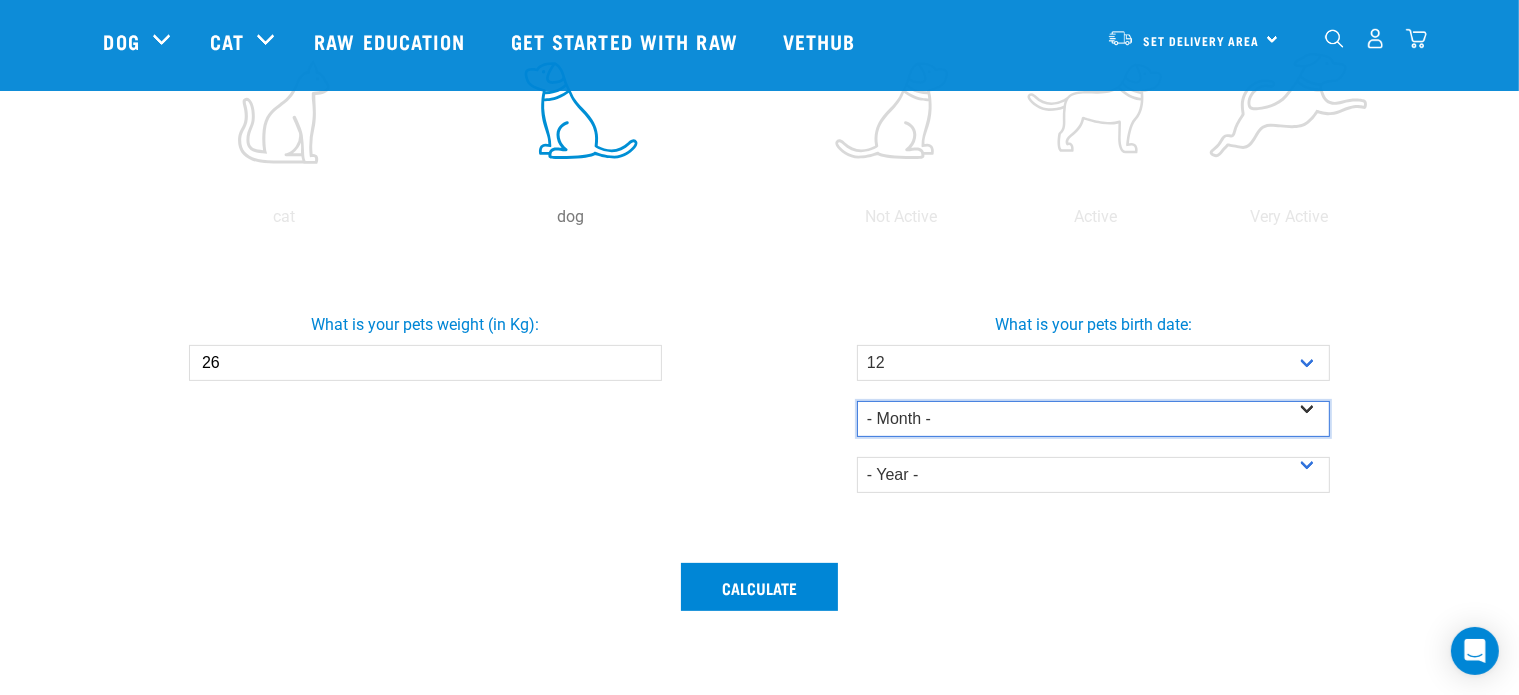 click on "- Month -
January
February
March
April
May
June
July
August September October November December" at bounding box center [1093, 419] 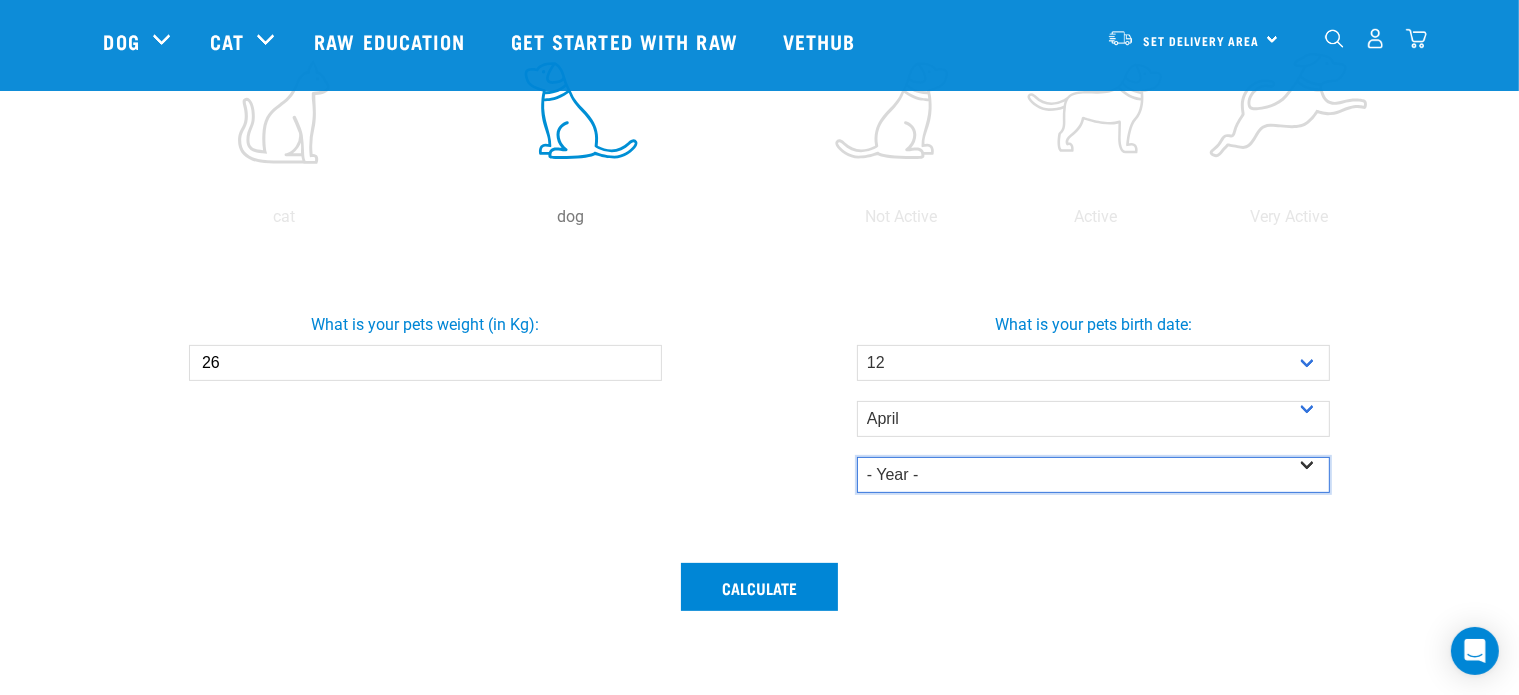 click on "- Year -
2025
2024
2023
2022
2021
2020
2019
2018
2017 2016 2015 2014" at bounding box center (1093, 475) 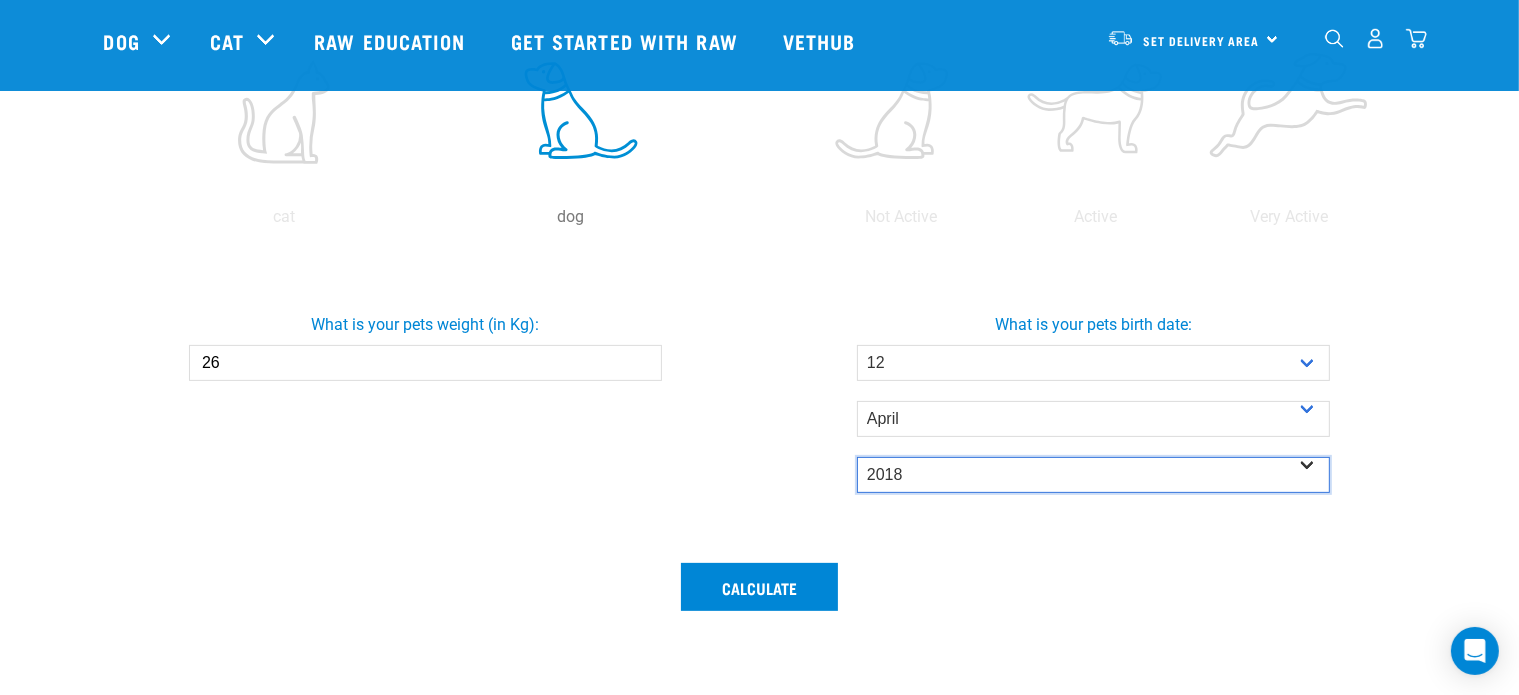 click on "- Year -
2025
2024
2023
2022
2021
2020
2019
2018
2017 2016 2015 2014" at bounding box center (1093, 475) 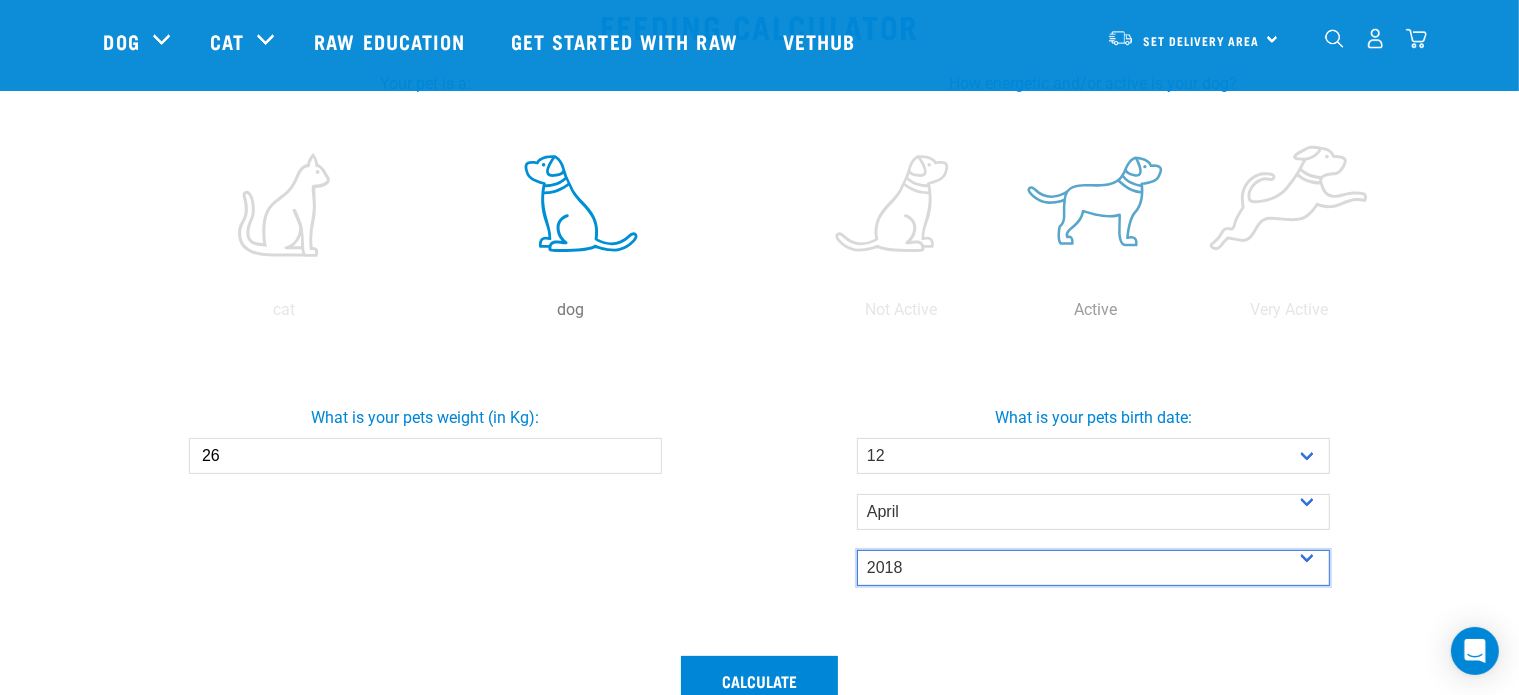 scroll, scrollTop: 400, scrollLeft: 0, axis: vertical 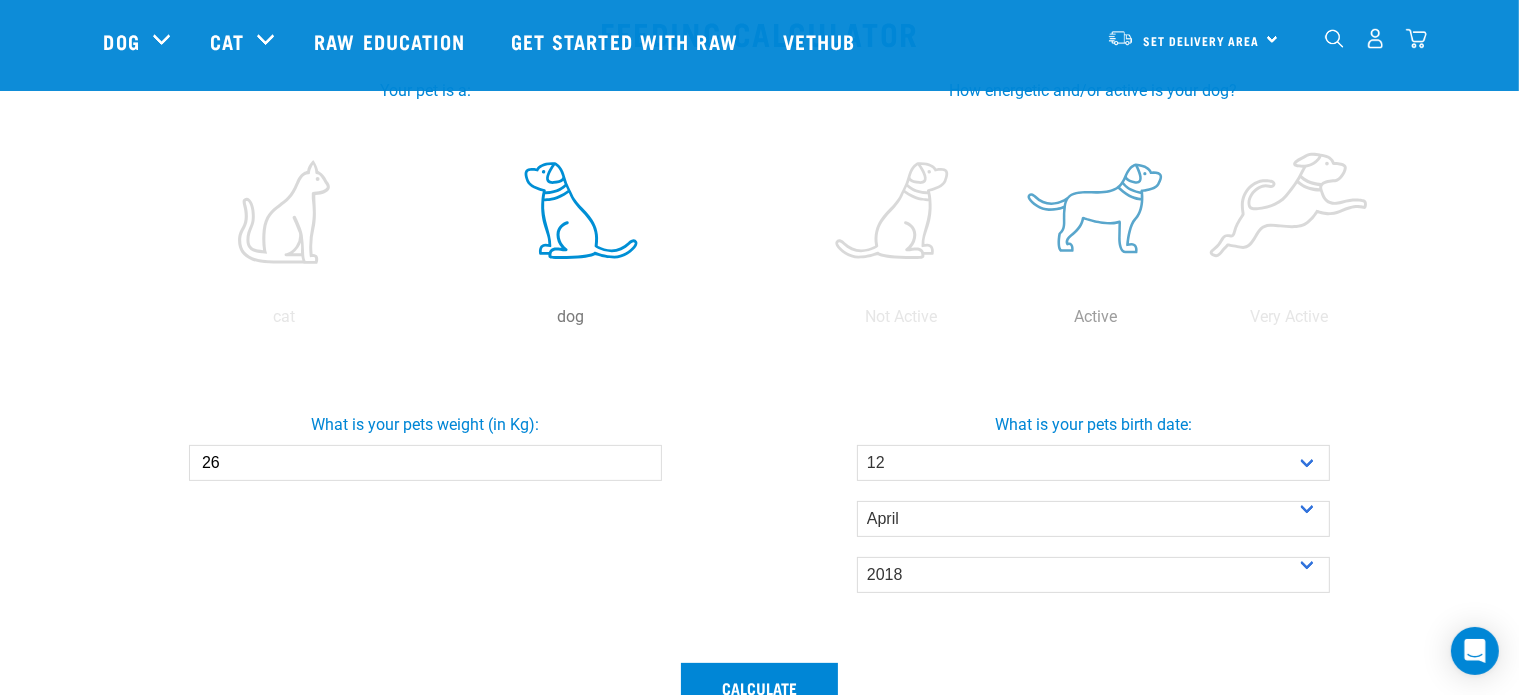 click at bounding box center [1096, 212] 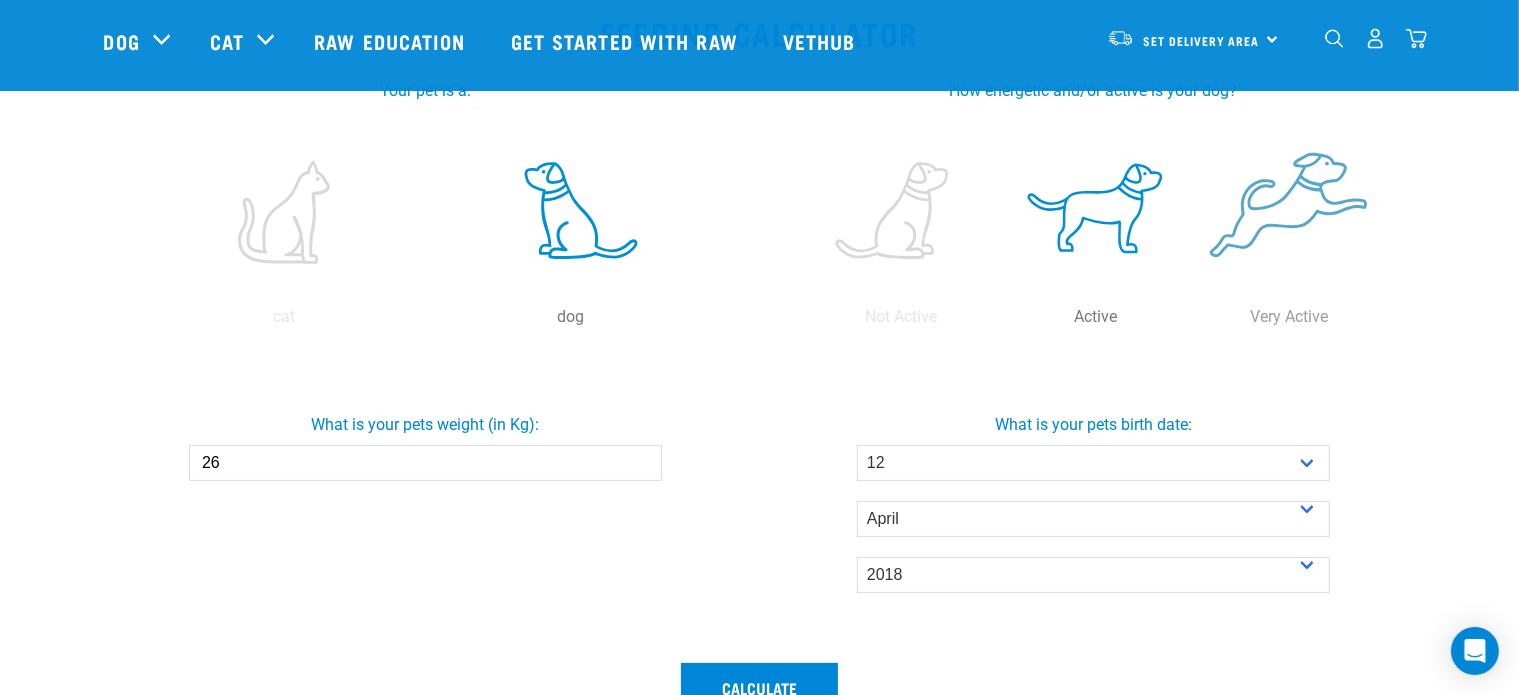 click at bounding box center [1290, 212] 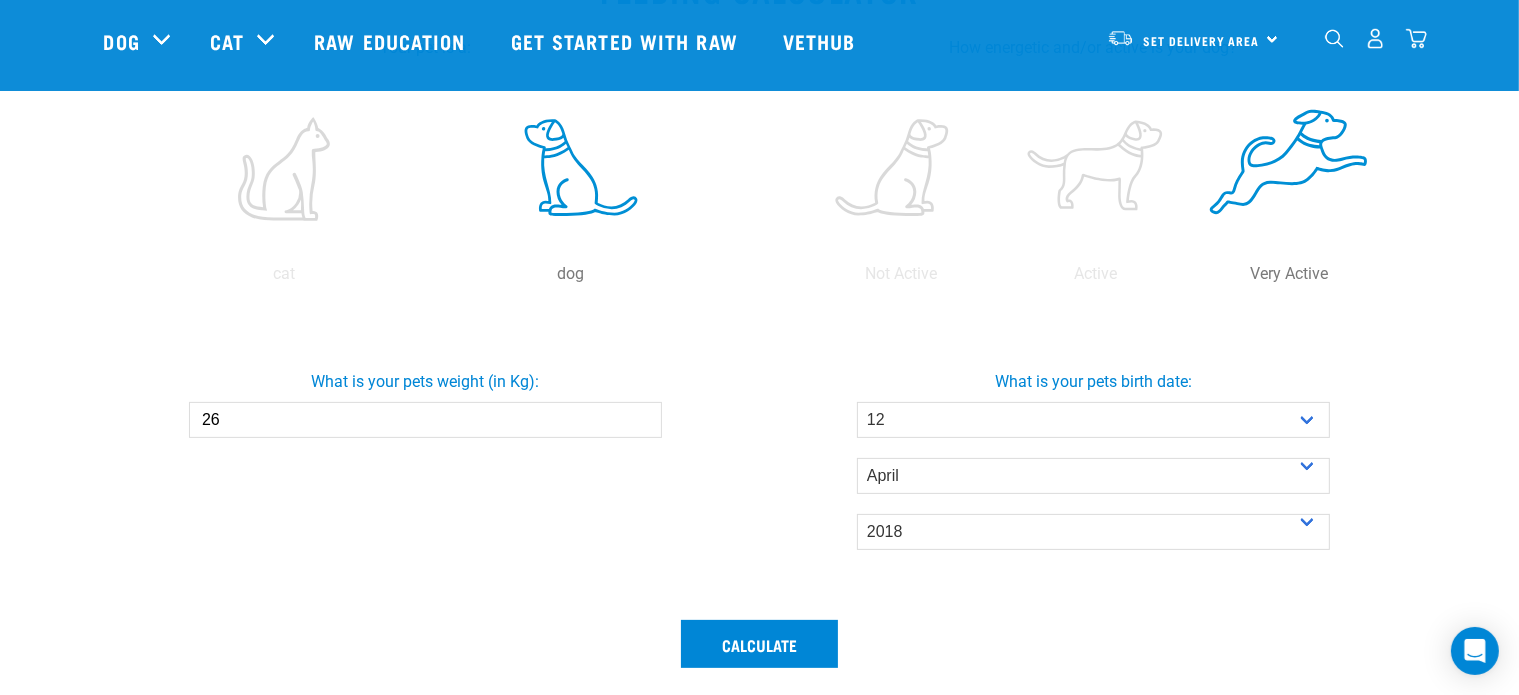 scroll, scrollTop: 600, scrollLeft: 0, axis: vertical 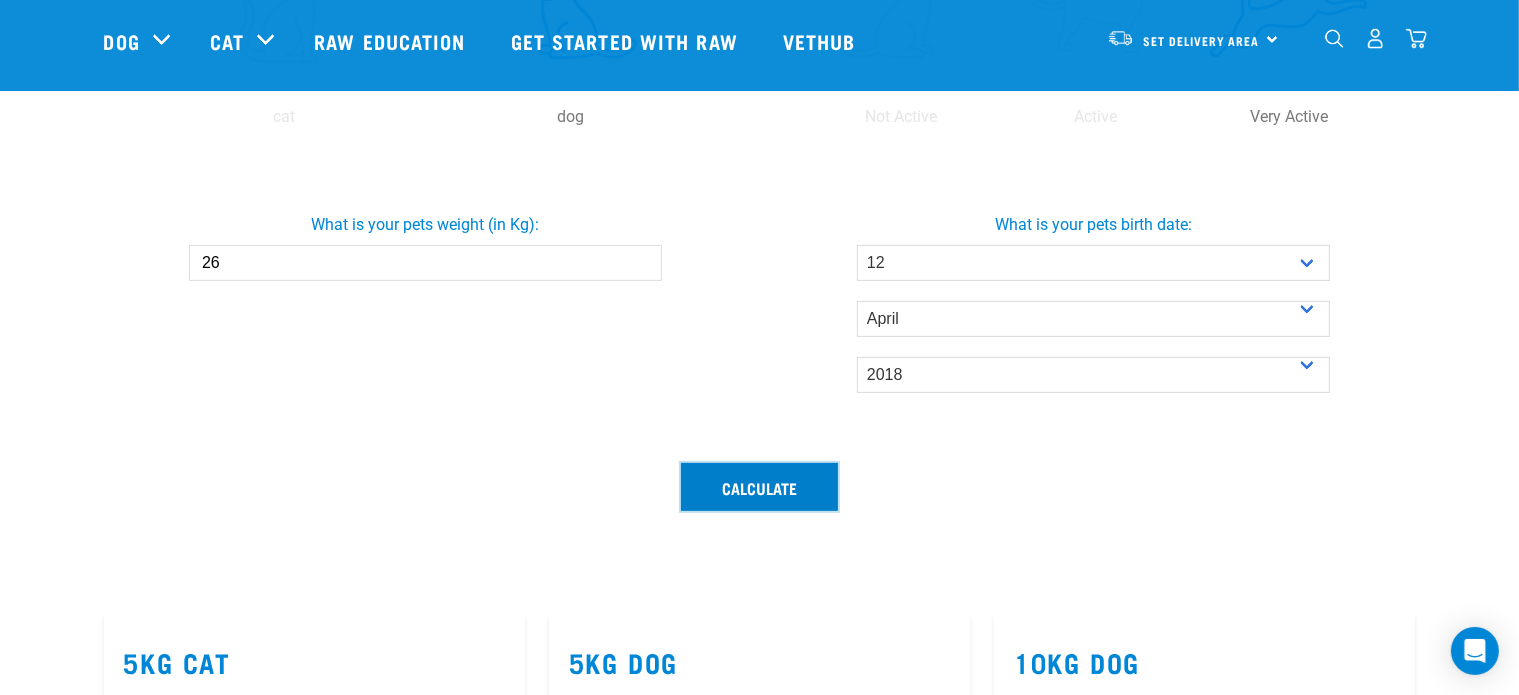 click on "Calculate" at bounding box center (759, 487) 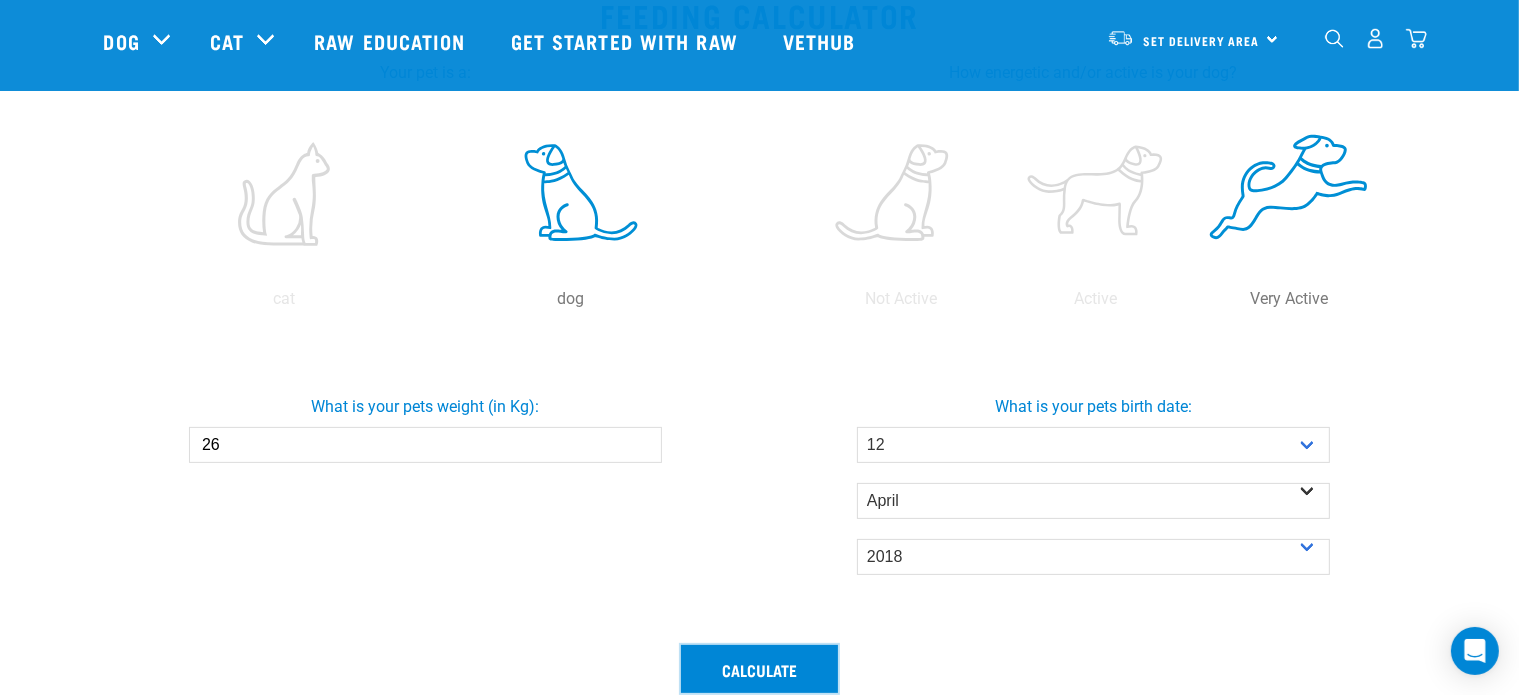 scroll, scrollTop: 400, scrollLeft: 0, axis: vertical 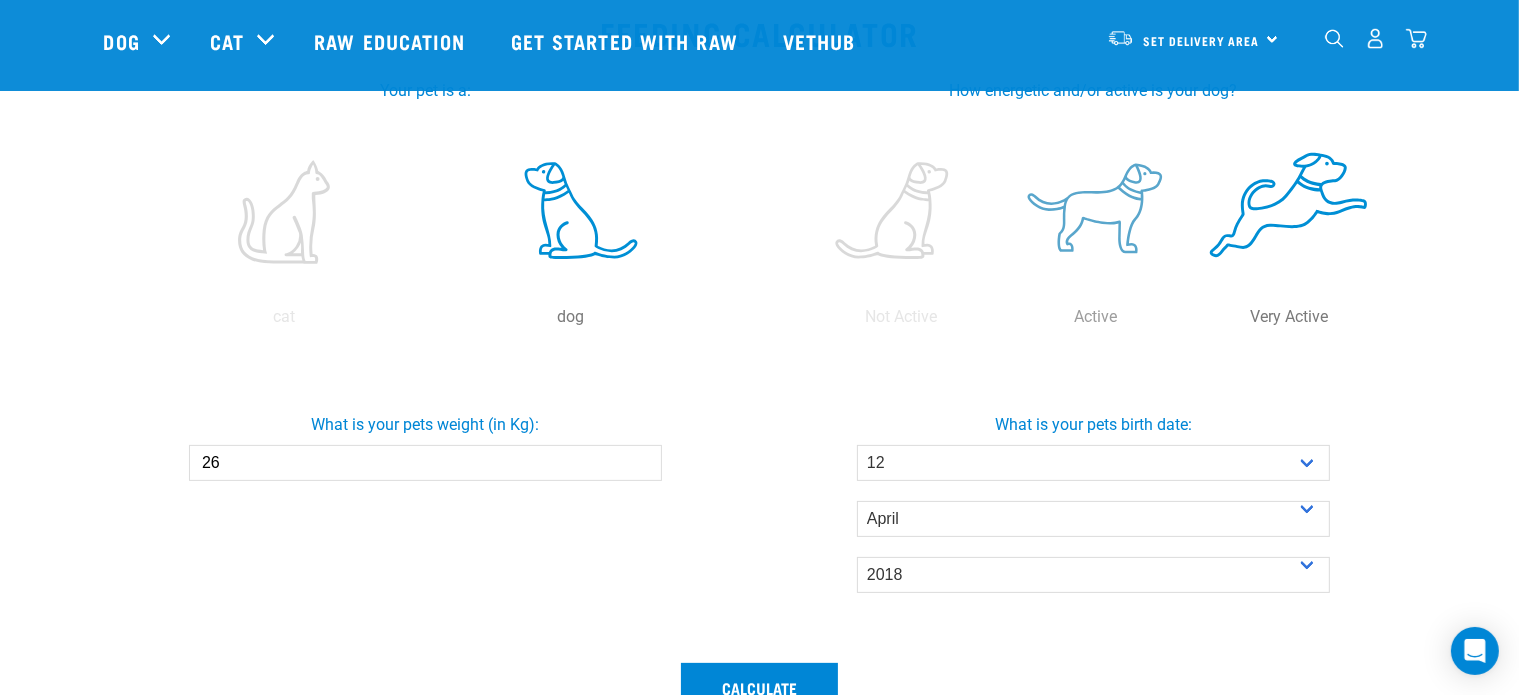 click at bounding box center (1096, 212) 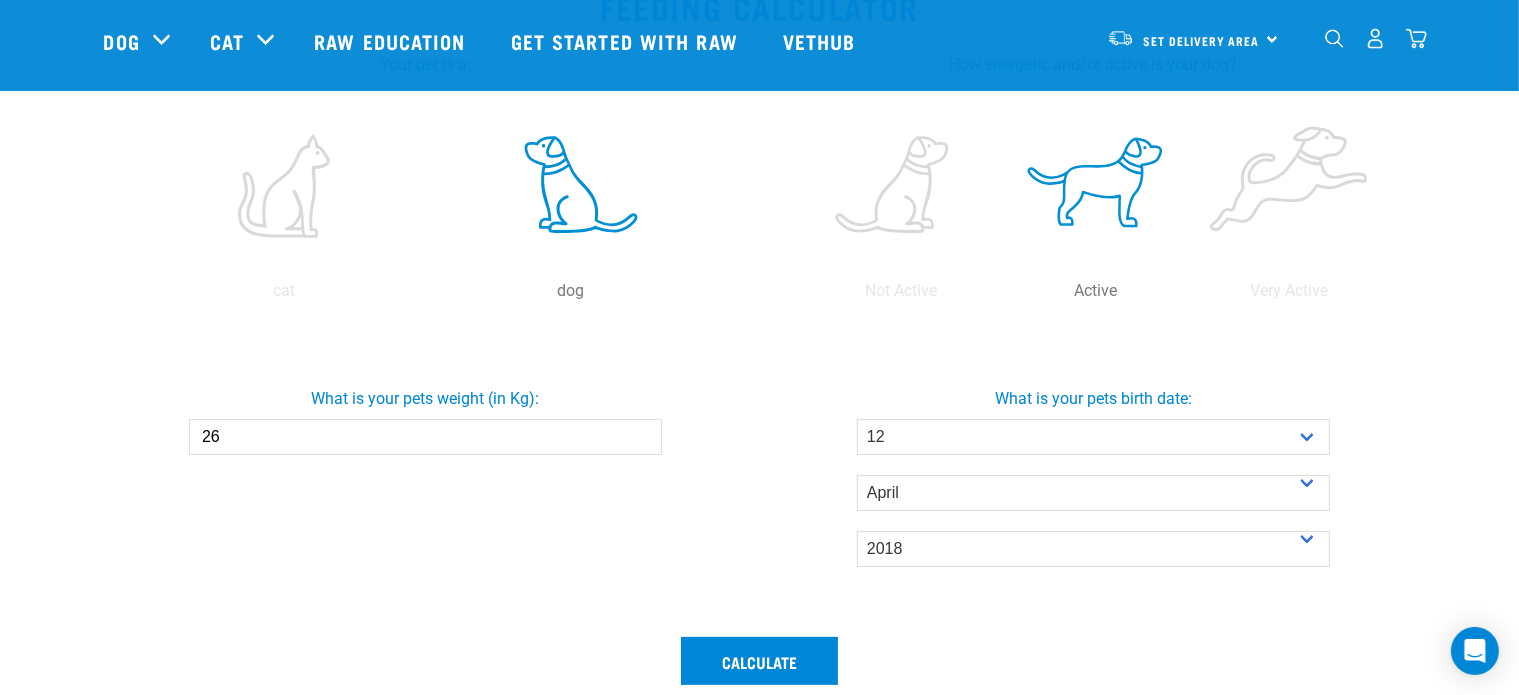 scroll, scrollTop: 500, scrollLeft: 0, axis: vertical 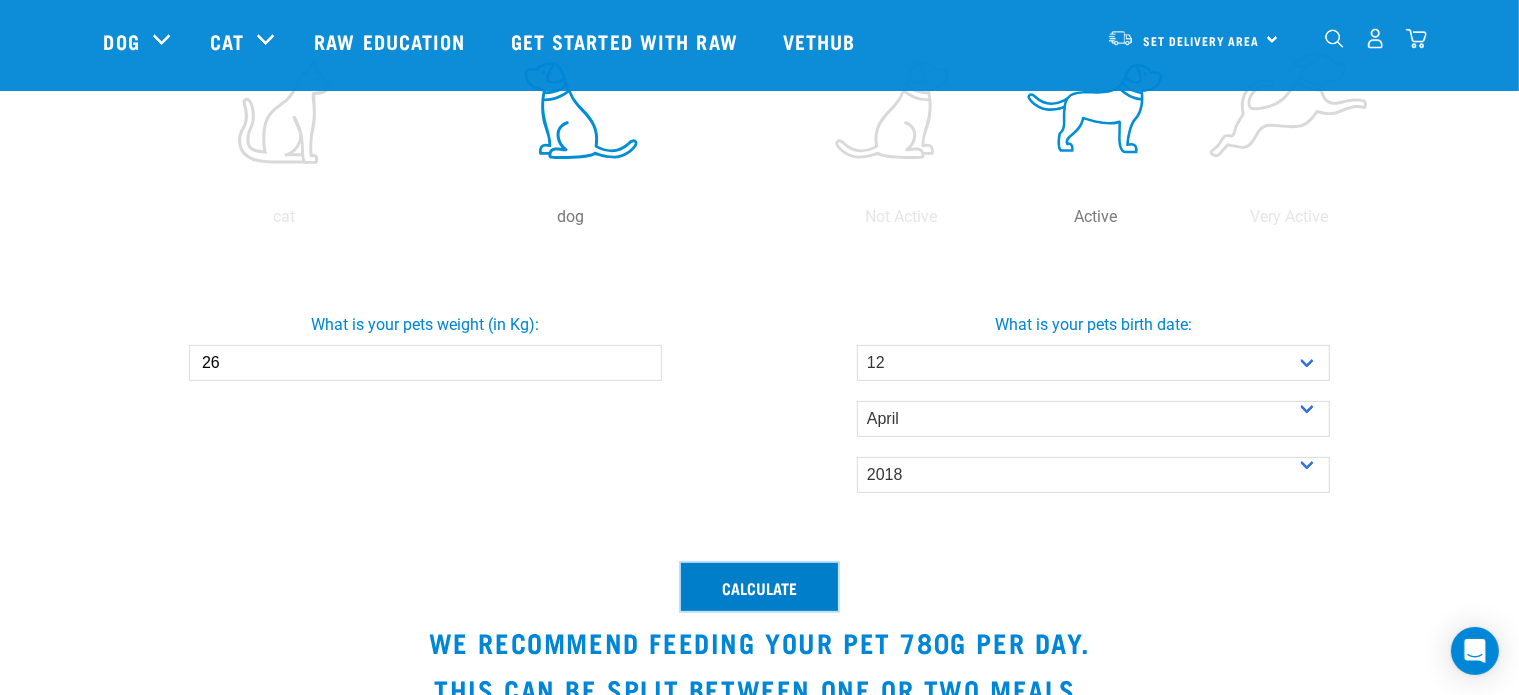 click on "Calculate" at bounding box center (759, 587) 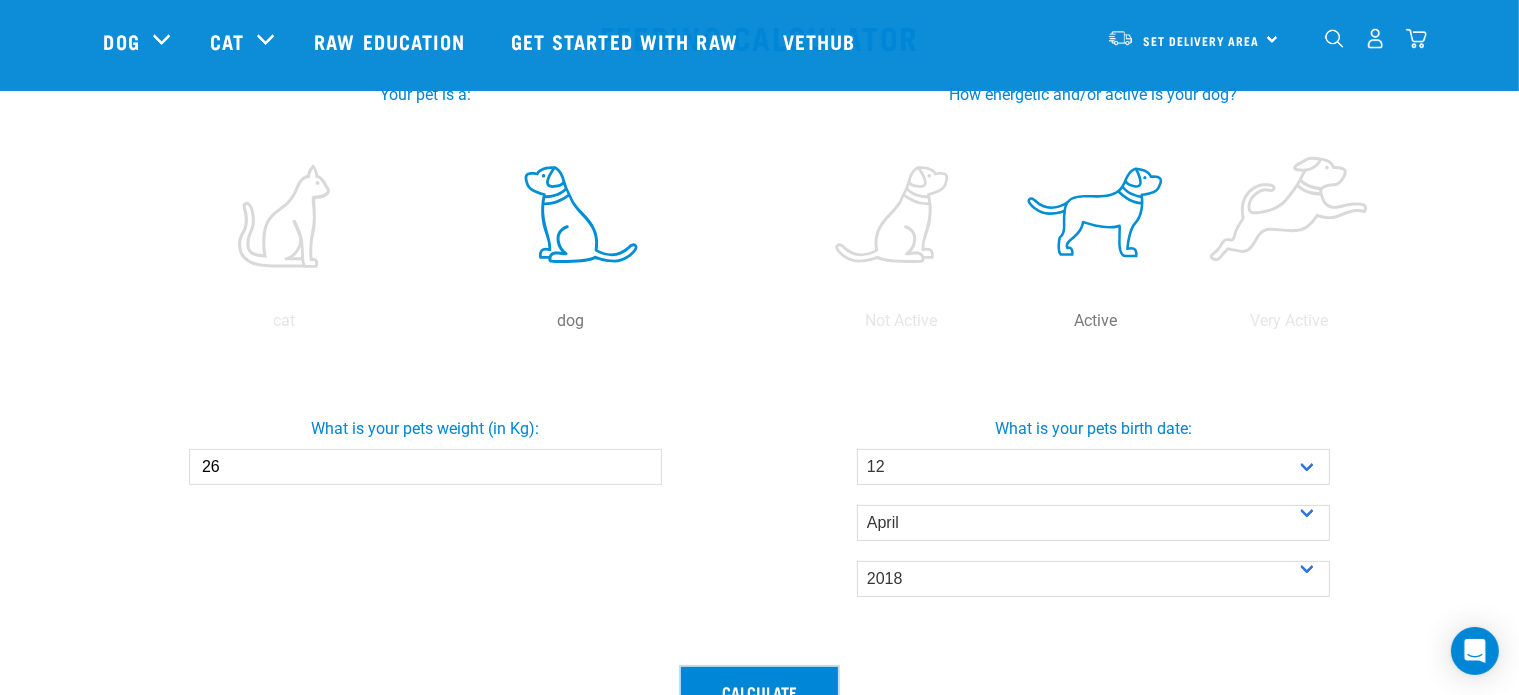 scroll, scrollTop: 300, scrollLeft: 0, axis: vertical 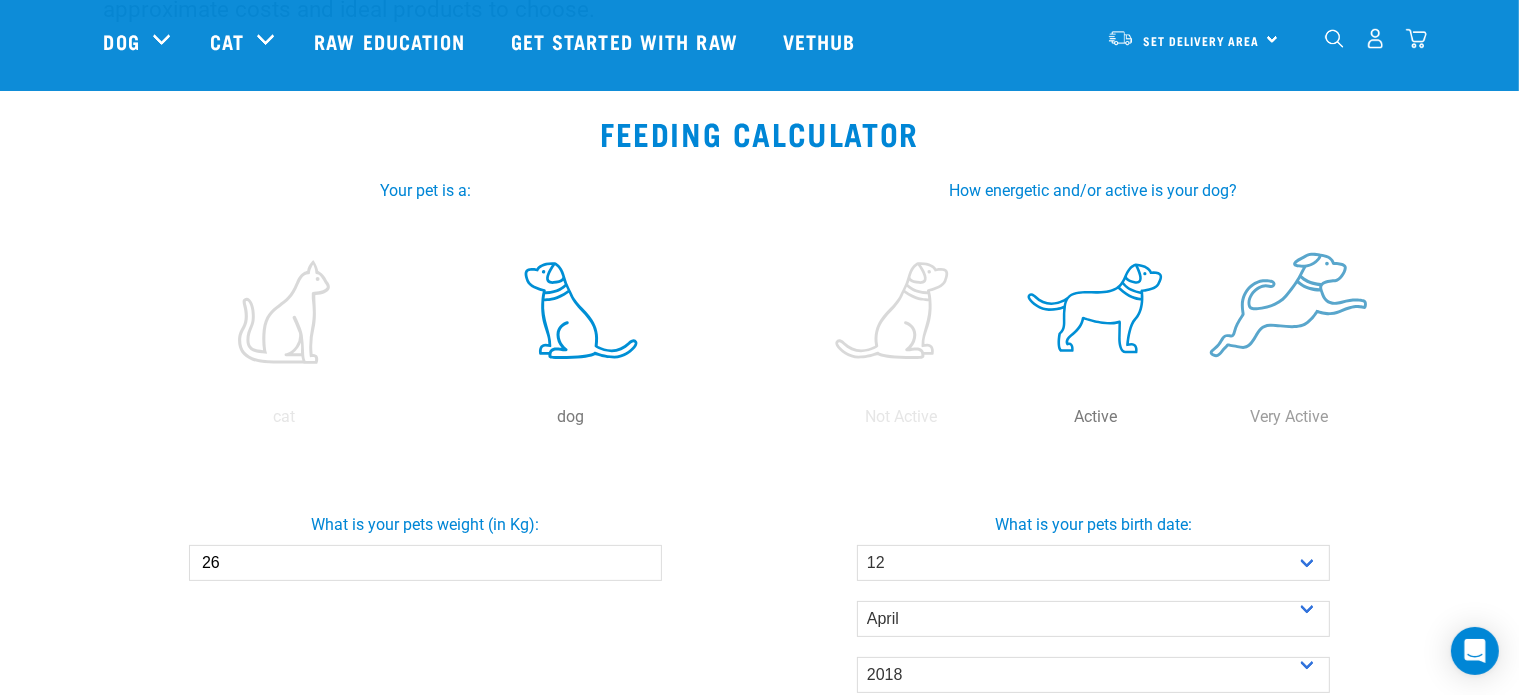 click at bounding box center (1290, 312) 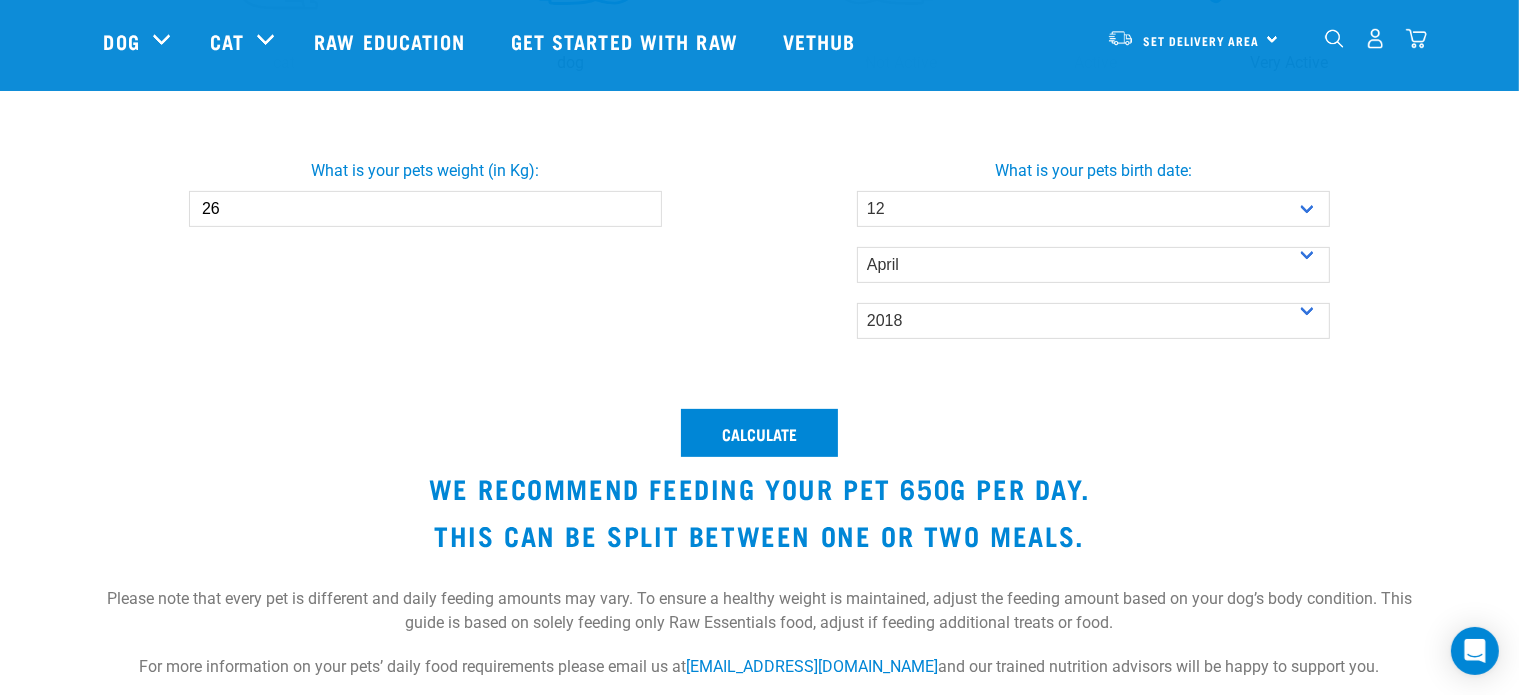 scroll, scrollTop: 700, scrollLeft: 0, axis: vertical 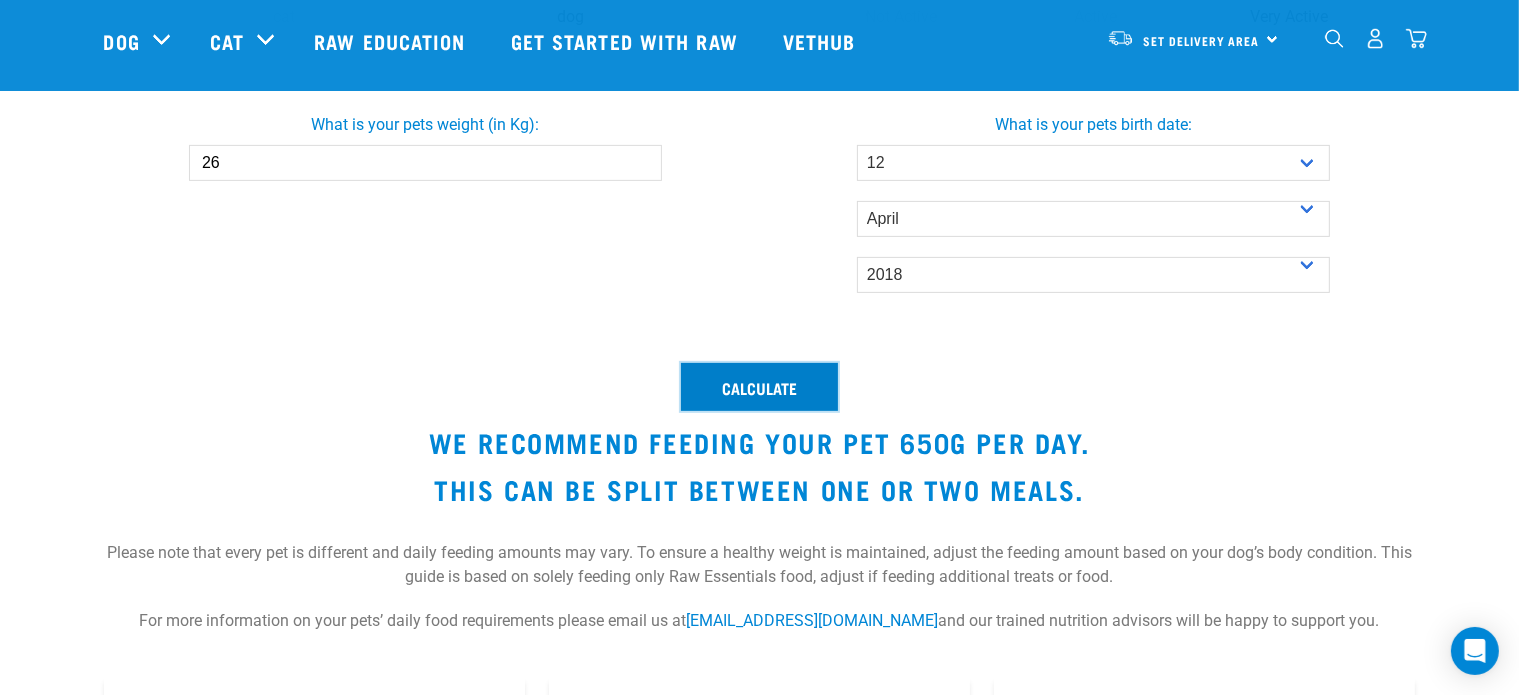 drag, startPoint x: 796, startPoint y: 378, endPoint x: 811, endPoint y: 374, distance: 15.524175 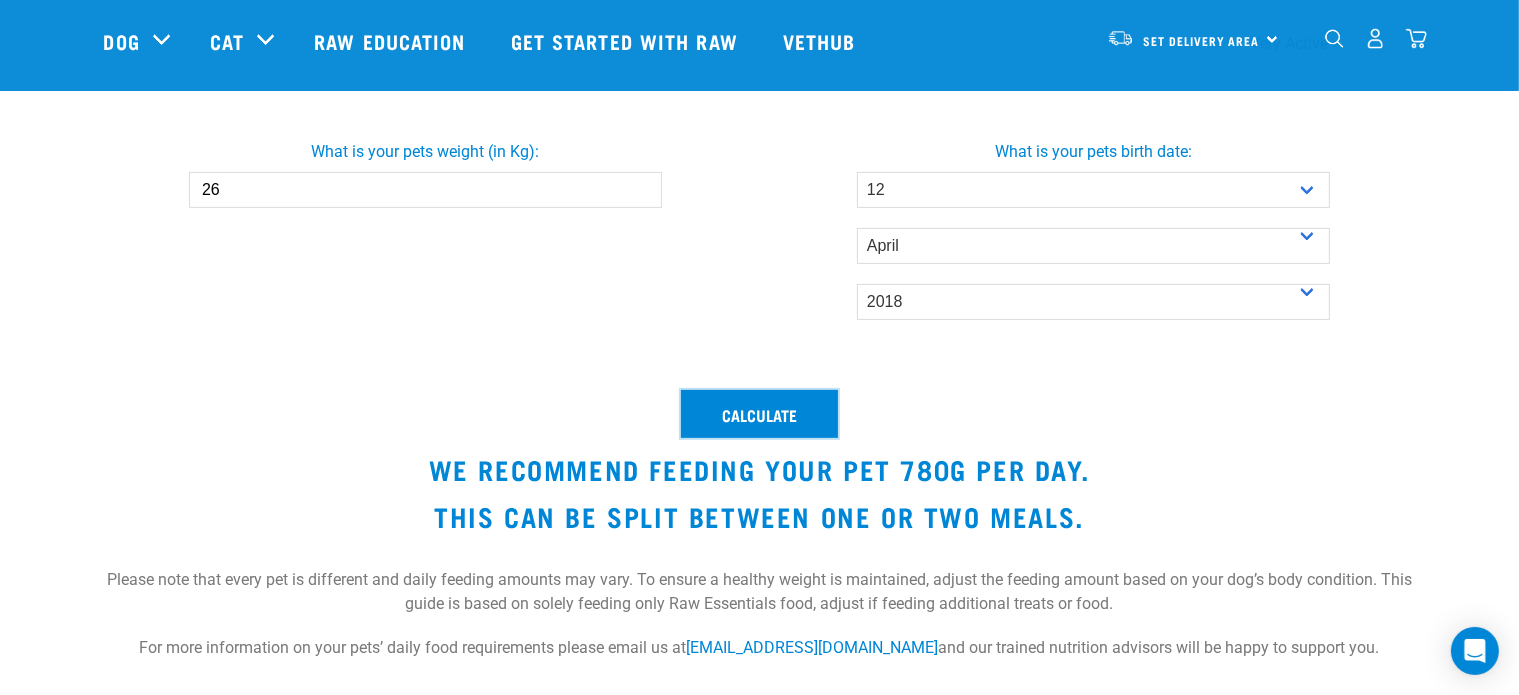 scroll, scrollTop: 500, scrollLeft: 0, axis: vertical 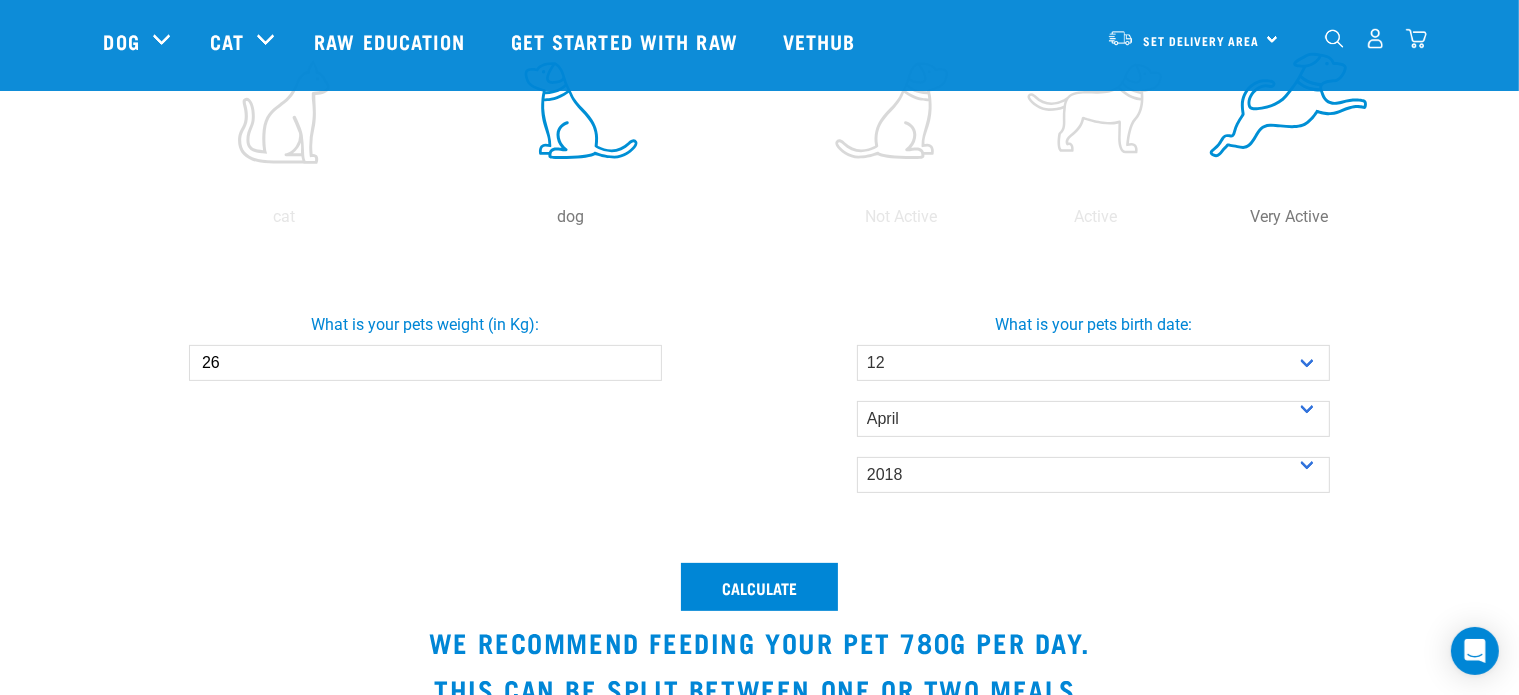 click on "26" at bounding box center [425, 363] 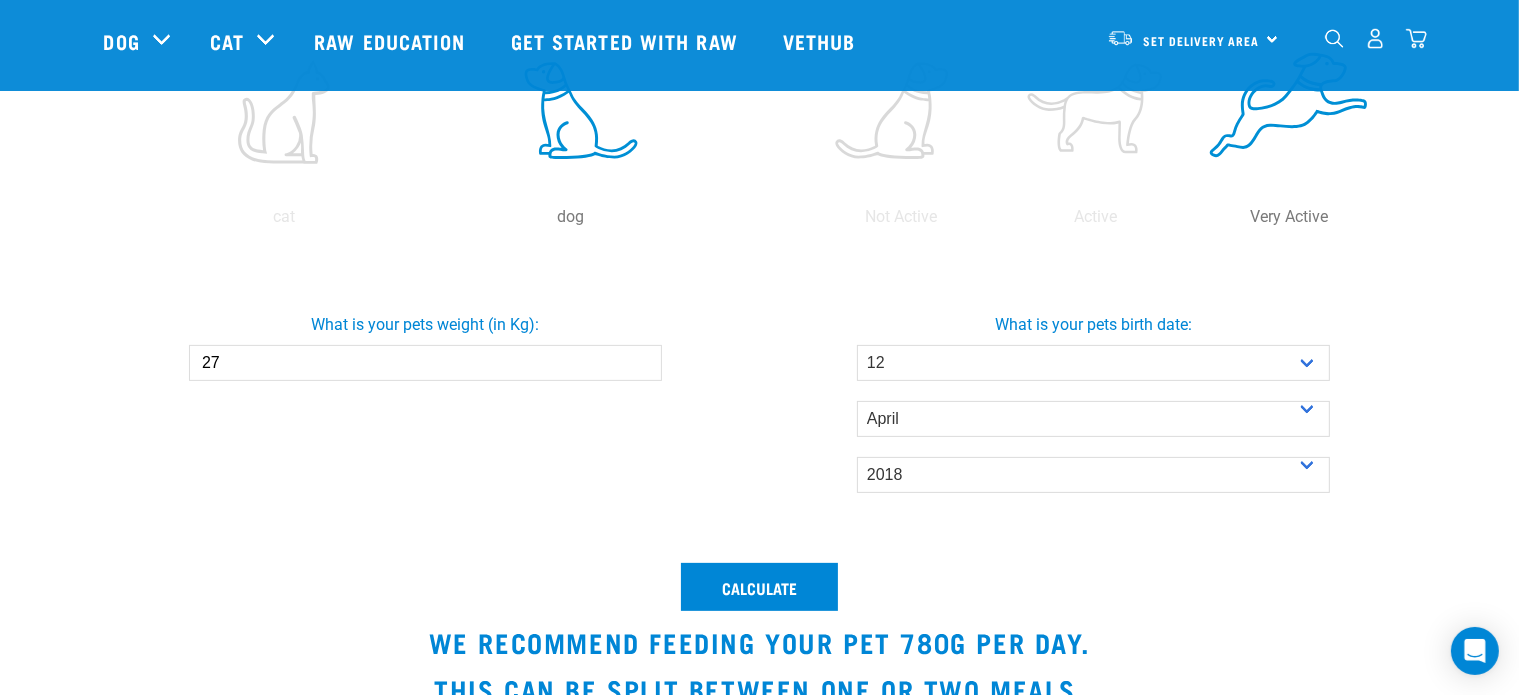 type on "27" 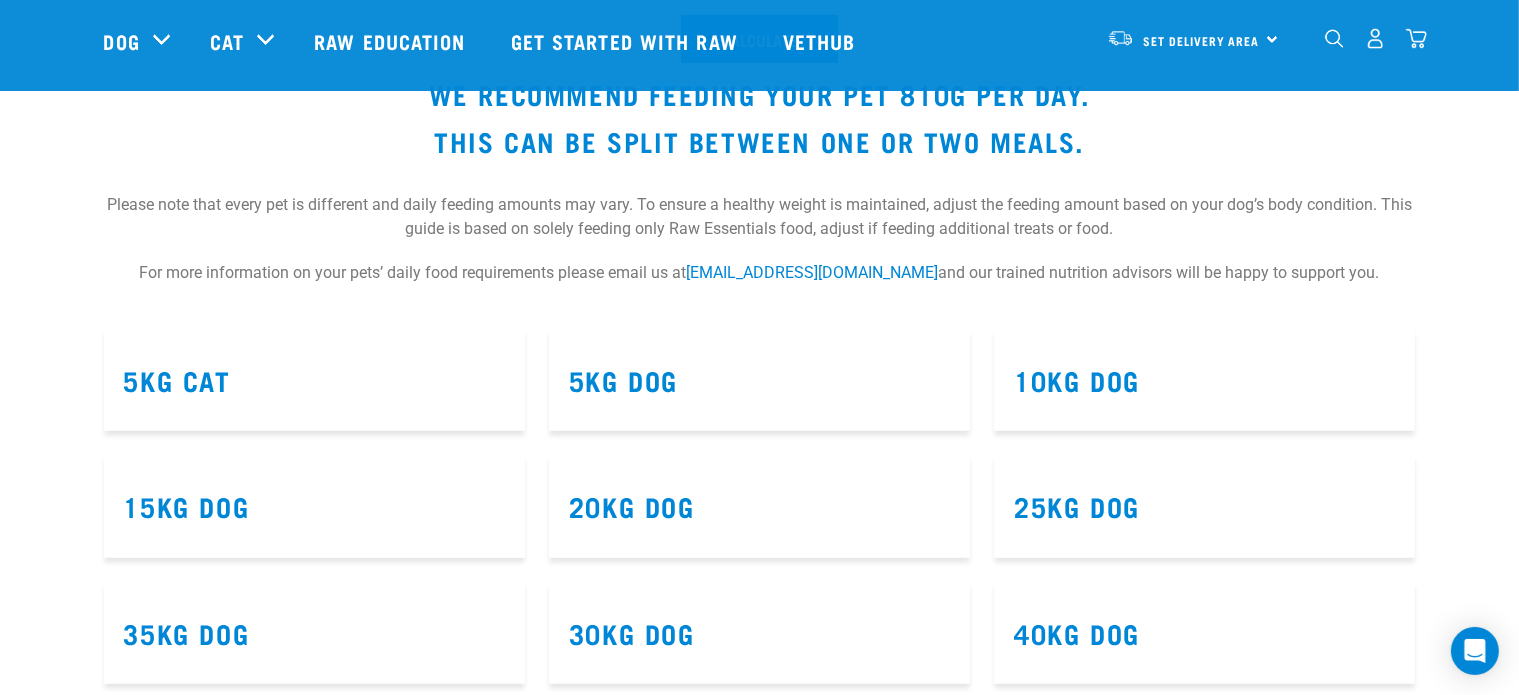 scroll, scrollTop: 1100, scrollLeft: 0, axis: vertical 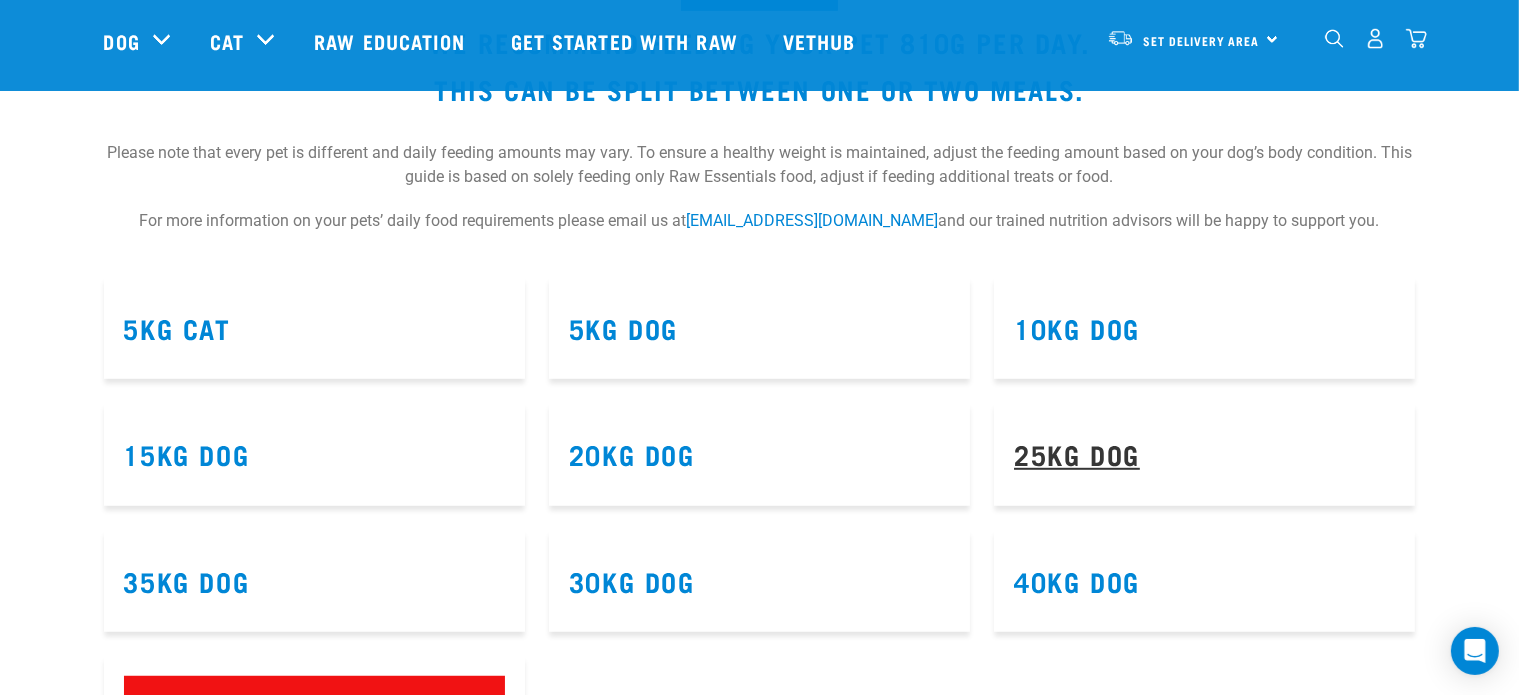click on "25kg Dog" at bounding box center [1077, 453] 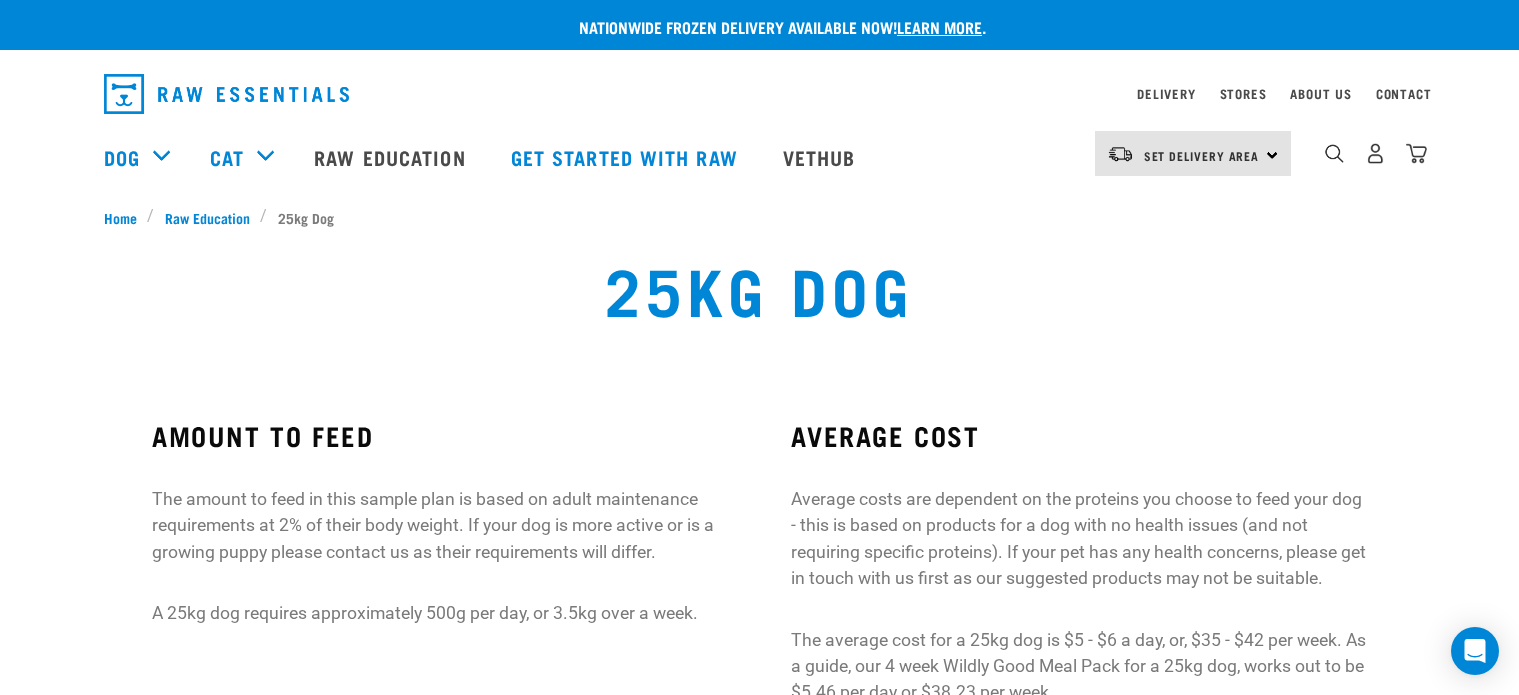 scroll, scrollTop: 0, scrollLeft: 0, axis: both 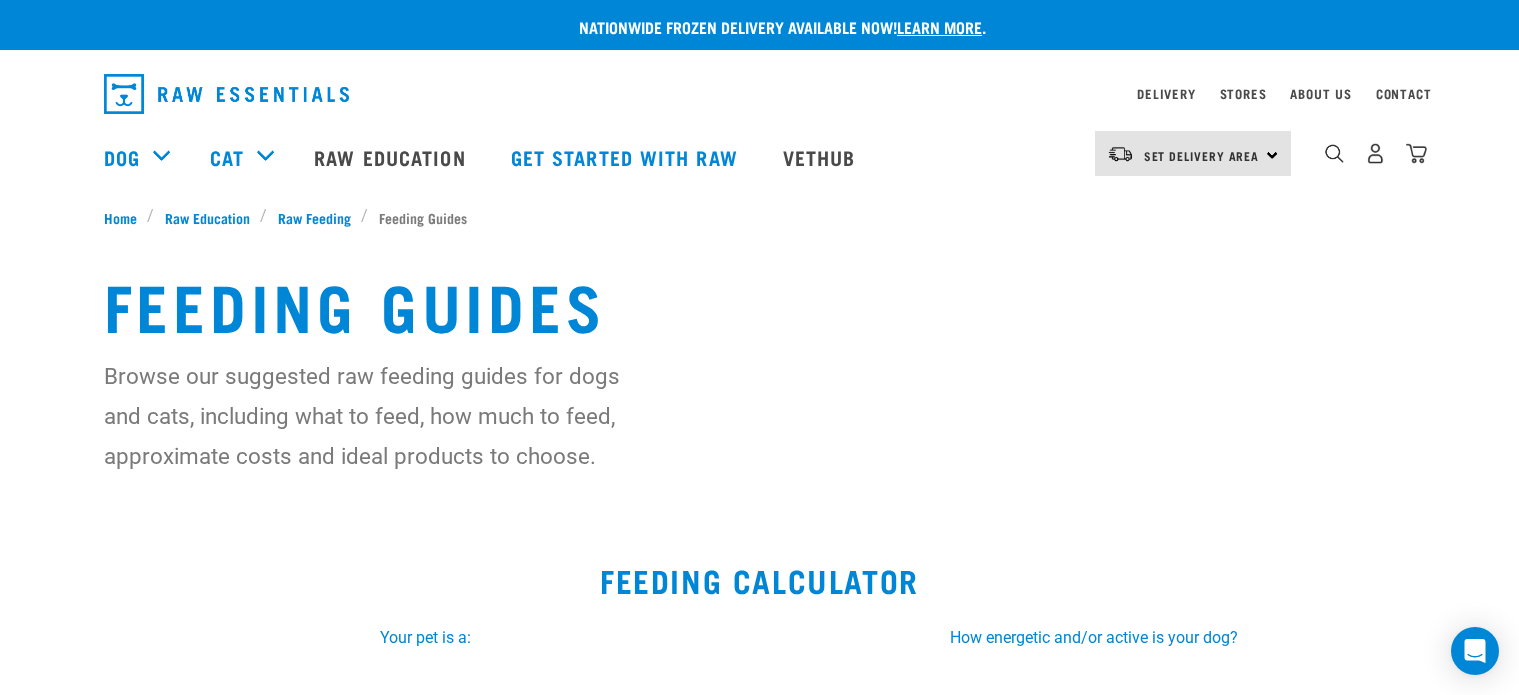 select on "12" 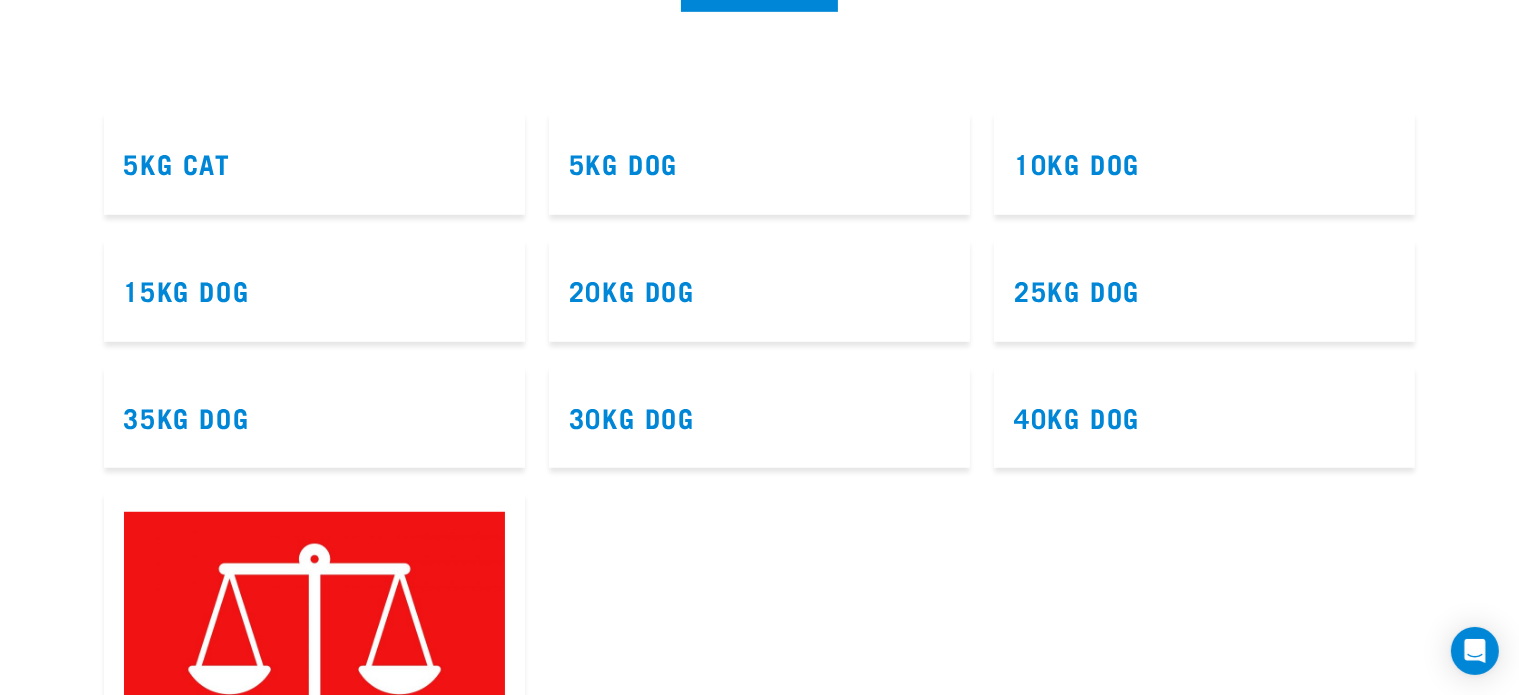 scroll, scrollTop: 0, scrollLeft: 0, axis: both 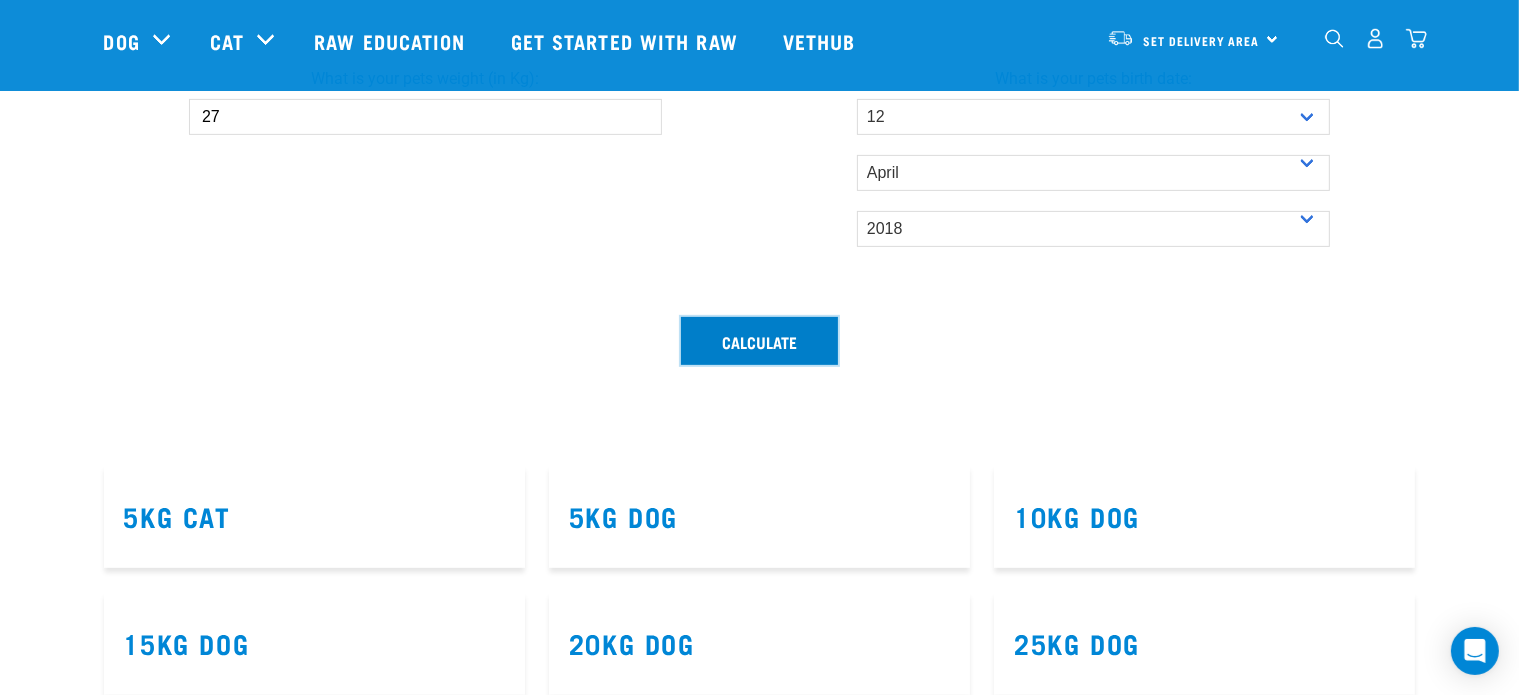 click on "Calculate" at bounding box center [759, 341] 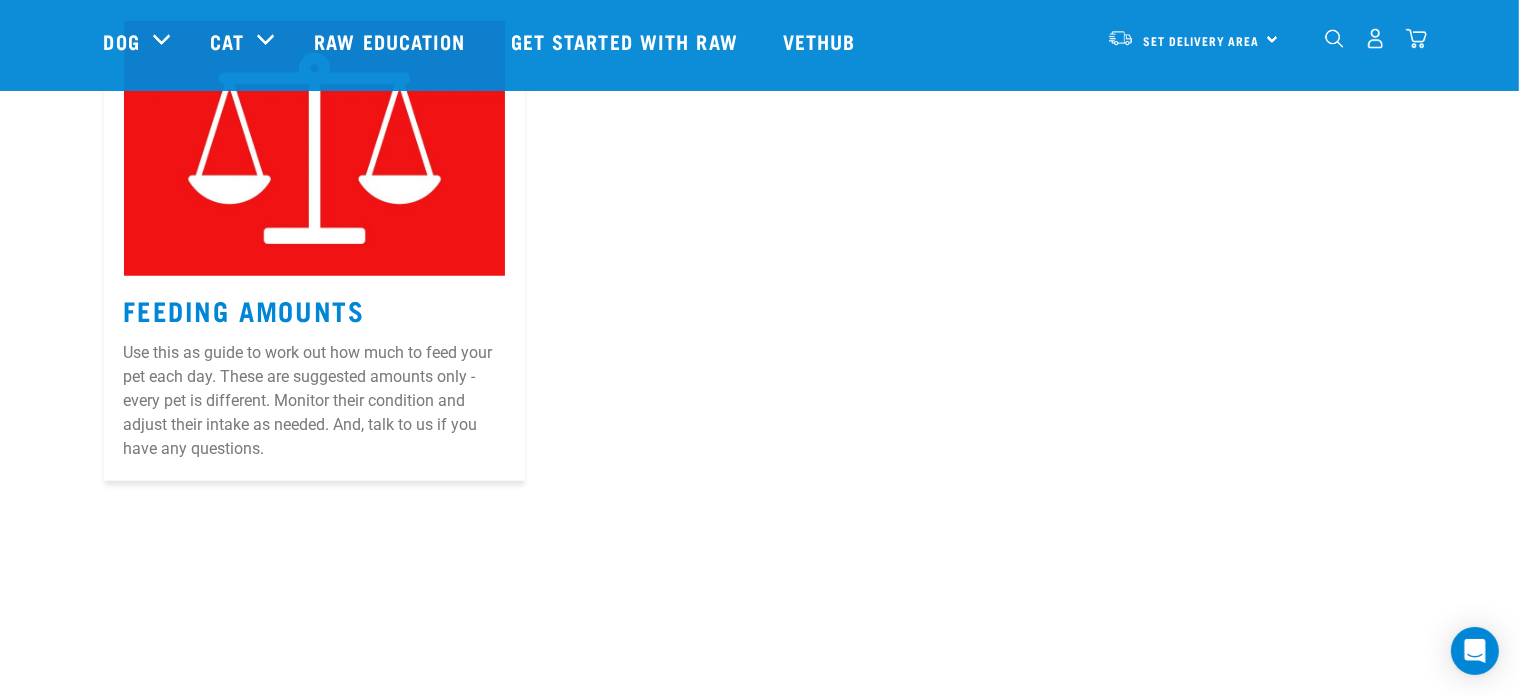 scroll, scrollTop: 1846, scrollLeft: 0, axis: vertical 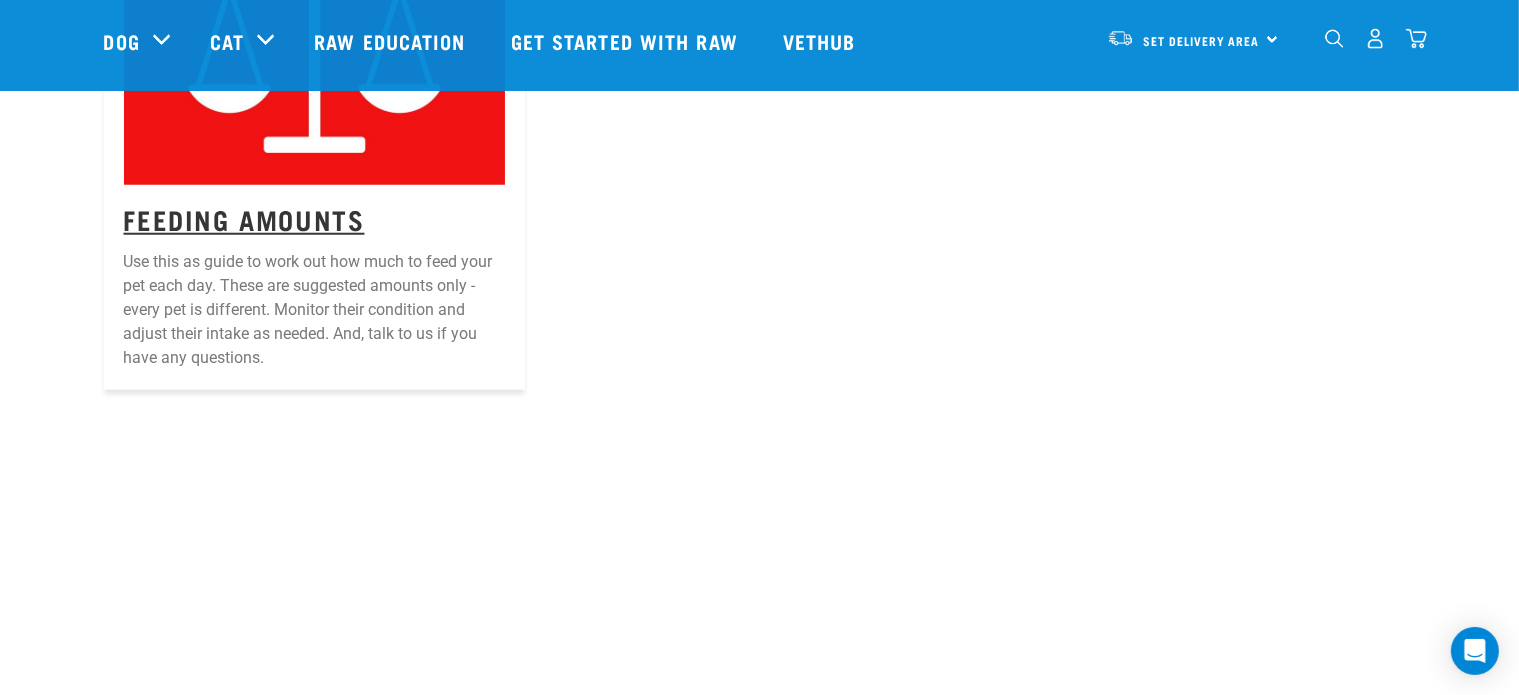 click on "Feeding Amounts" at bounding box center [244, 218] 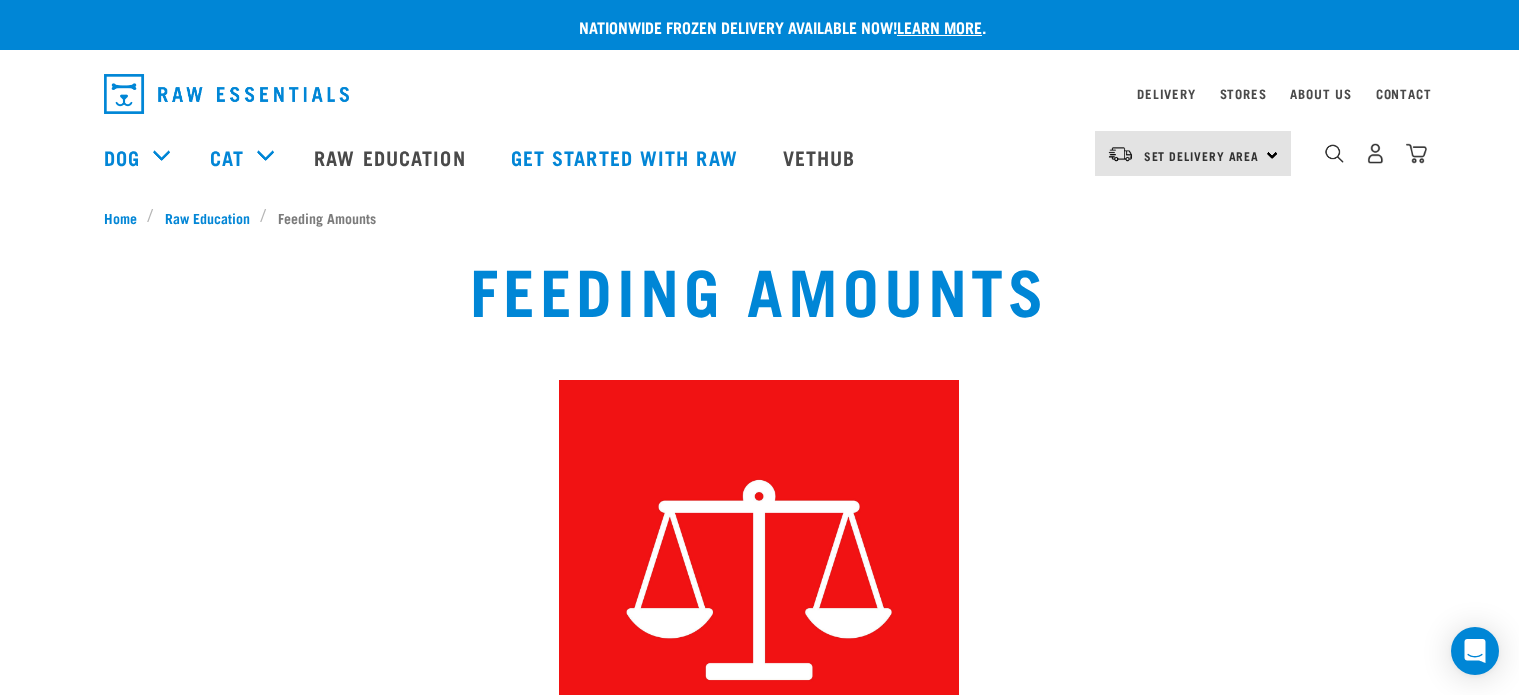 scroll, scrollTop: 60, scrollLeft: 0, axis: vertical 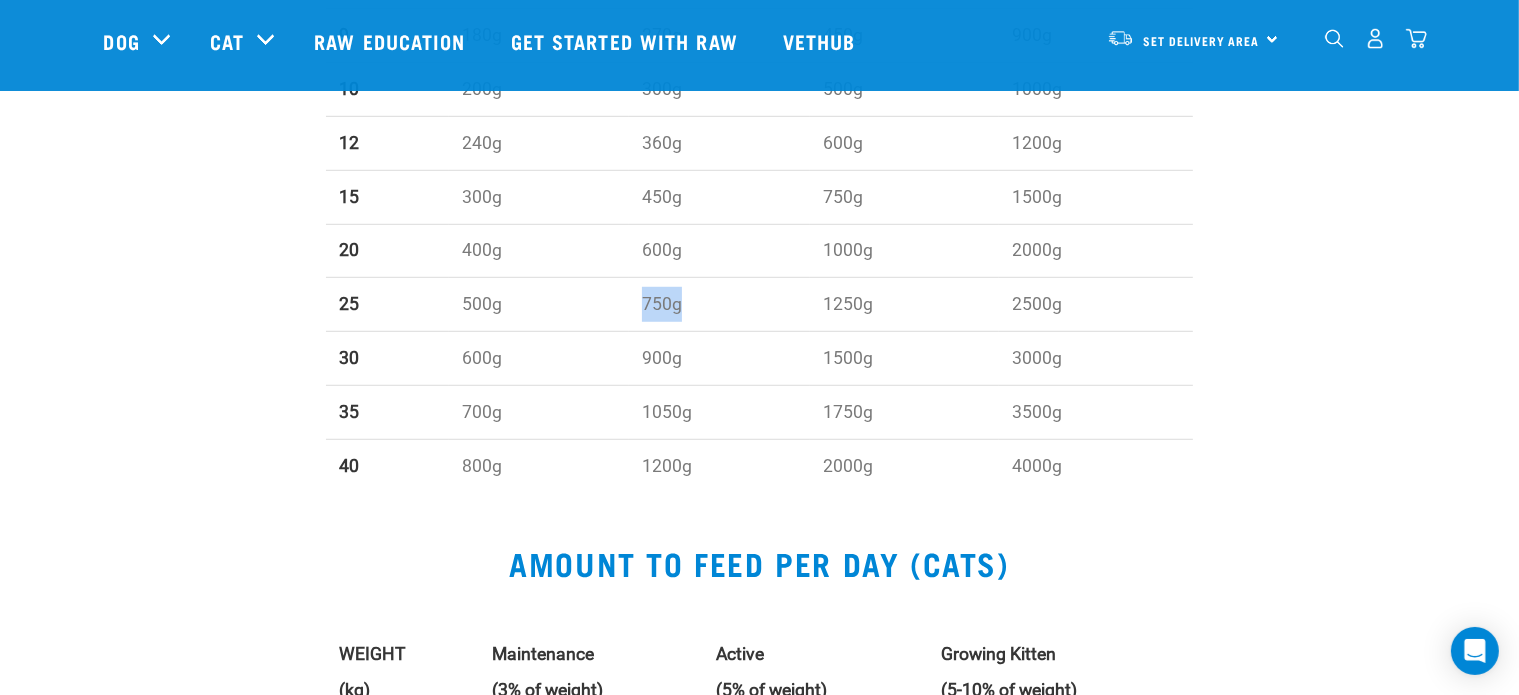 drag, startPoint x: 643, startPoint y: 297, endPoint x: 695, endPoint y: 299, distance: 52.03845 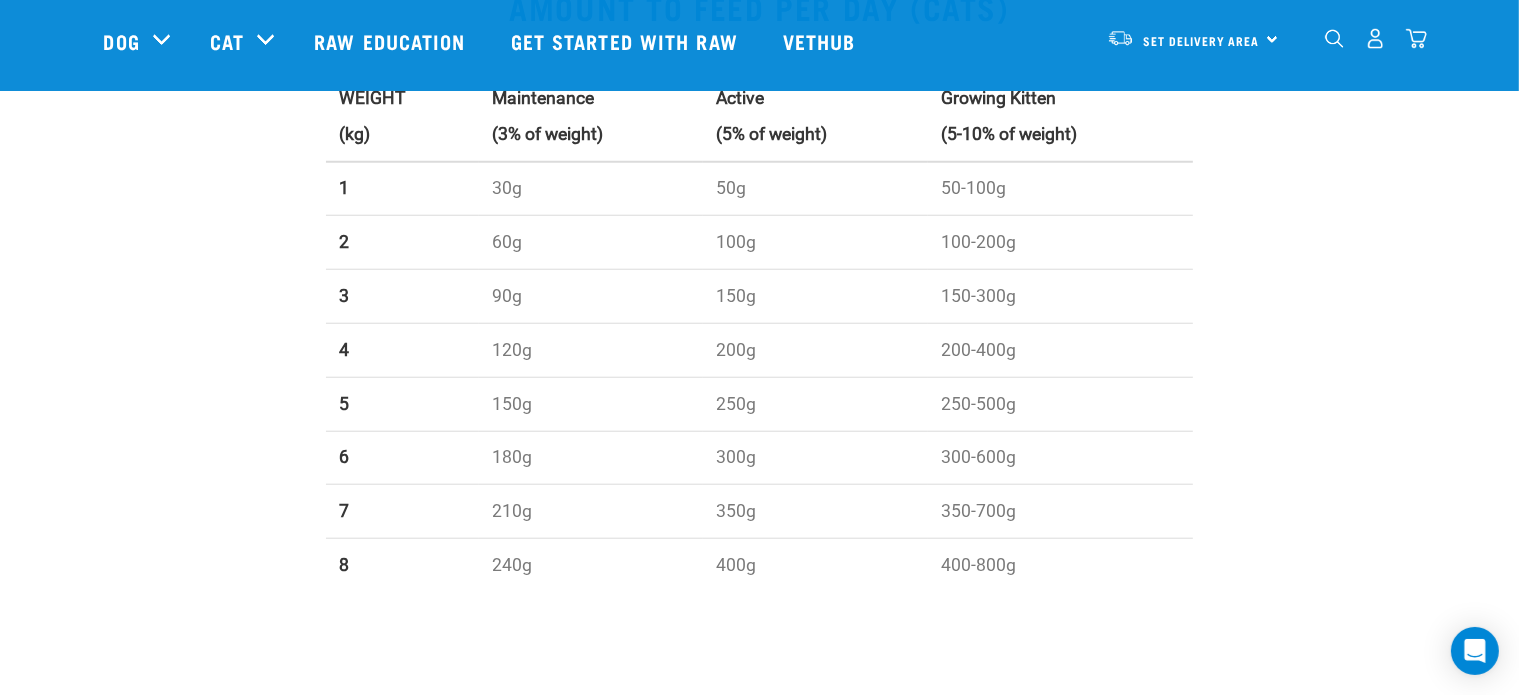 scroll, scrollTop: 2100, scrollLeft: 0, axis: vertical 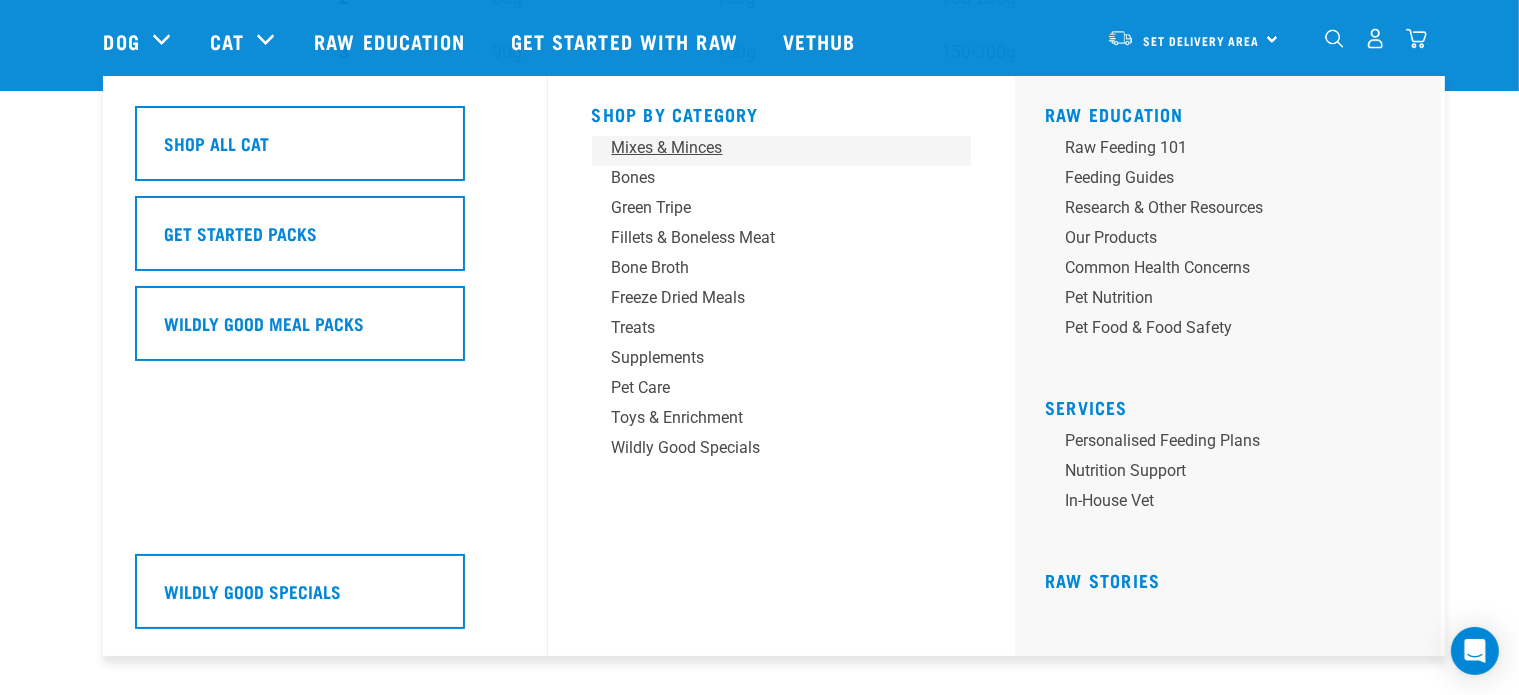 click on "Mixes & Minces" at bounding box center [768, 148] 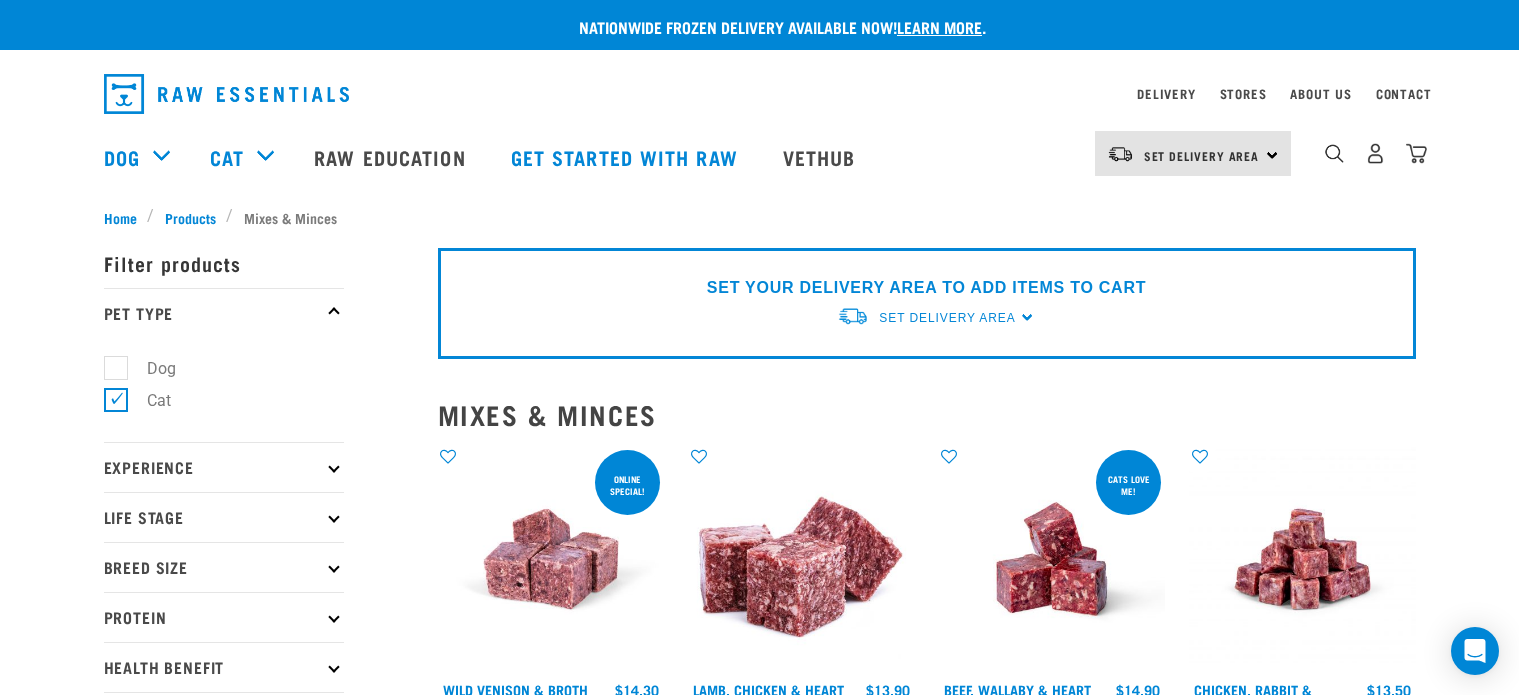 scroll, scrollTop: 0, scrollLeft: 0, axis: both 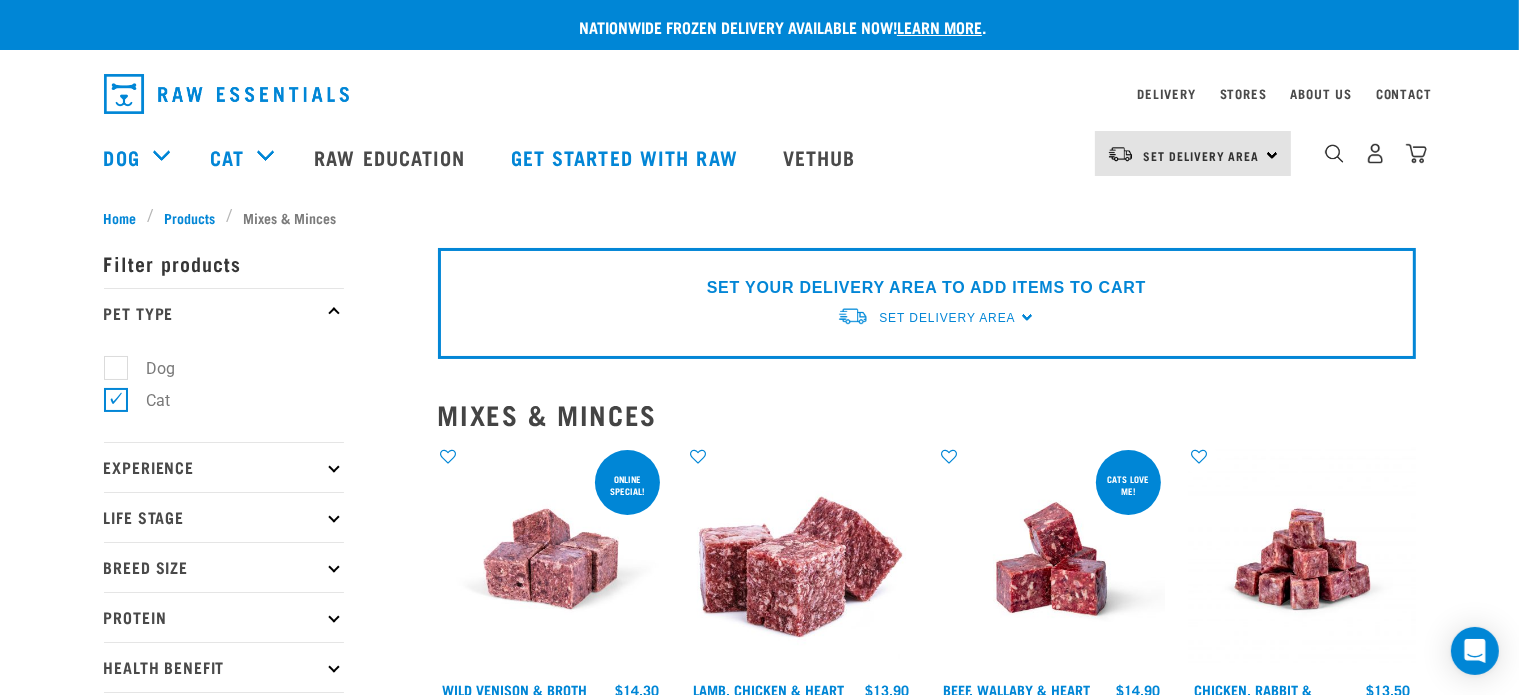 click on "Dog" at bounding box center [149, 368] 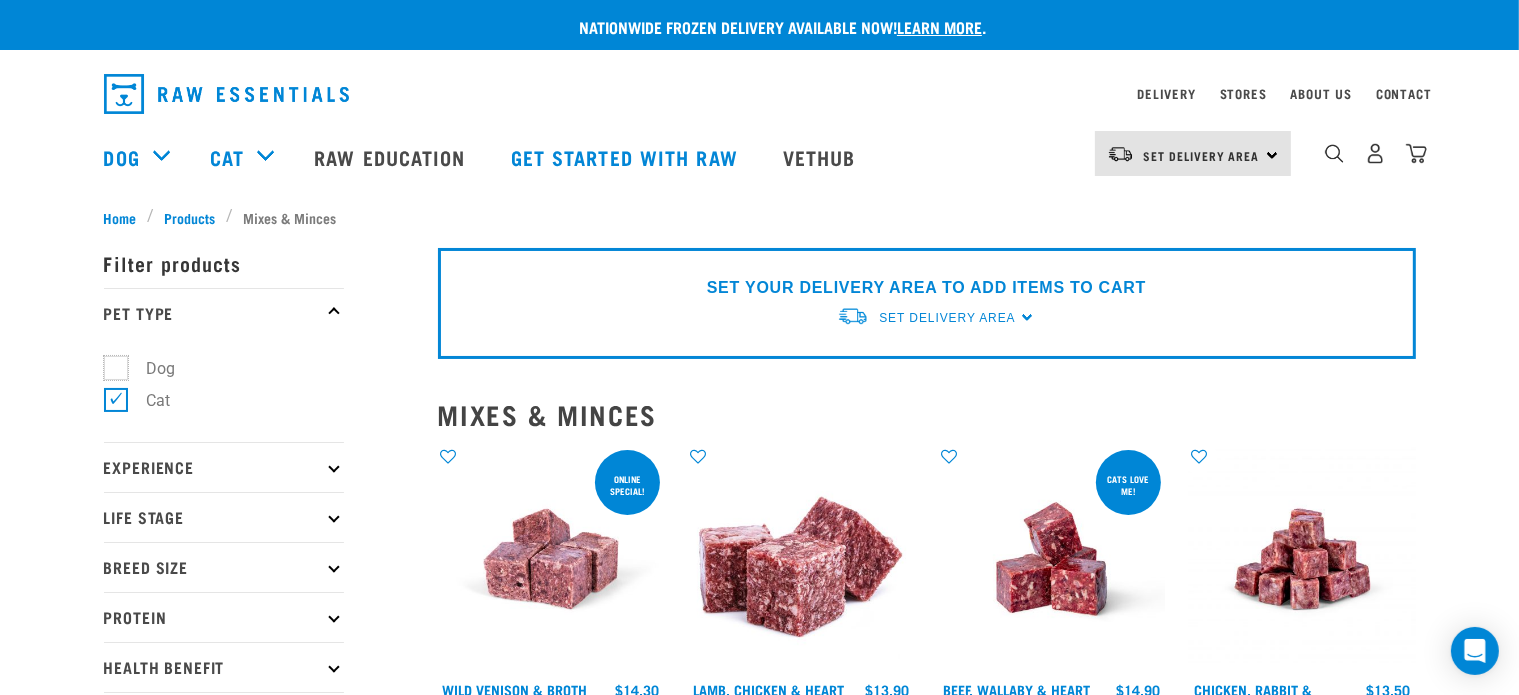 click on "Dog" at bounding box center [110, 364] 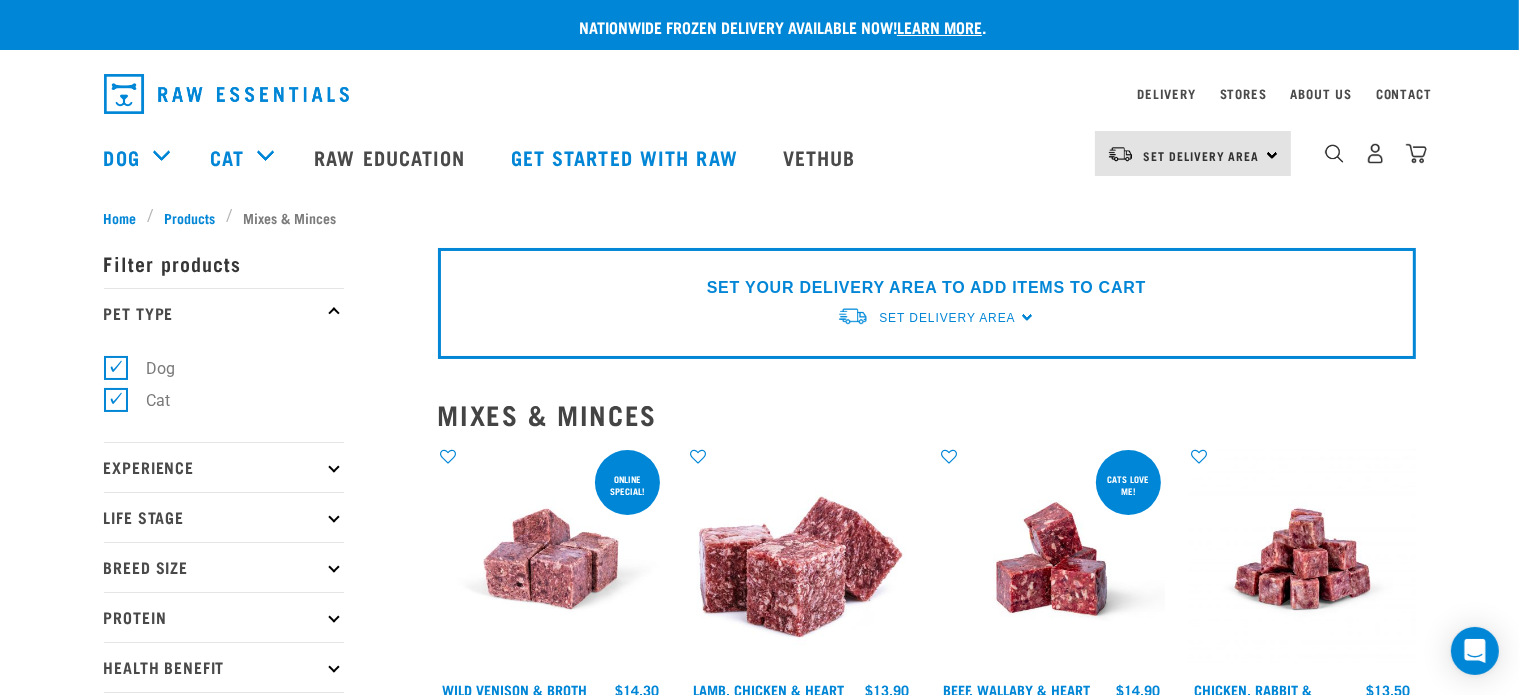 click on "Cat" at bounding box center [147, 400] 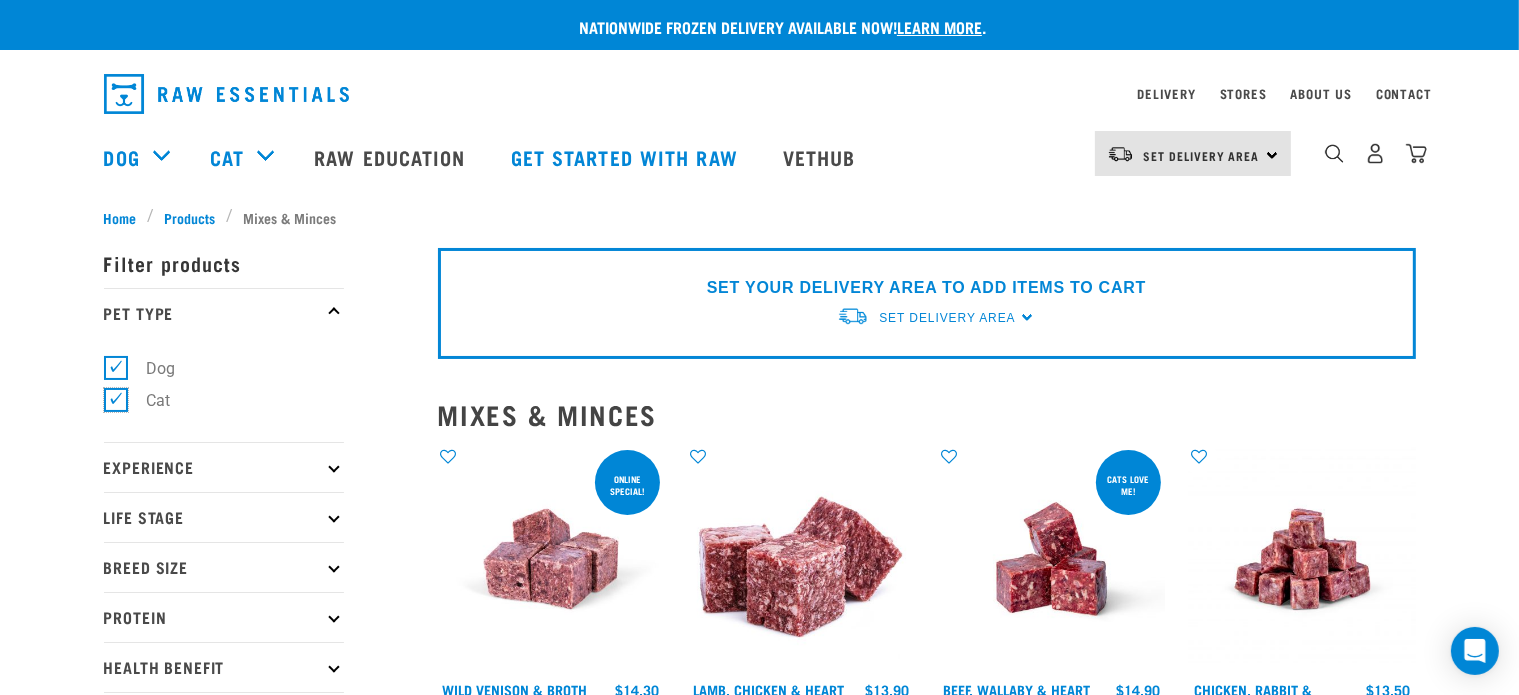 checkbox on "false" 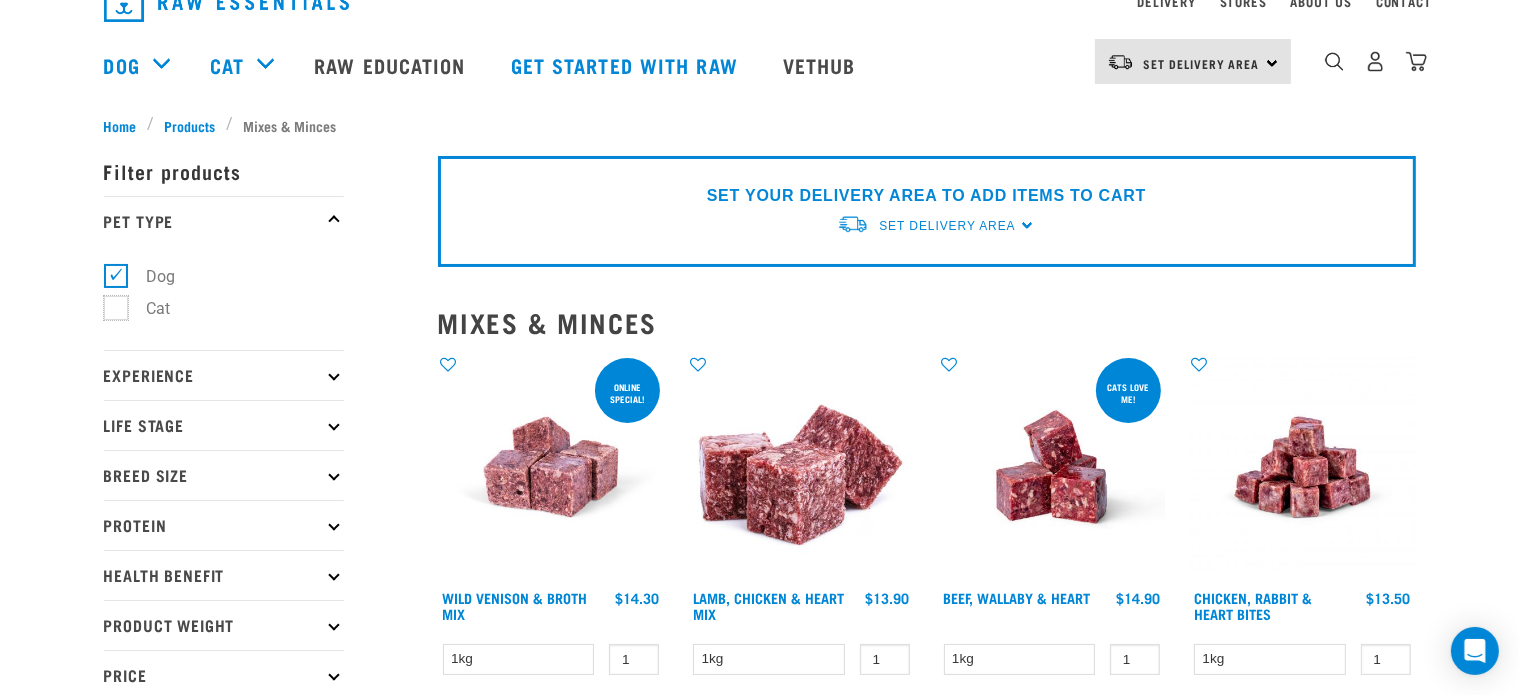 scroll, scrollTop: 100, scrollLeft: 0, axis: vertical 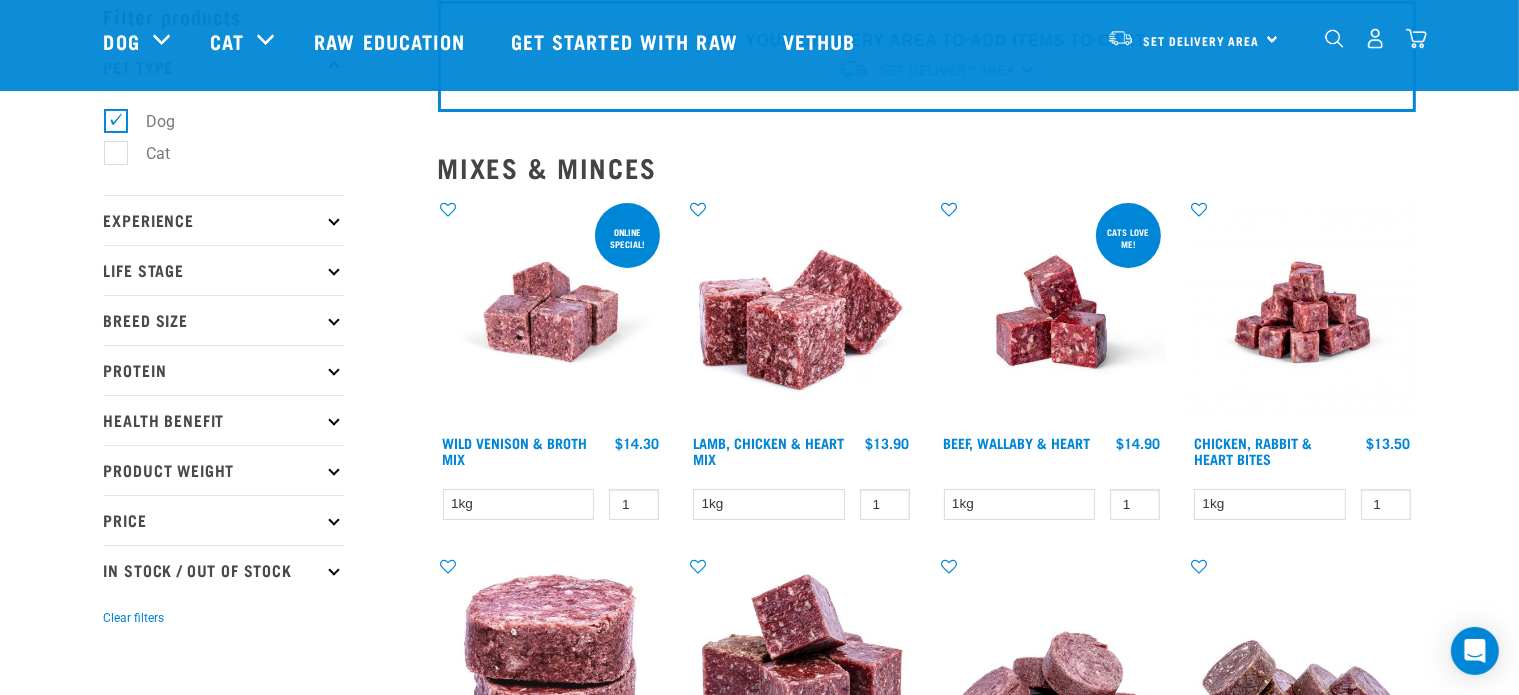 click at bounding box center [333, 269] 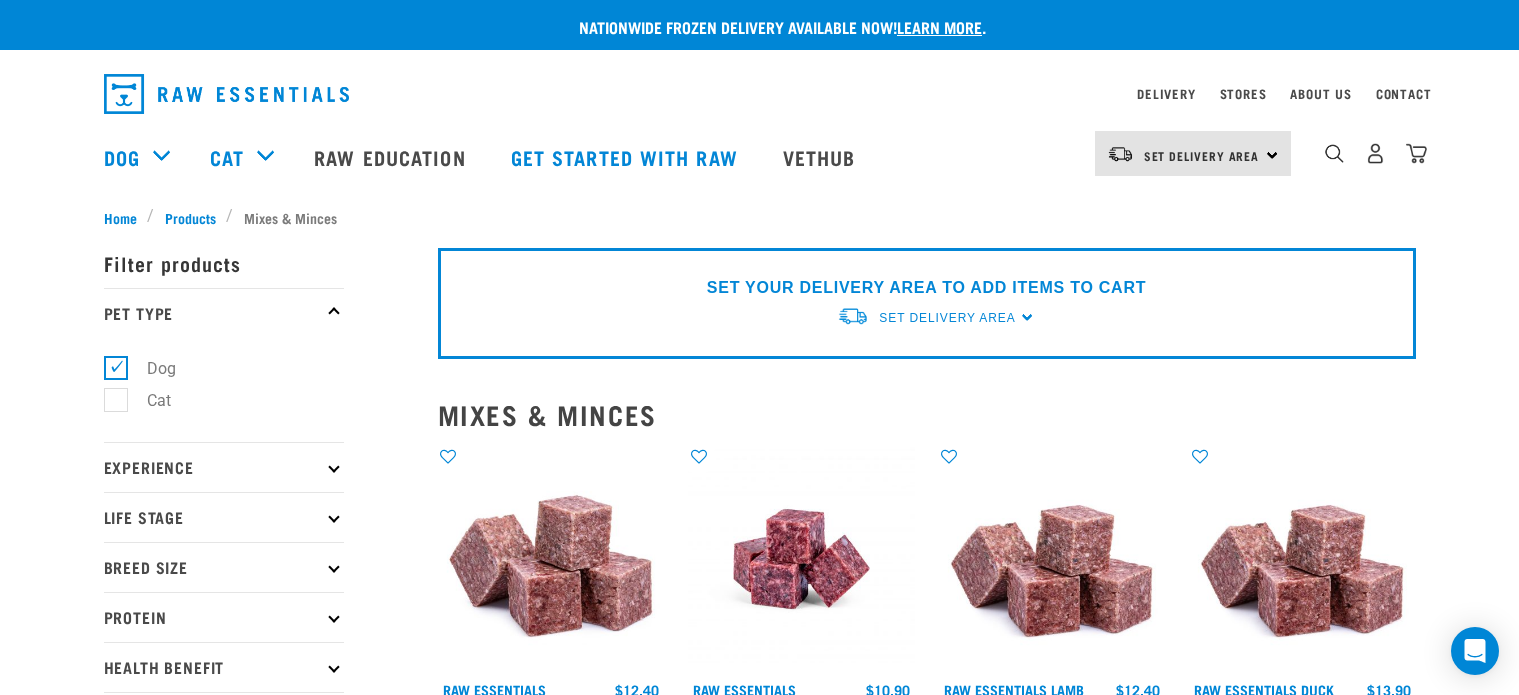 scroll, scrollTop: 0, scrollLeft: 0, axis: both 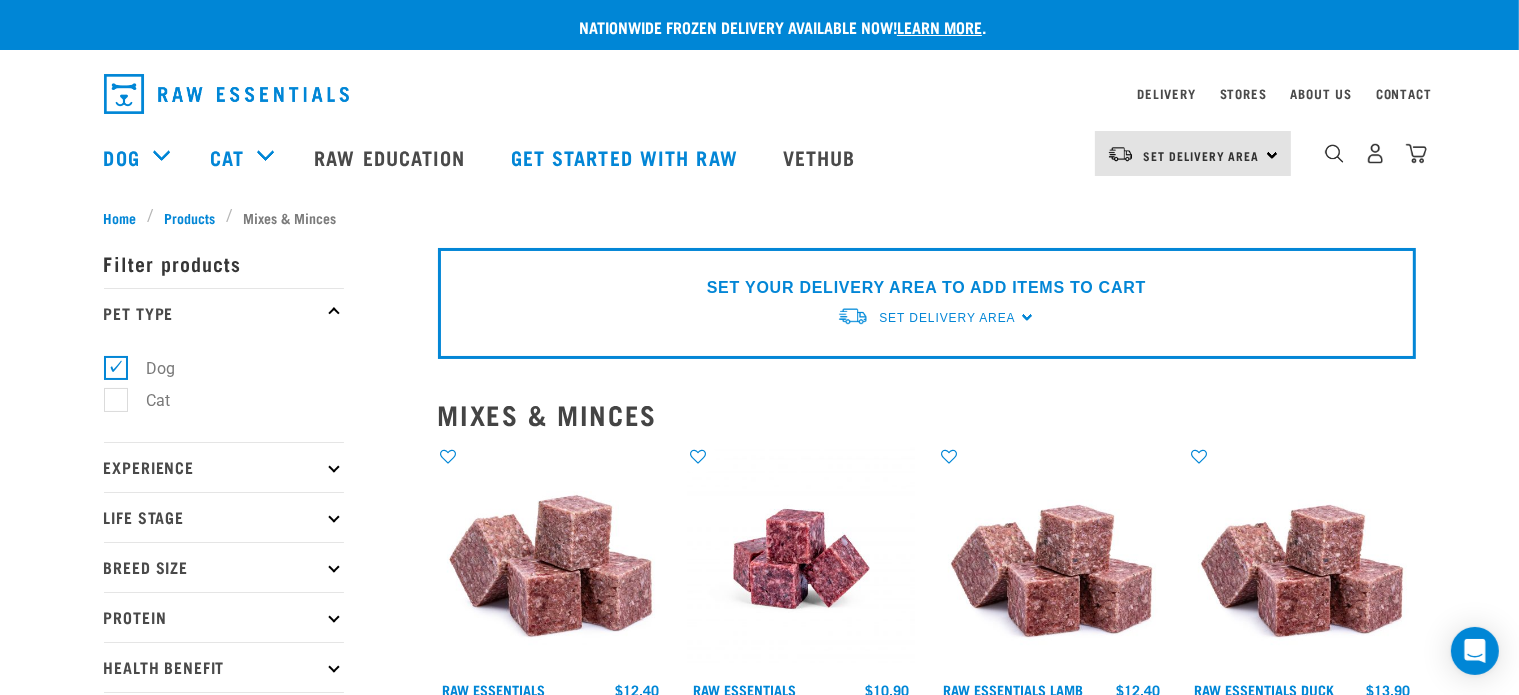 click on "Experience" at bounding box center (224, 467) 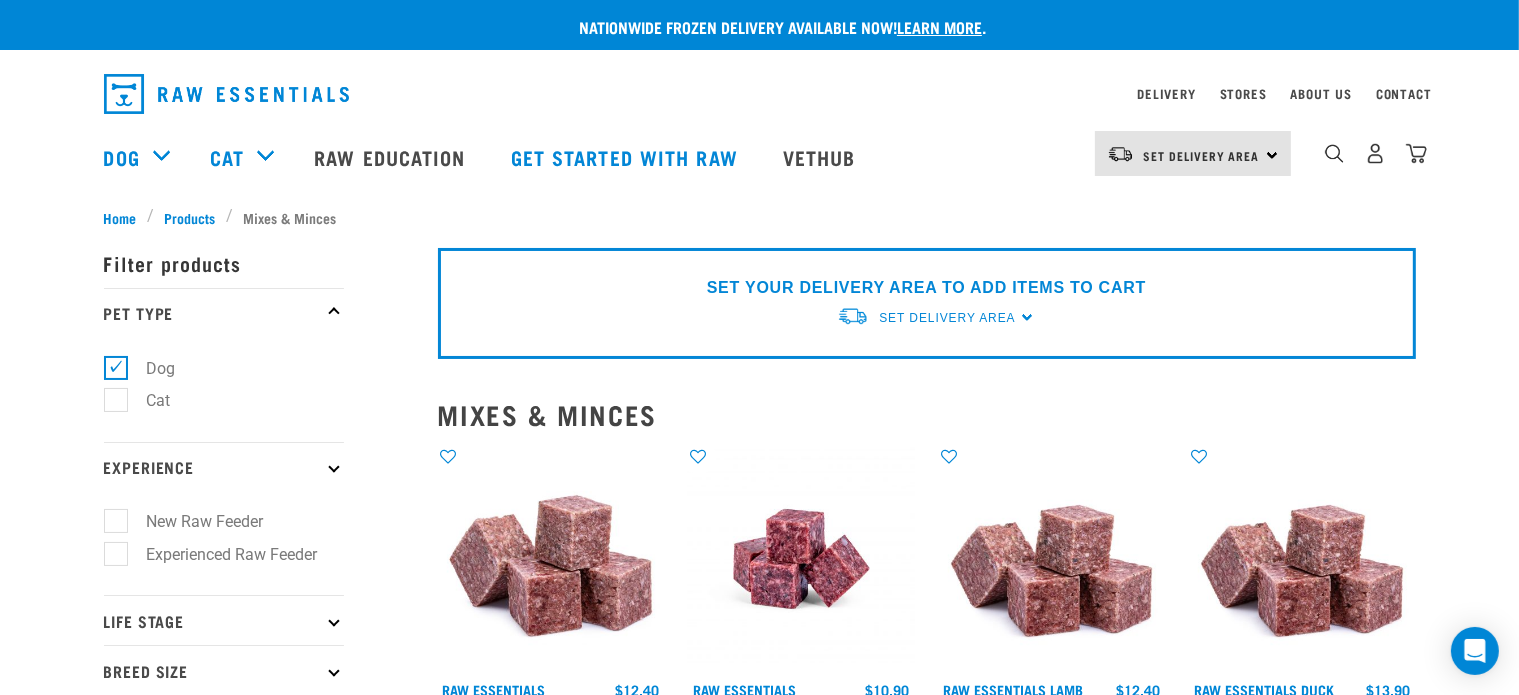 click on "Experienced Raw Feeder" at bounding box center [220, 554] 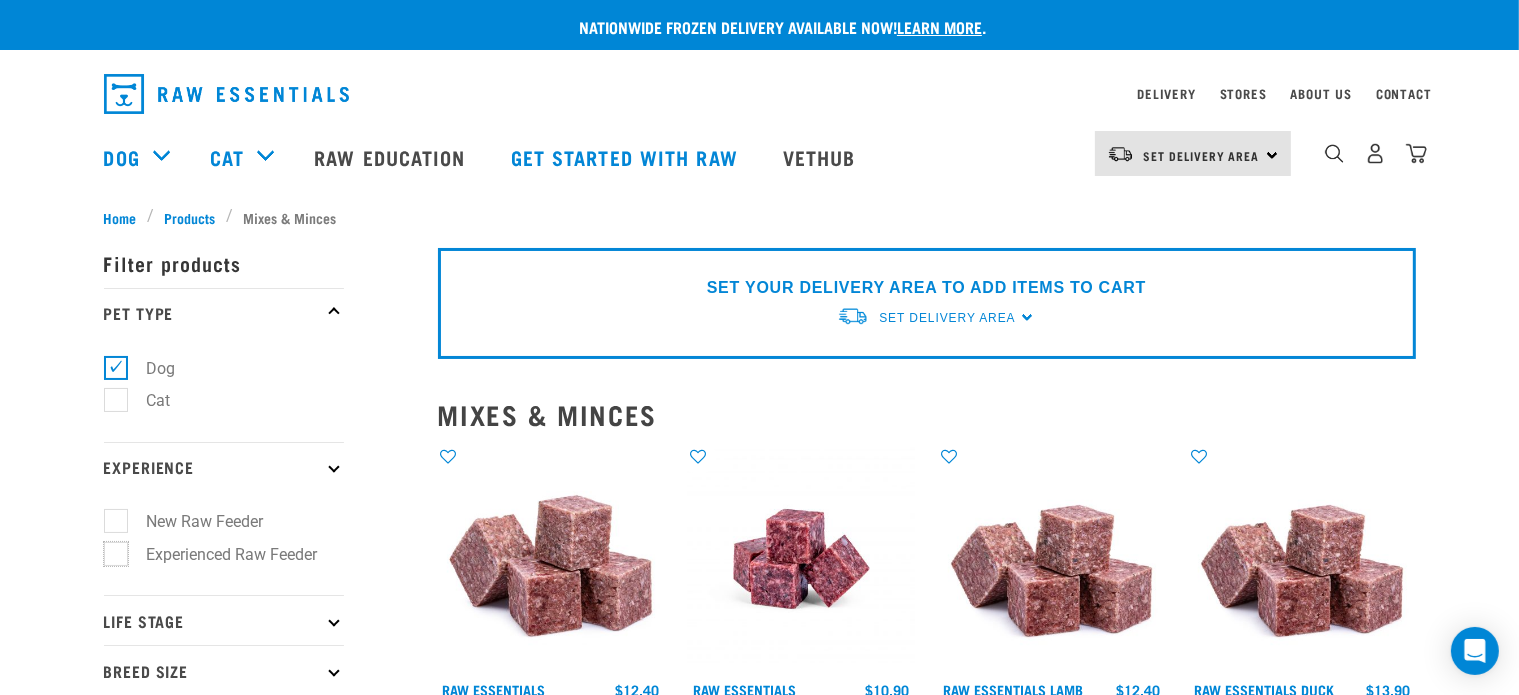 click on "Experienced Raw Feeder" at bounding box center [110, 550] 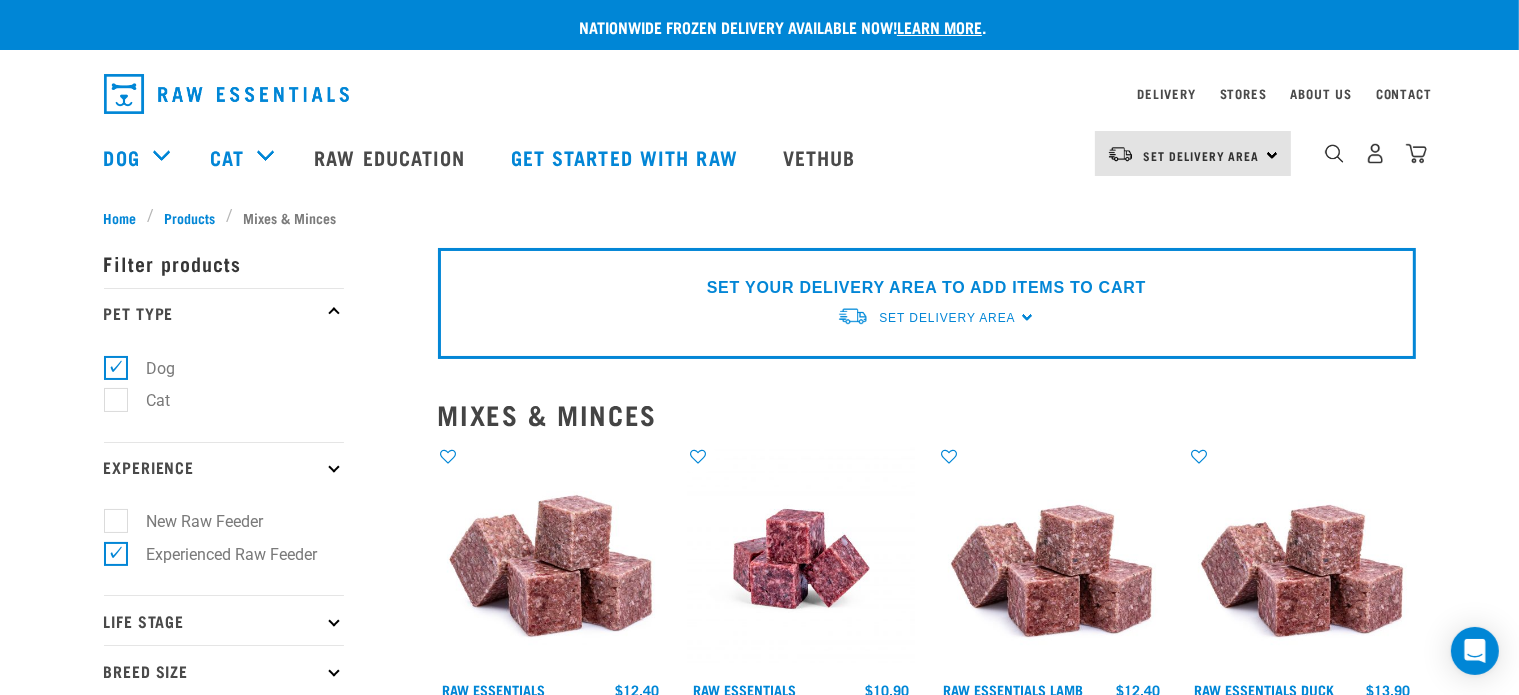 click on "Life Stage" at bounding box center (224, 620) 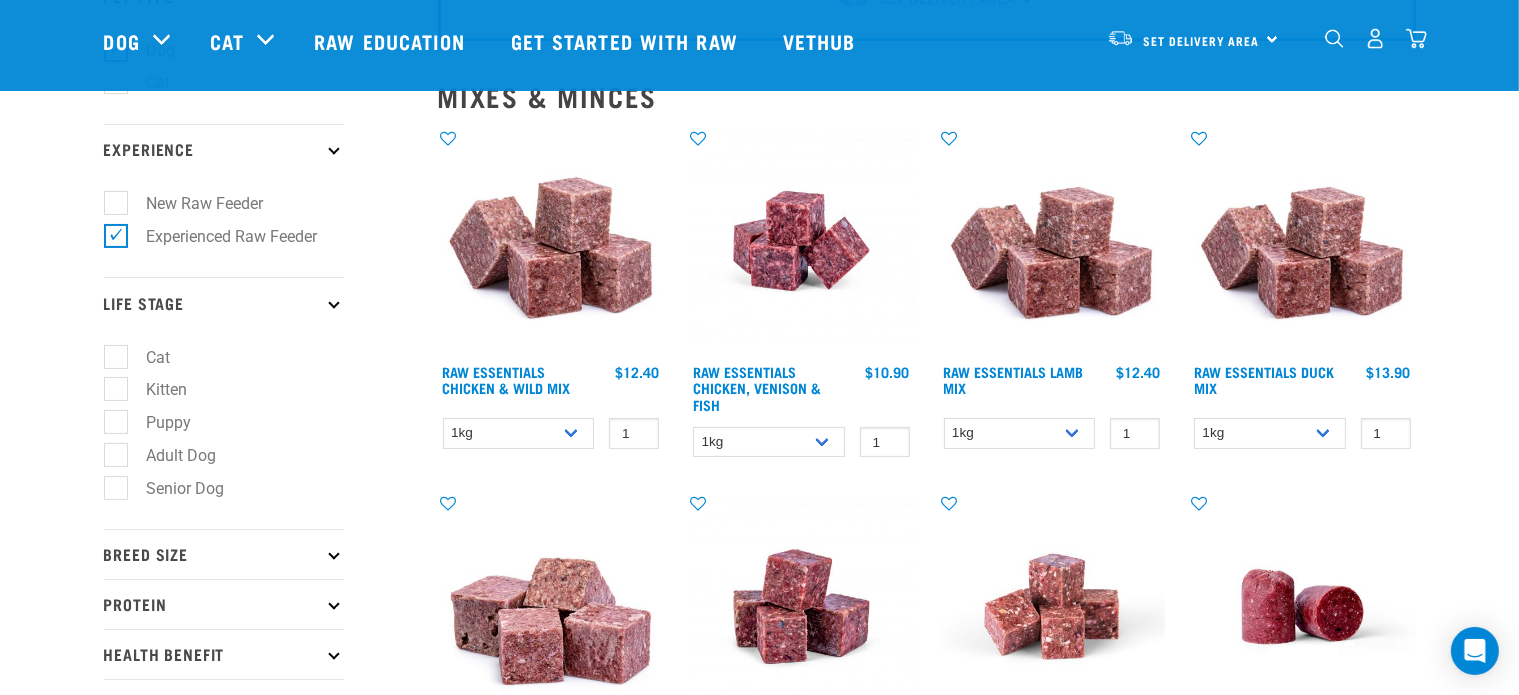 scroll, scrollTop: 300, scrollLeft: 0, axis: vertical 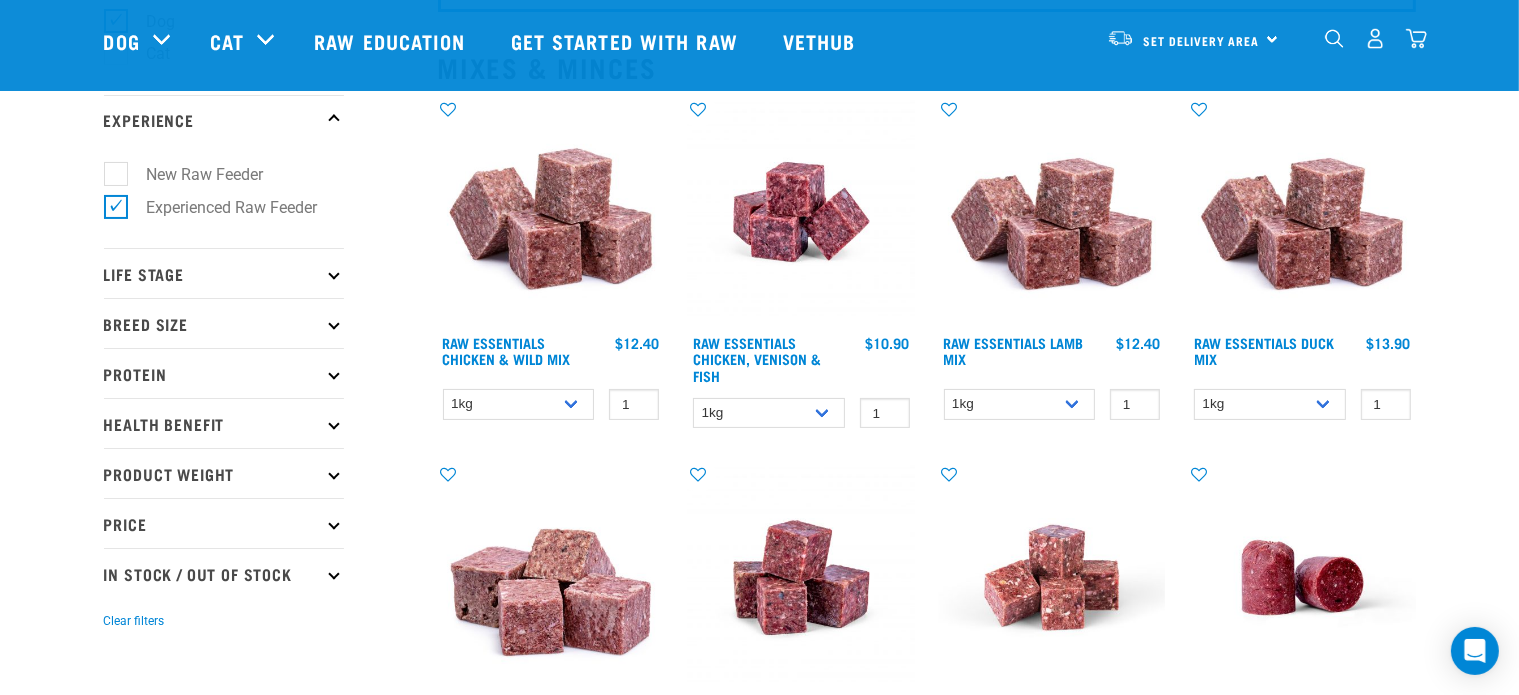 click on "Life Stage" at bounding box center [224, 273] 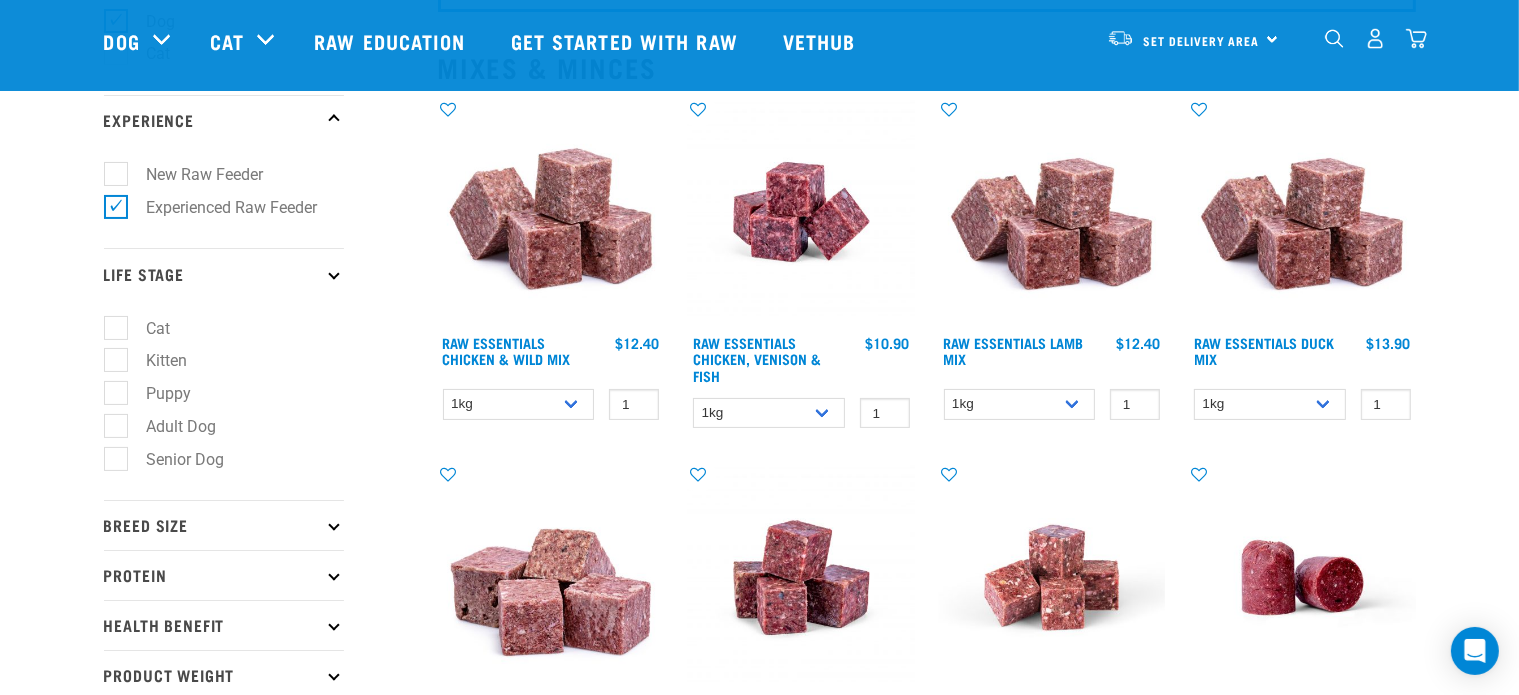 click on "Adult Dog" at bounding box center (170, 426) 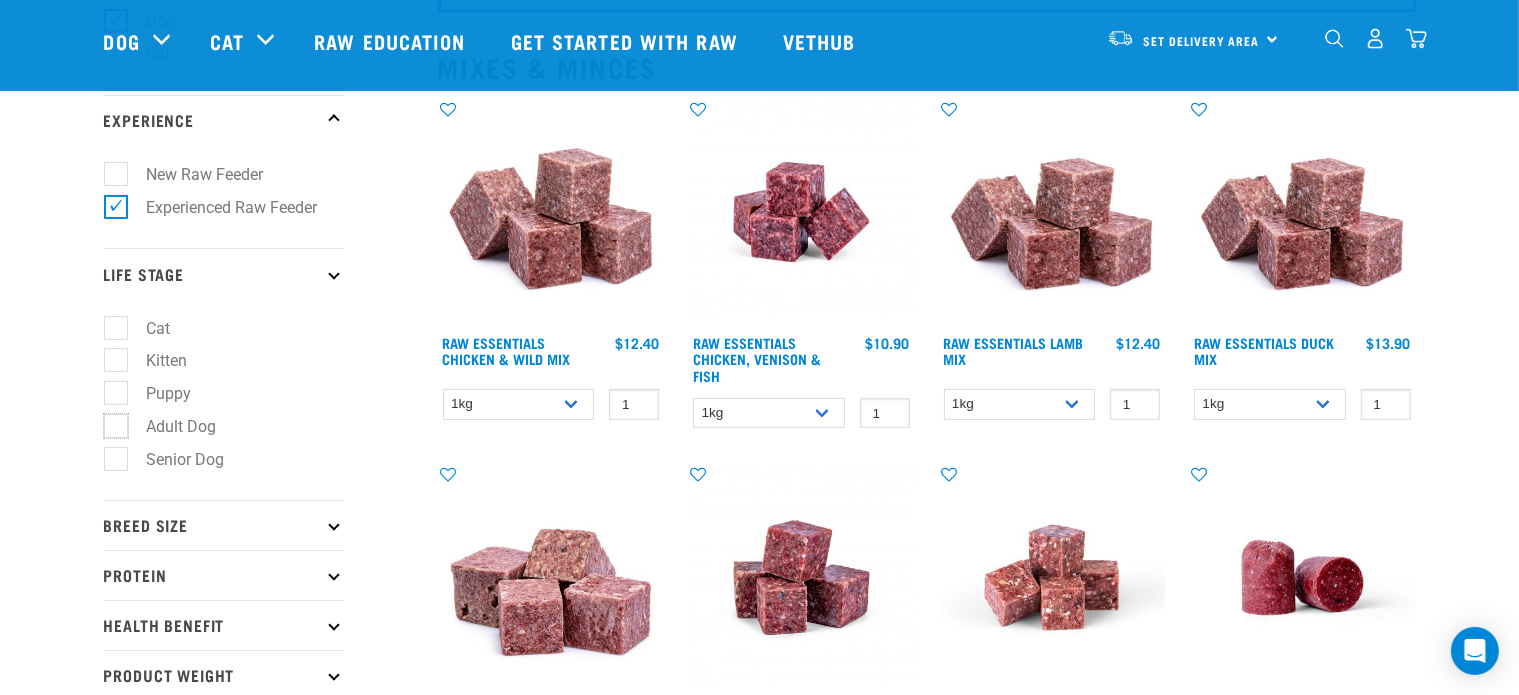 checkbox on "true" 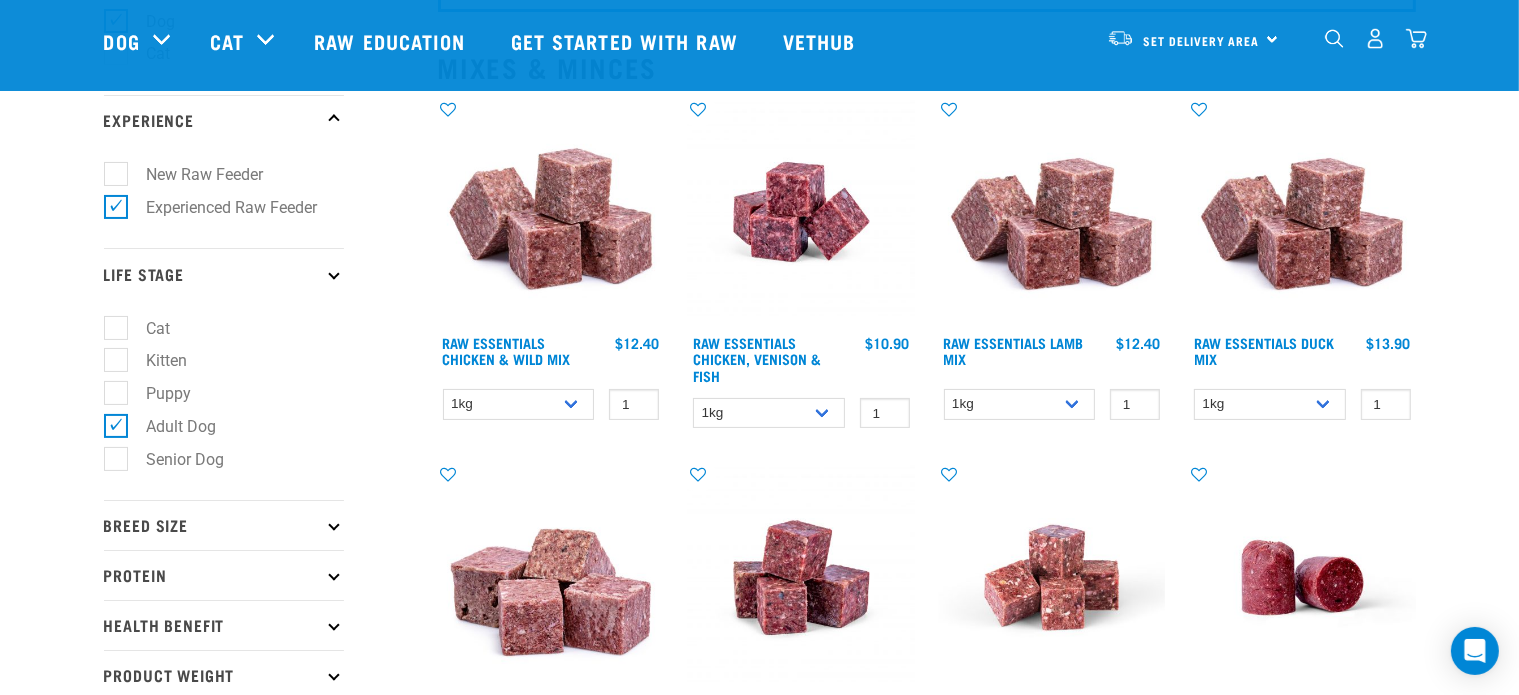 click at bounding box center [333, 525] 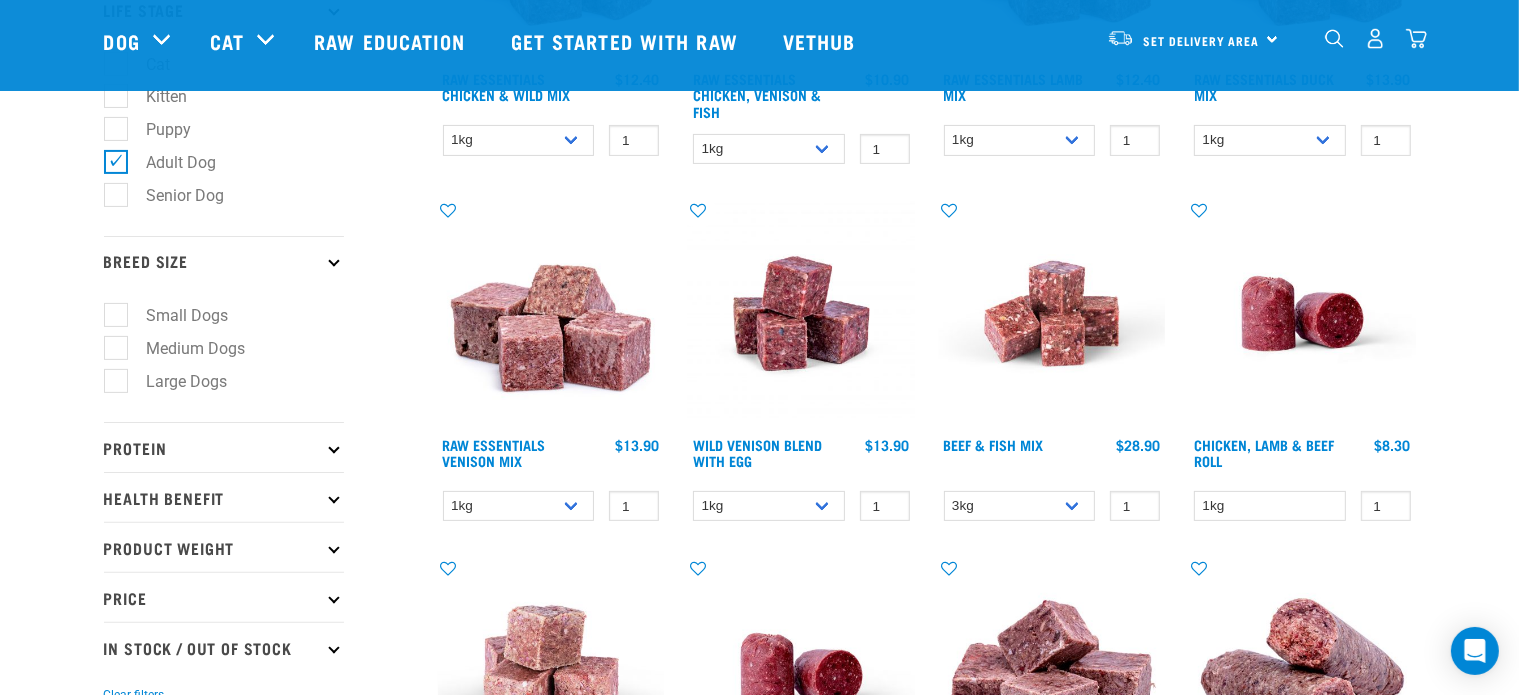 scroll, scrollTop: 500, scrollLeft: 0, axis: vertical 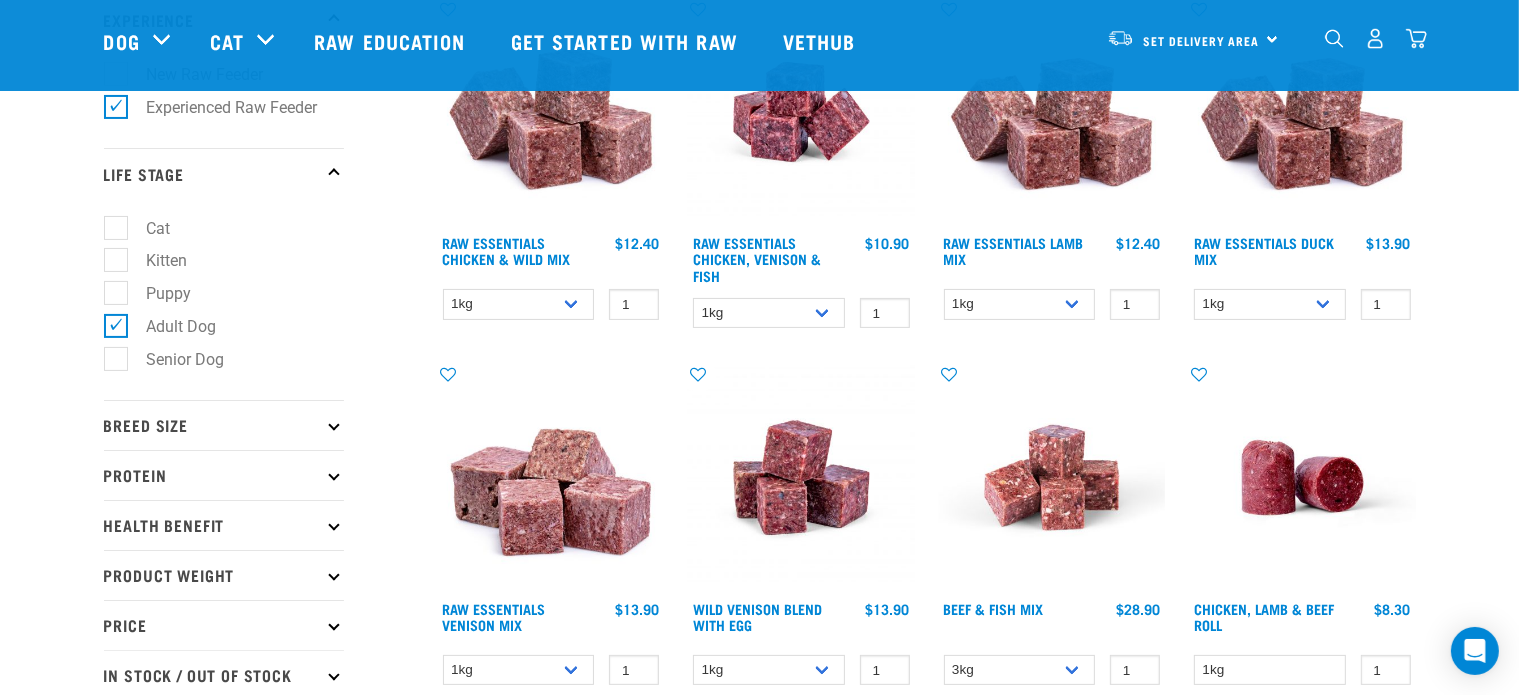 click on "Breed Size" at bounding box center [224, 425] 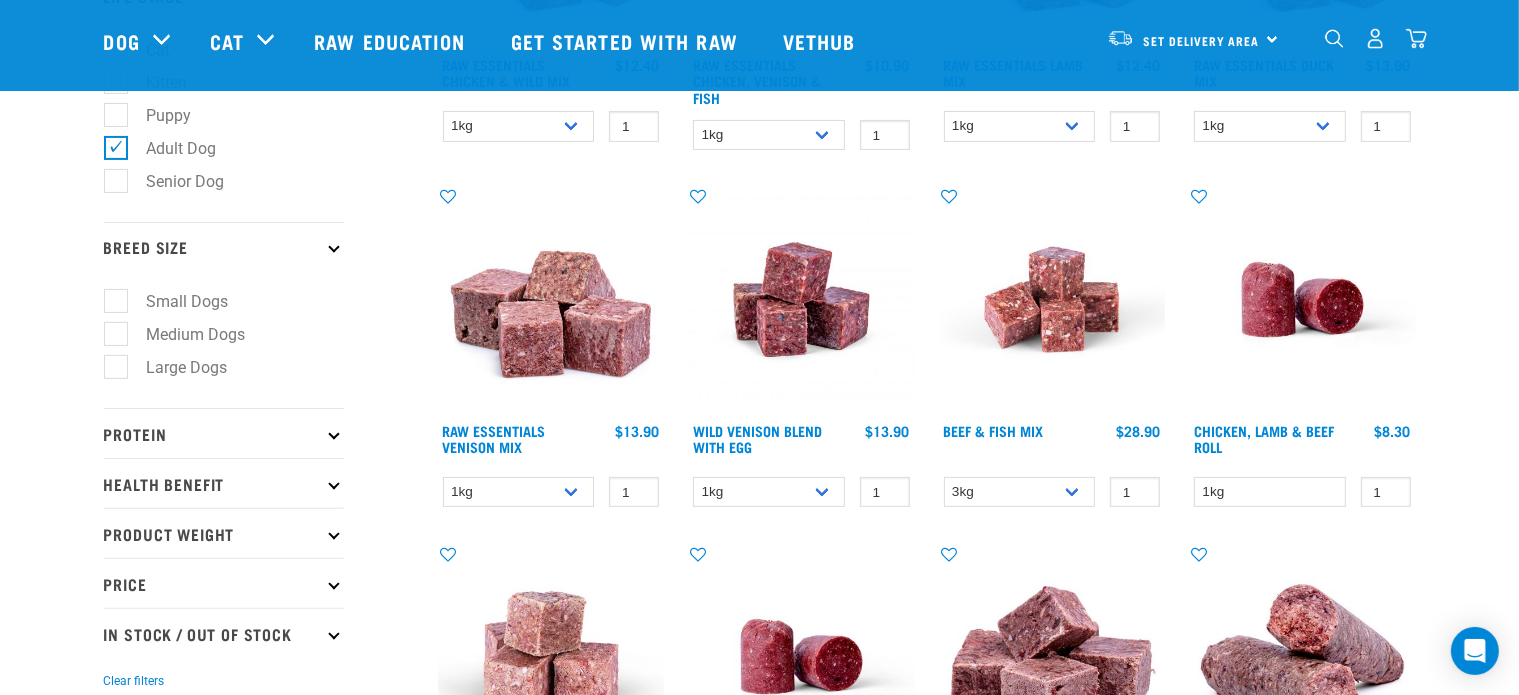 scroll, scrollTop: 500, scrollLeft: 0, axis: vertical 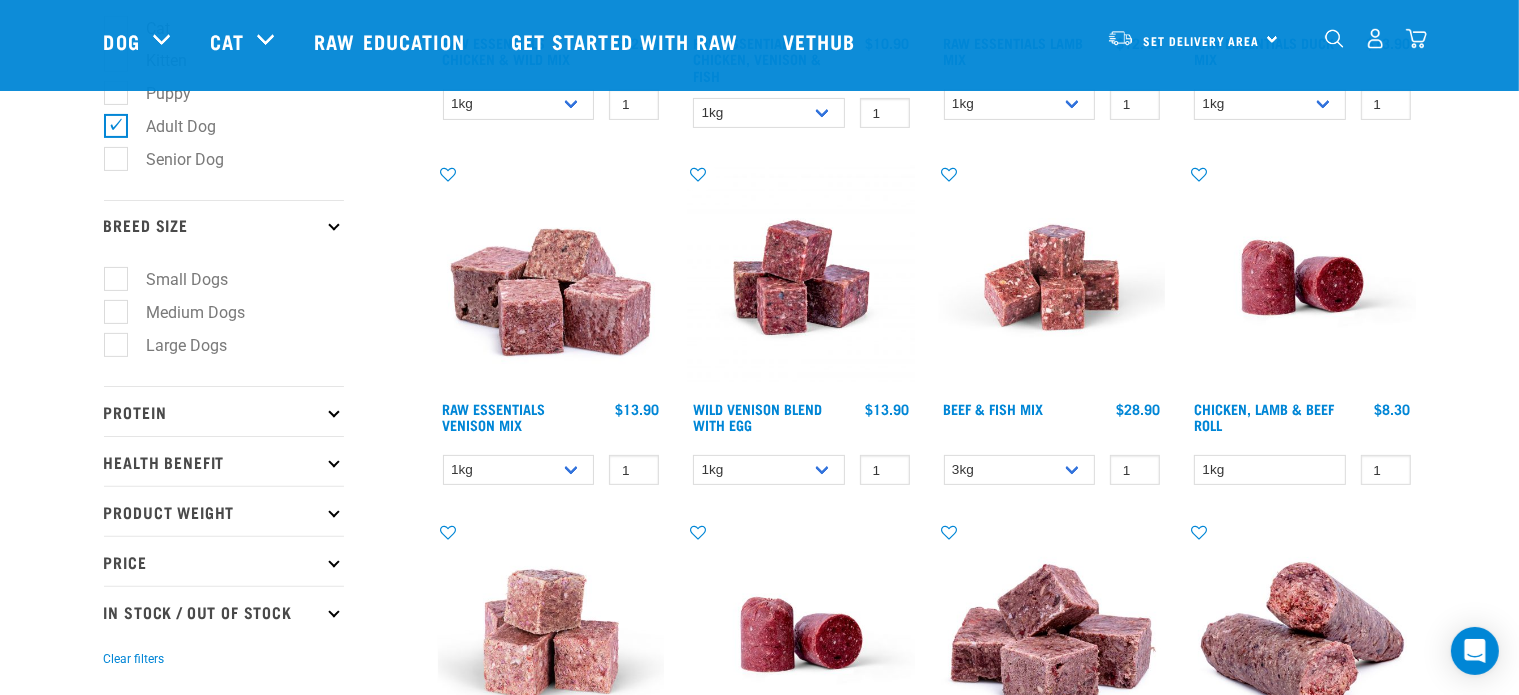 click on "Large Dogs" at bounding box center [175, 345] 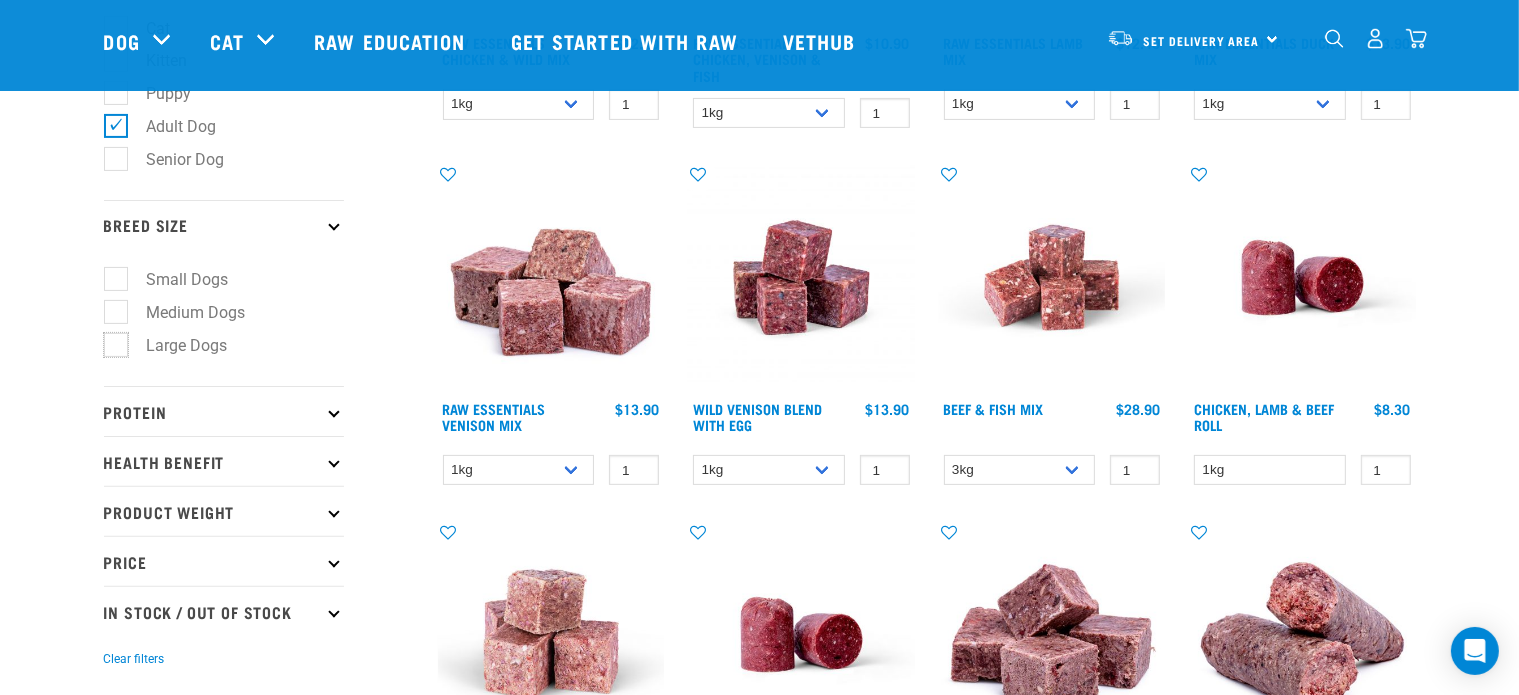 checkbox on "true" 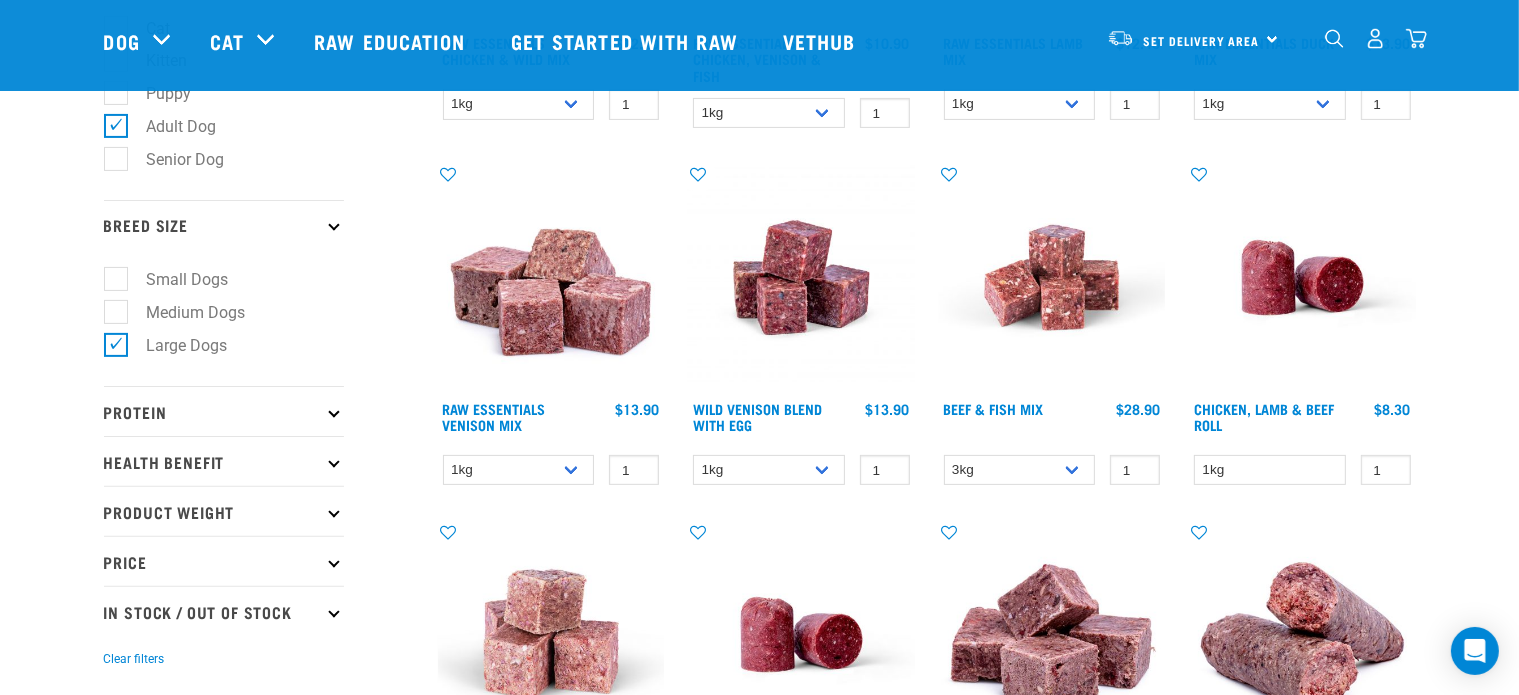 click on "Protein" at bounding box center [224, 411] 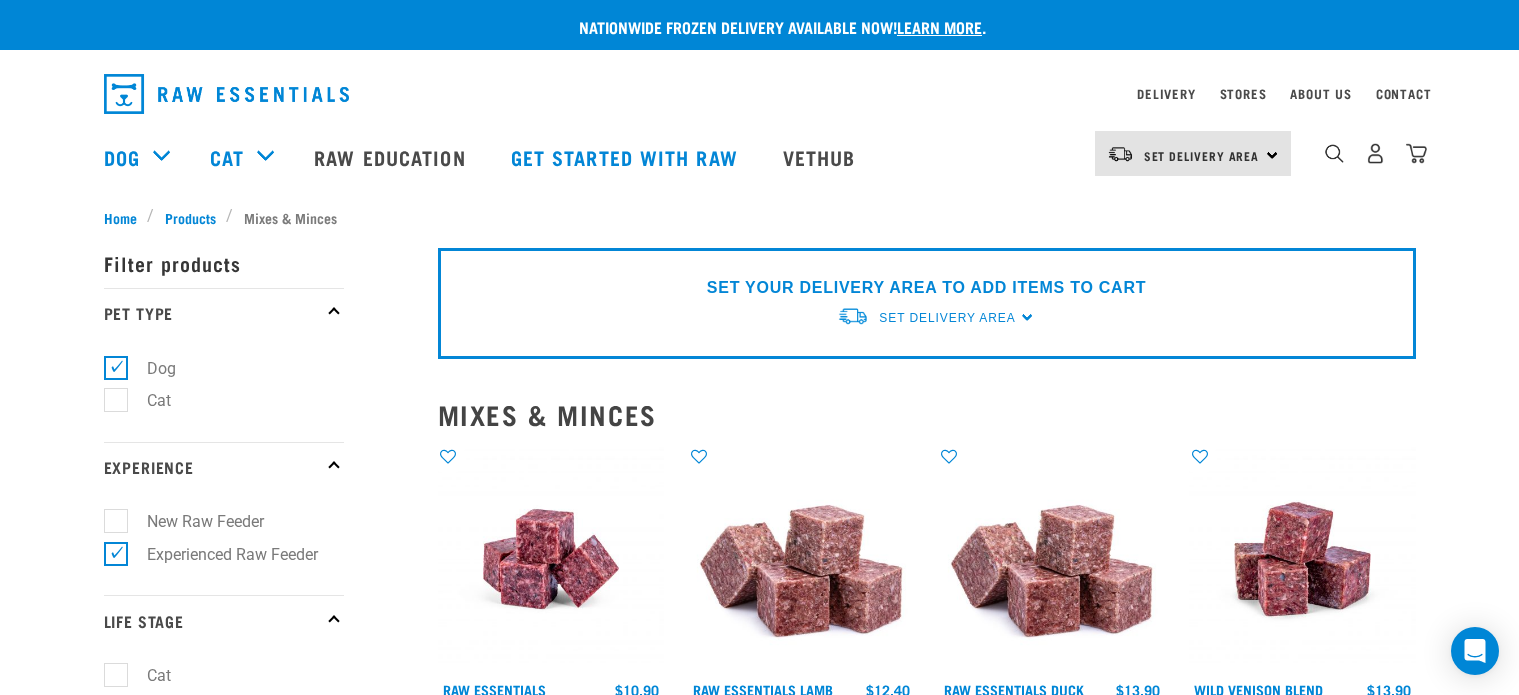 scroll, scrollTop: 0, scrollLeft: 0, axis: both 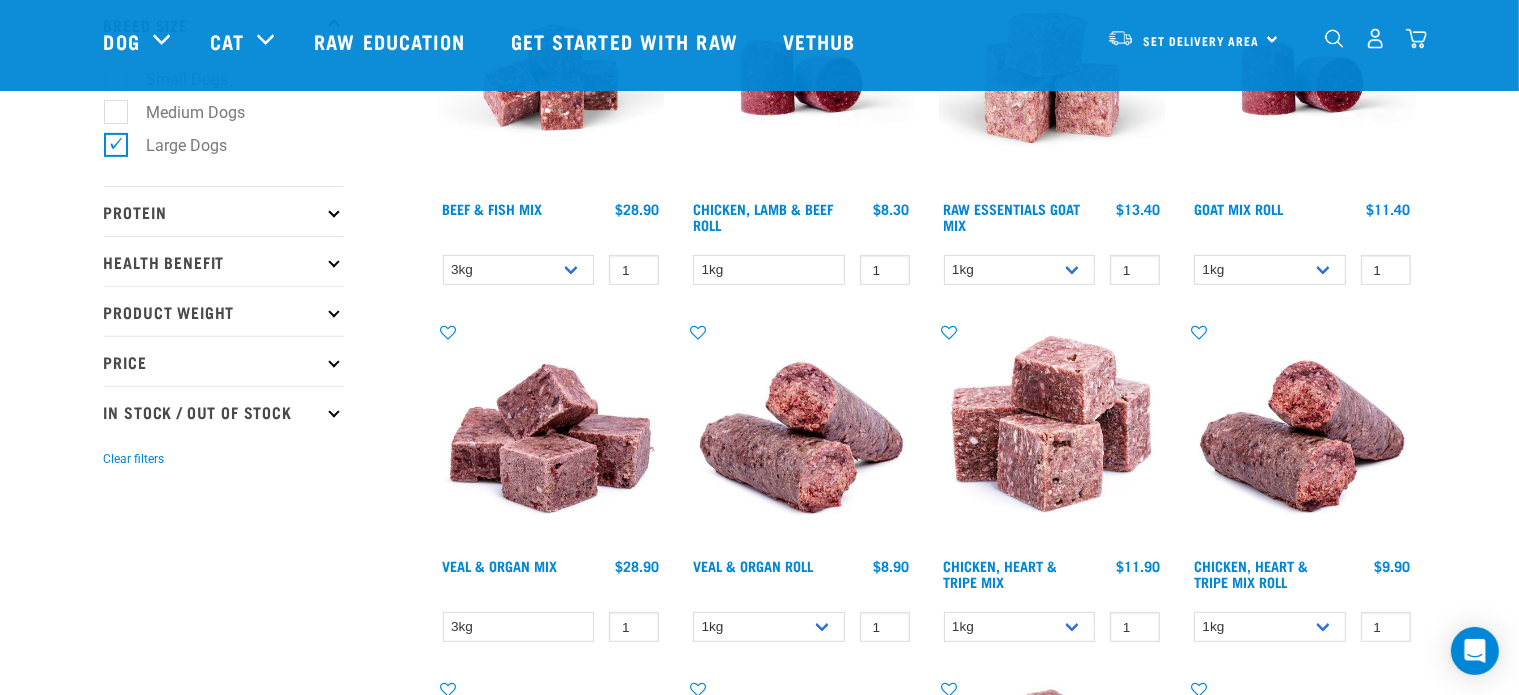 click at bounding box center [333, 311] 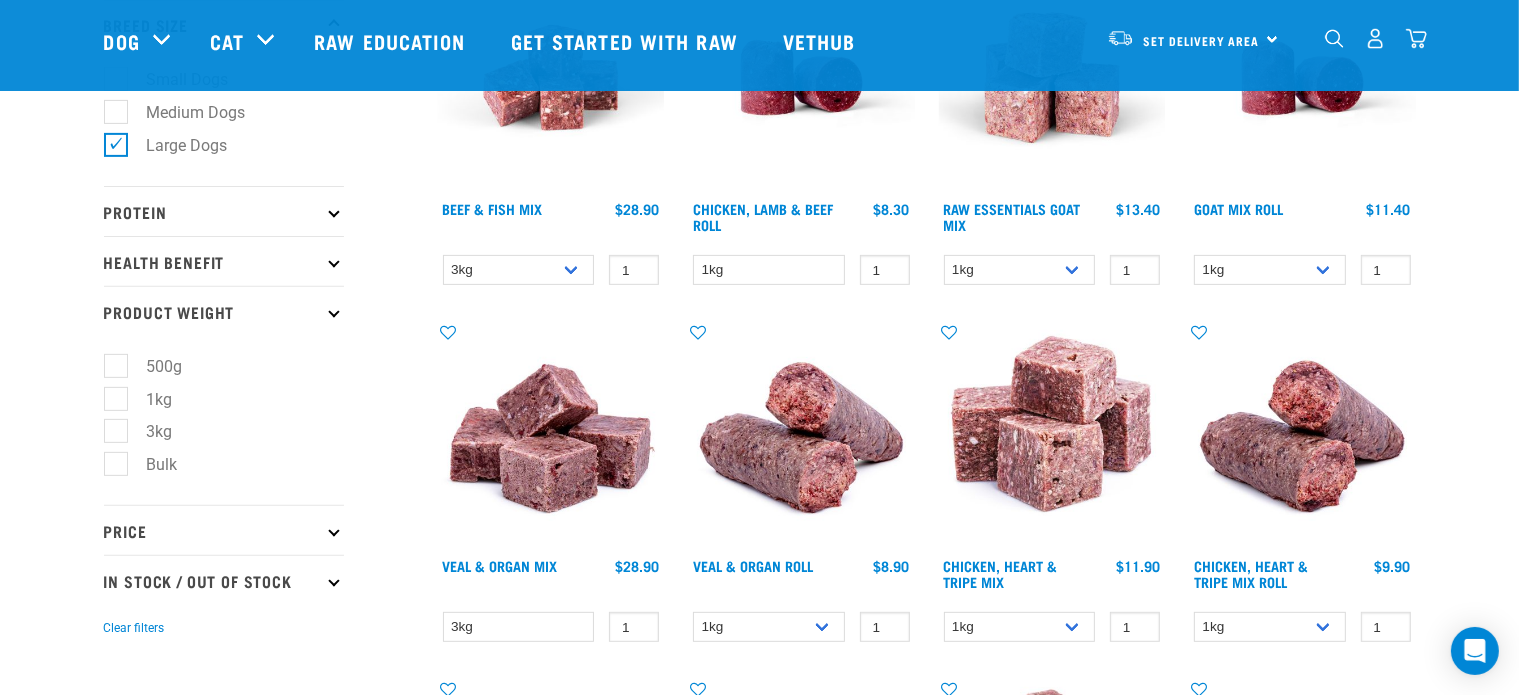 click on "Health Benefit" at bounding box center (224, 261) 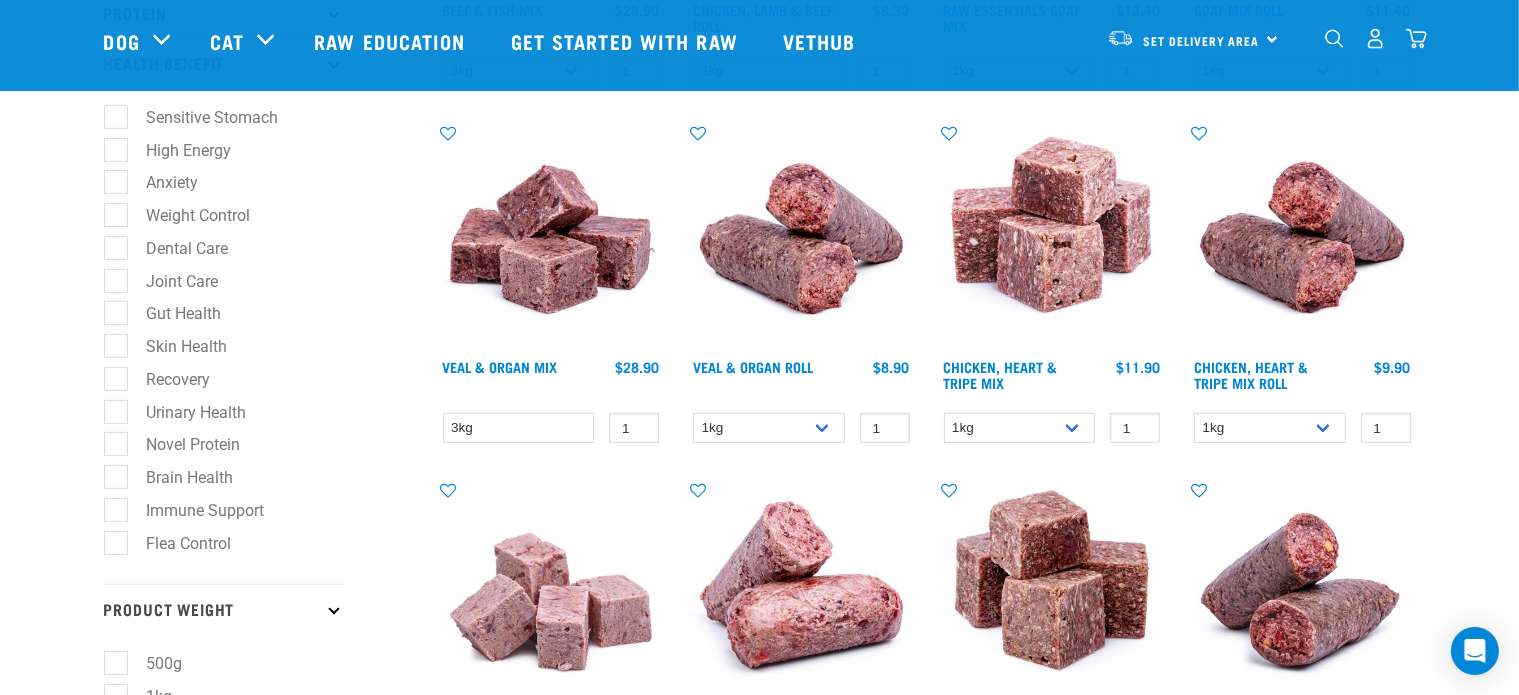 scroll, scrollTop: 900, scrollLeft: 0, axis: vertical 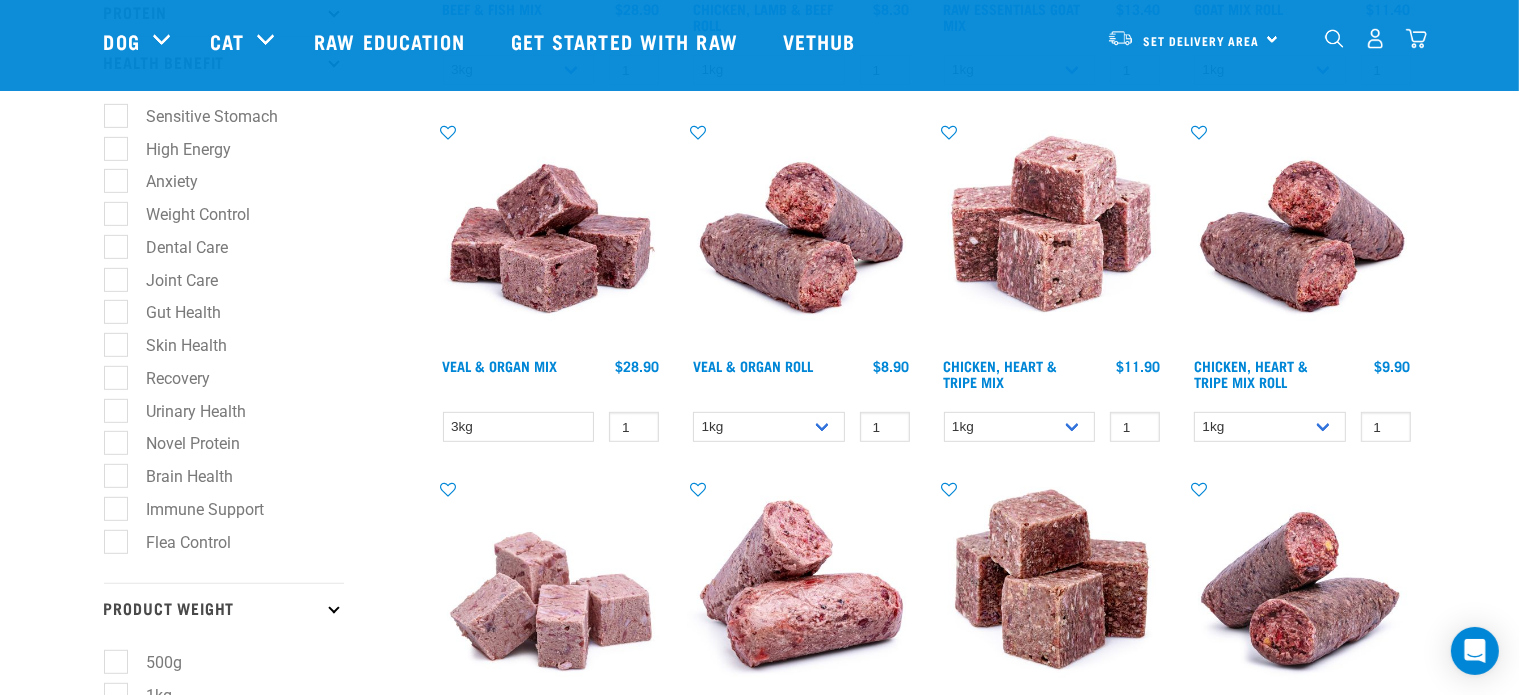 click on "Joint Care" at bounding box center [171, 280] 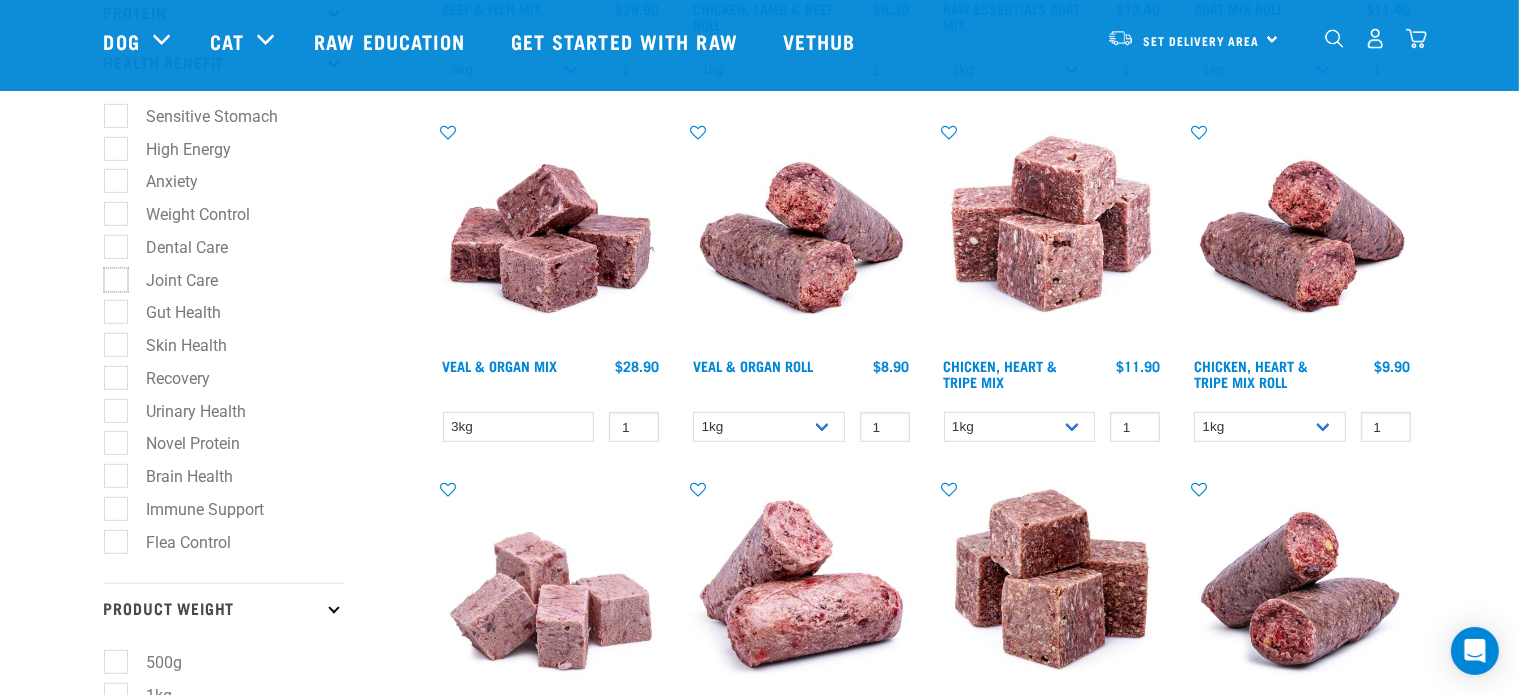 click on "Joint Care" at bounding box center [110, 276] 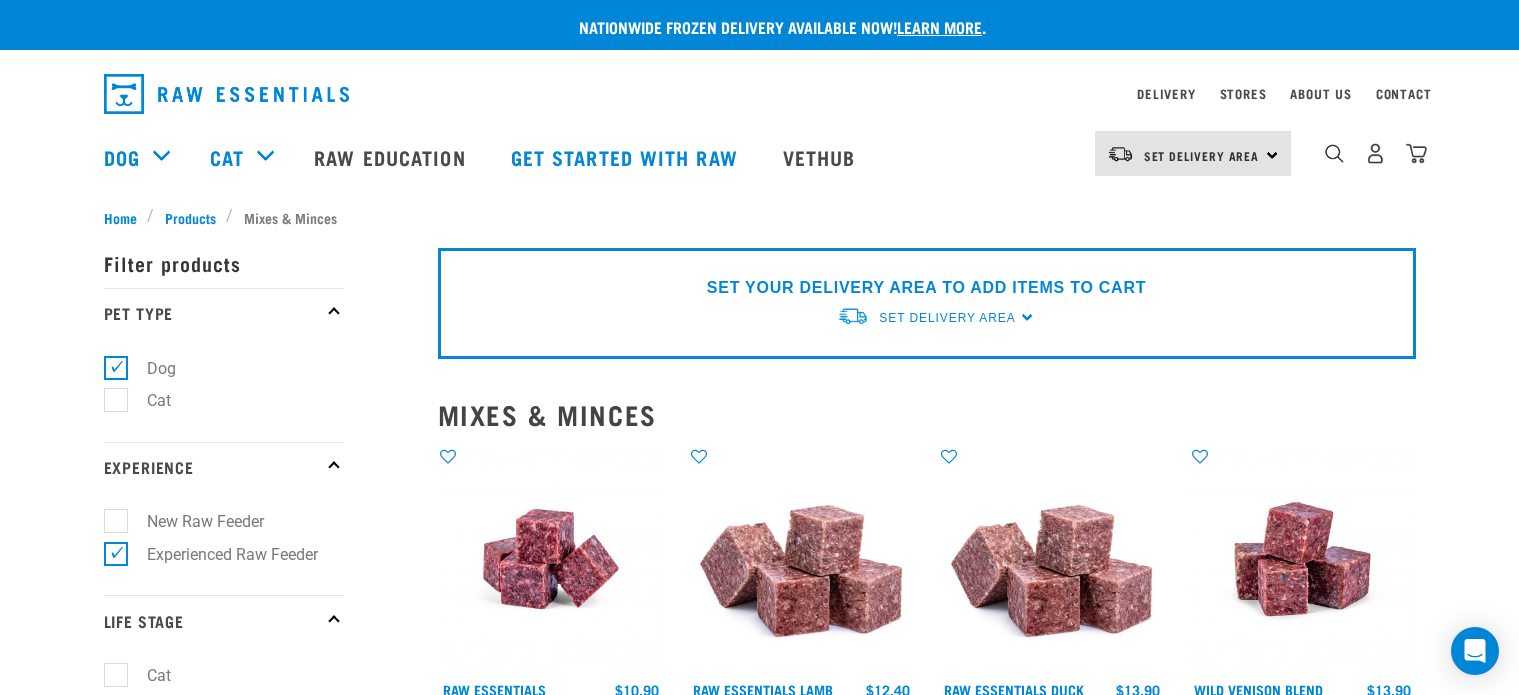 scroll, scrollTop: 0, scrollLeft: 0, axis: both 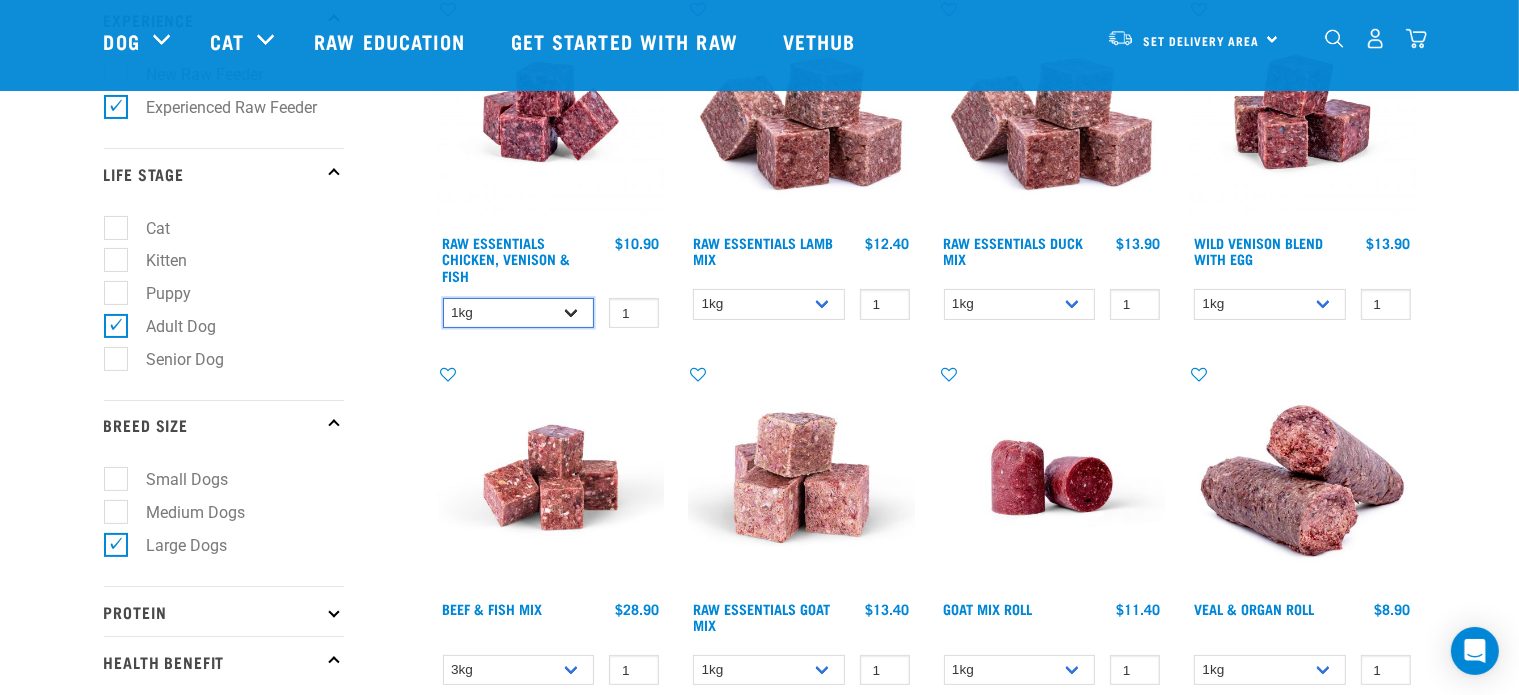 click on "1kg
3kg" at bounding box center (519, 313) 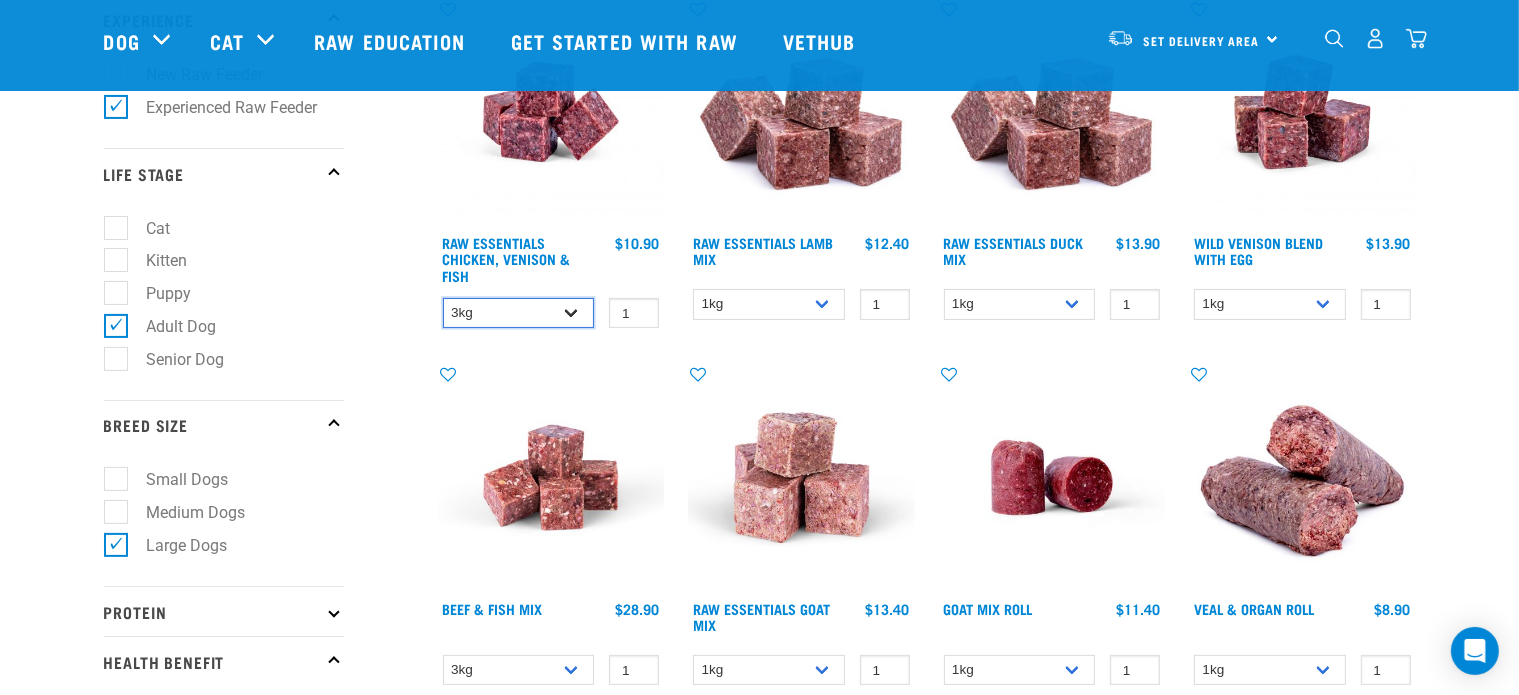 click on "1kg
3kg" at bounding box center [519, 313] 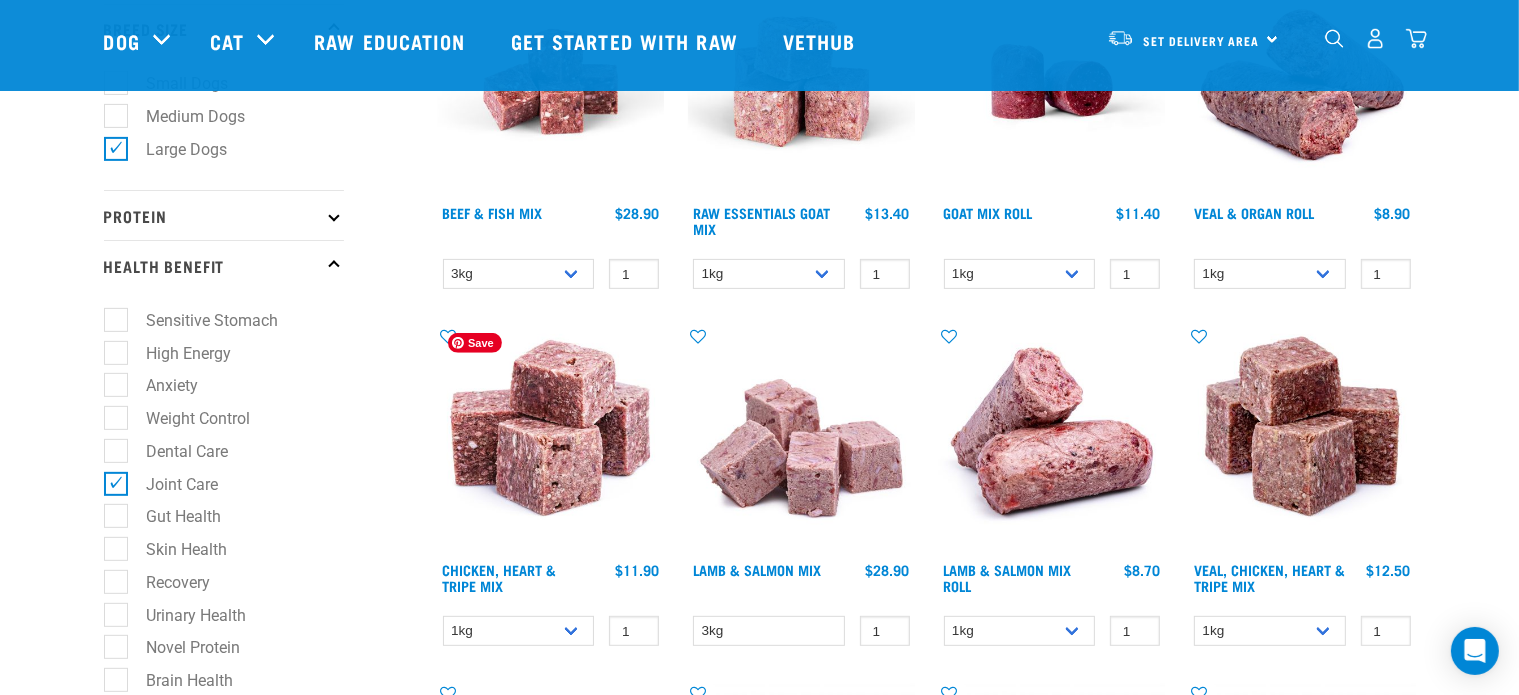 scroll, scrollTop: 700, scrollLeft: 0, axis: vertical 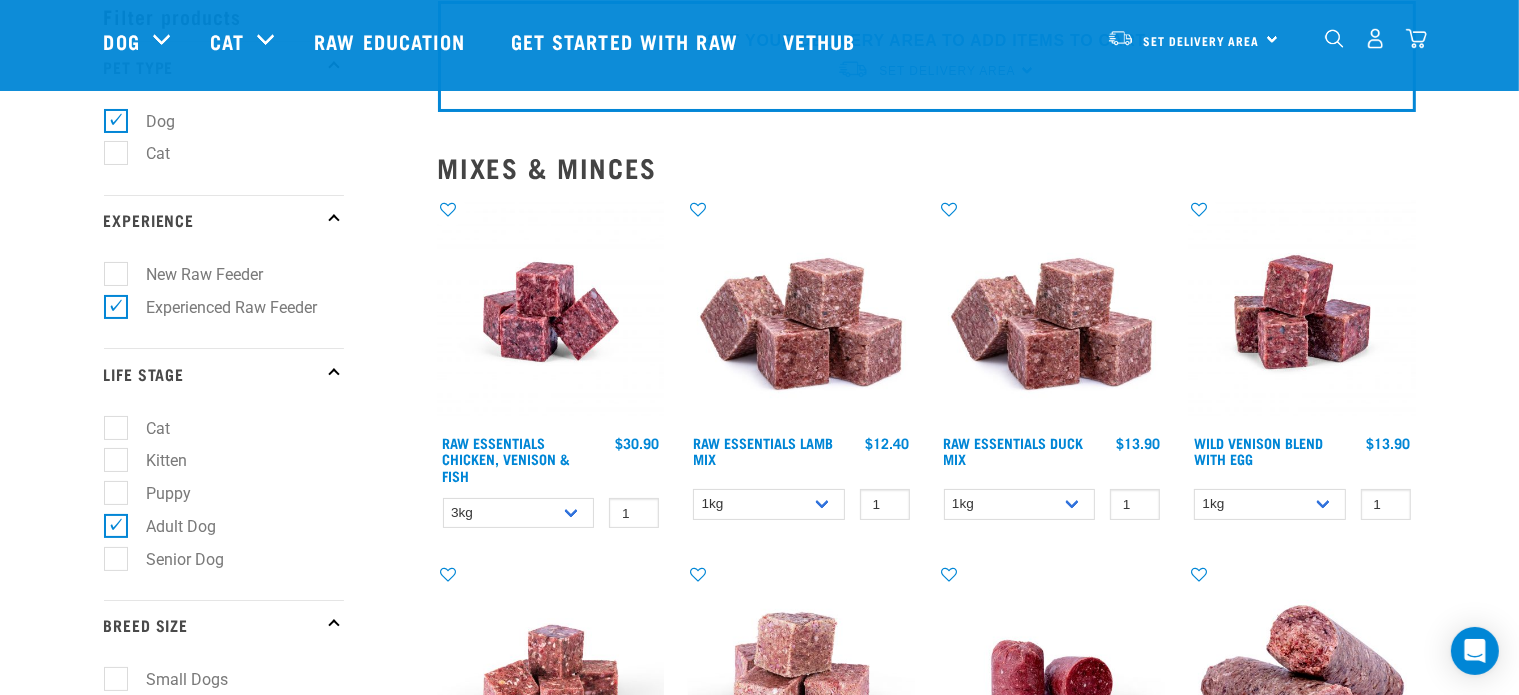 click on "Cat" at bounding box center [147, 428] 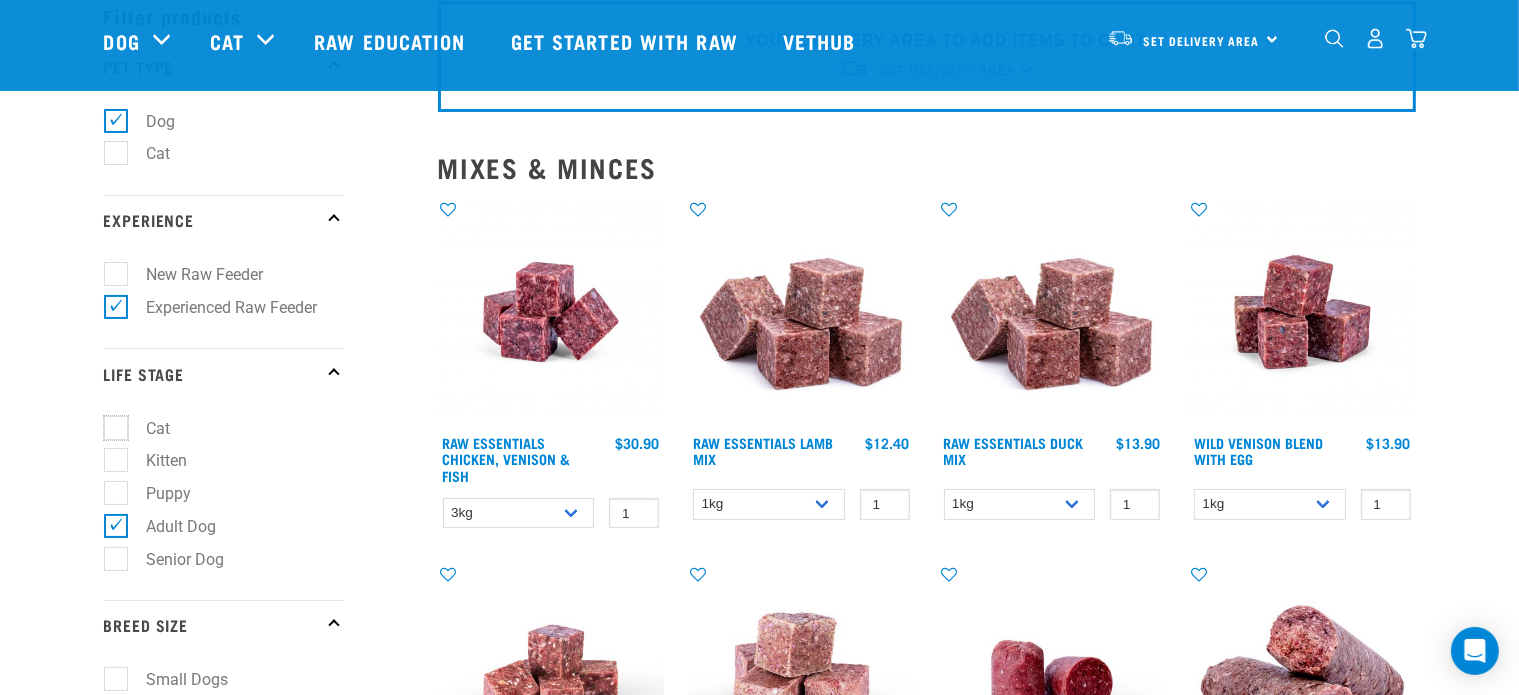 click on "Cat" at bounding box center (110, 424) 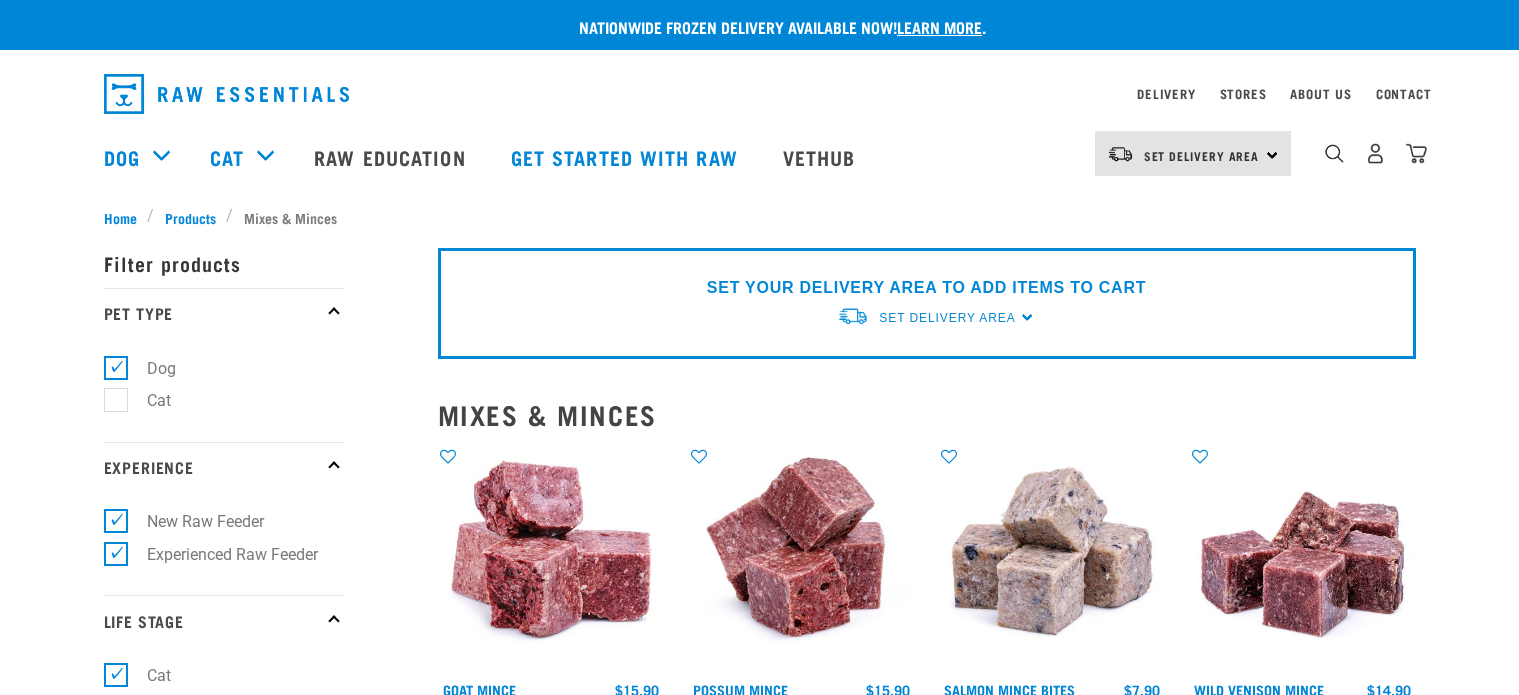 scroll, scrollTop: 0, scrollLeft: 0, axis: both 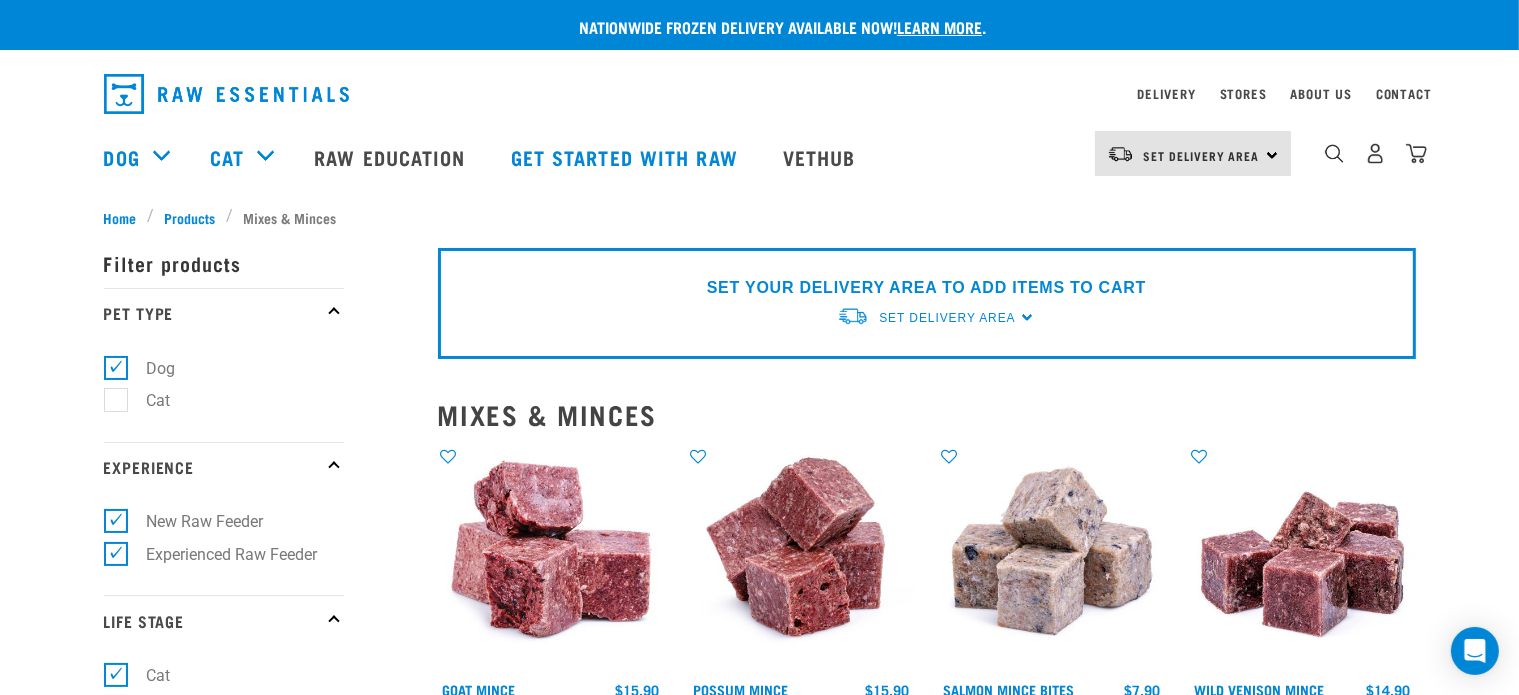click on "New Raw Feeder" at bounding box center (193, 521) 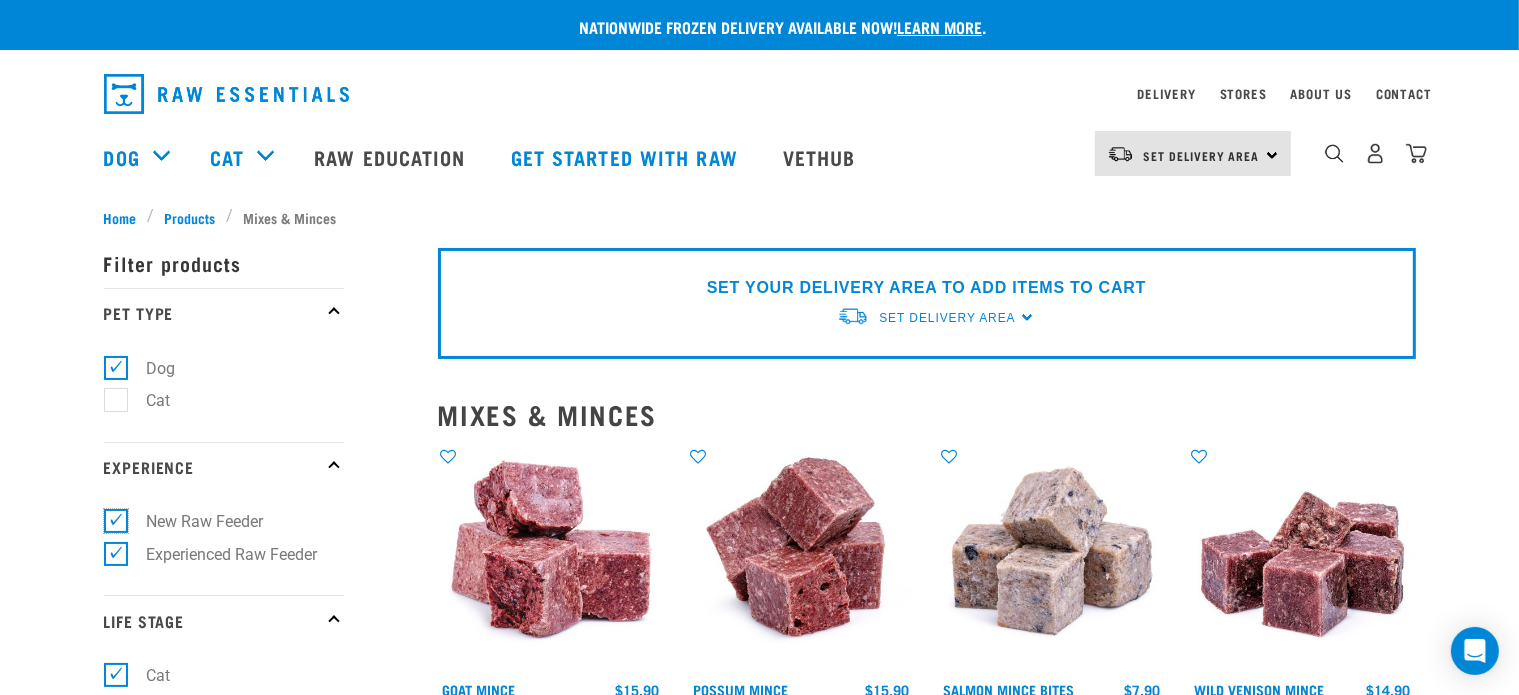 checkbox on "false" 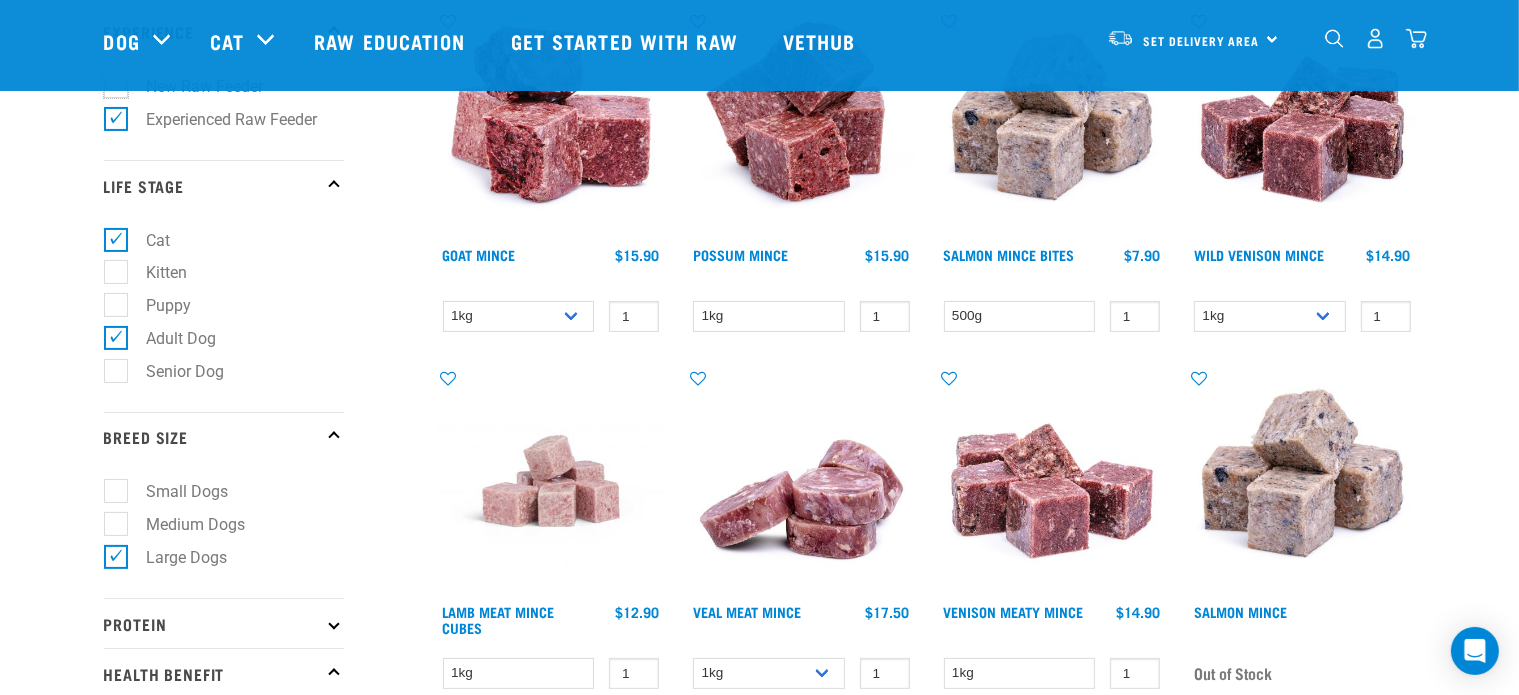 scroll, scrollTop: 300, scrollLeft: 0, axis: vertical 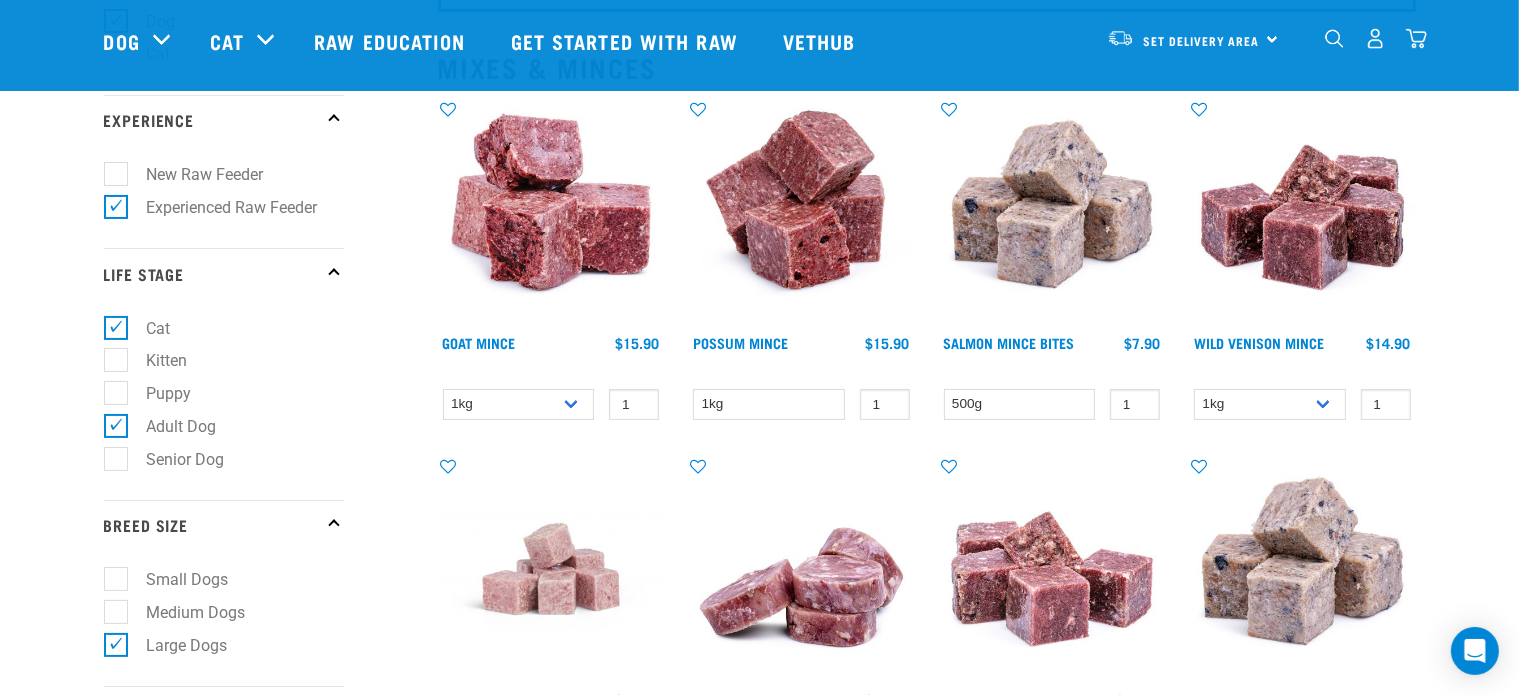 click on "Adult Dog" at bounding box center [170, 426] 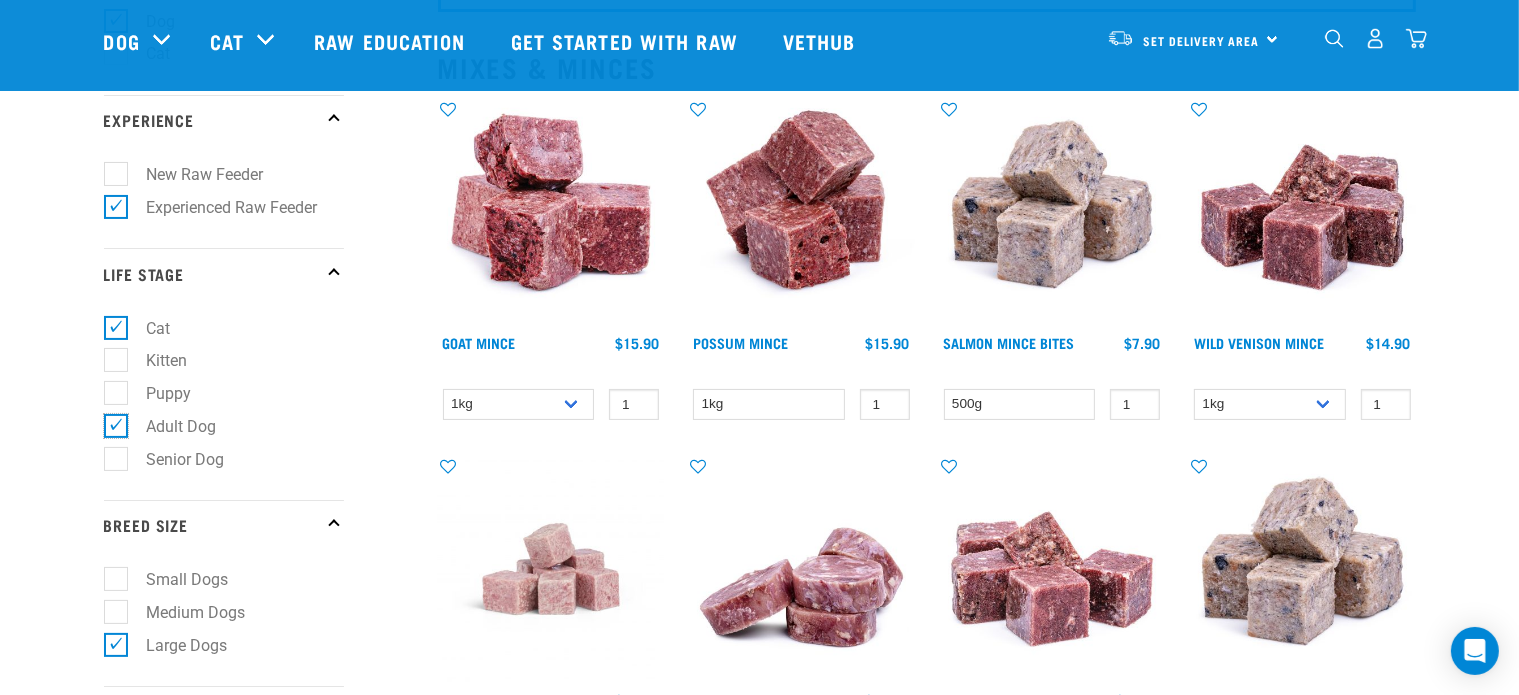click on "Adult Dog" at bounding box center (110, 422) 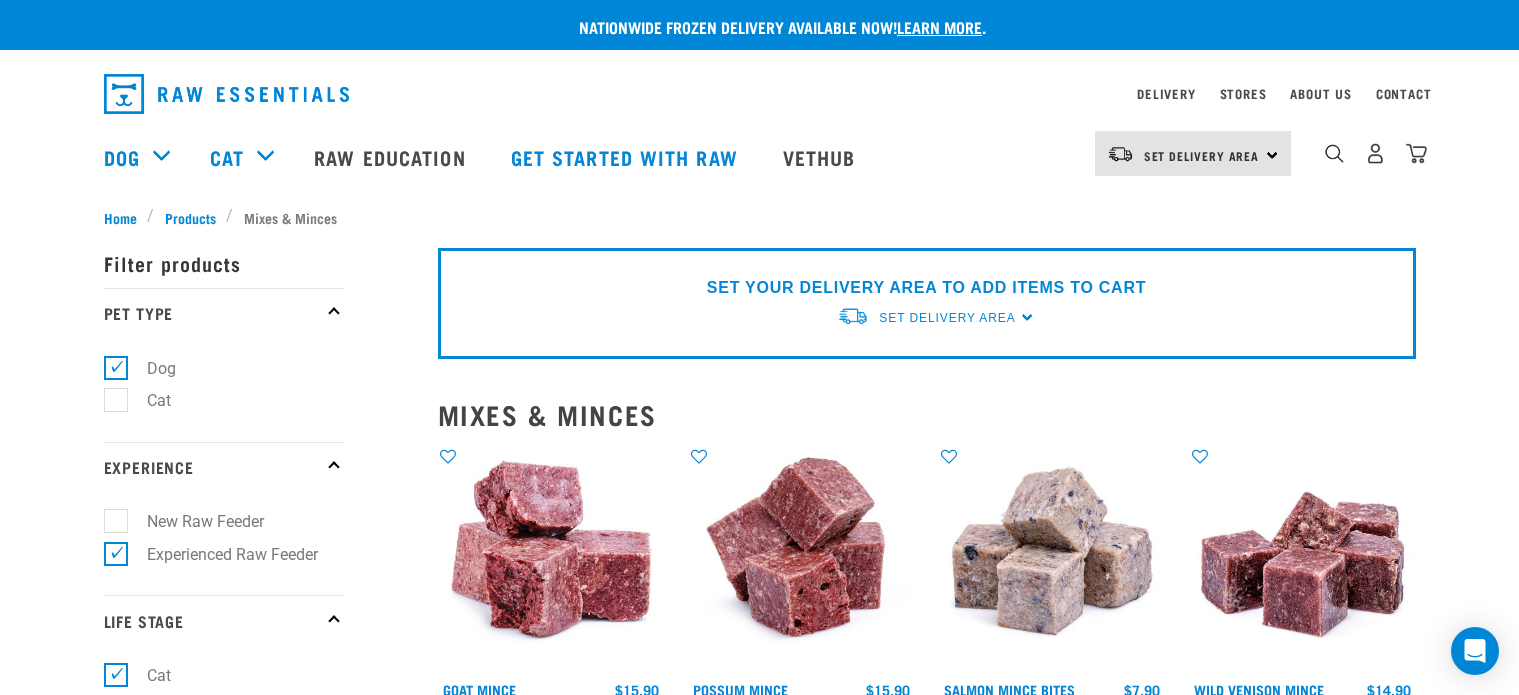 scroll, scrollTop: 0, scrollLeft: 0, axis: both 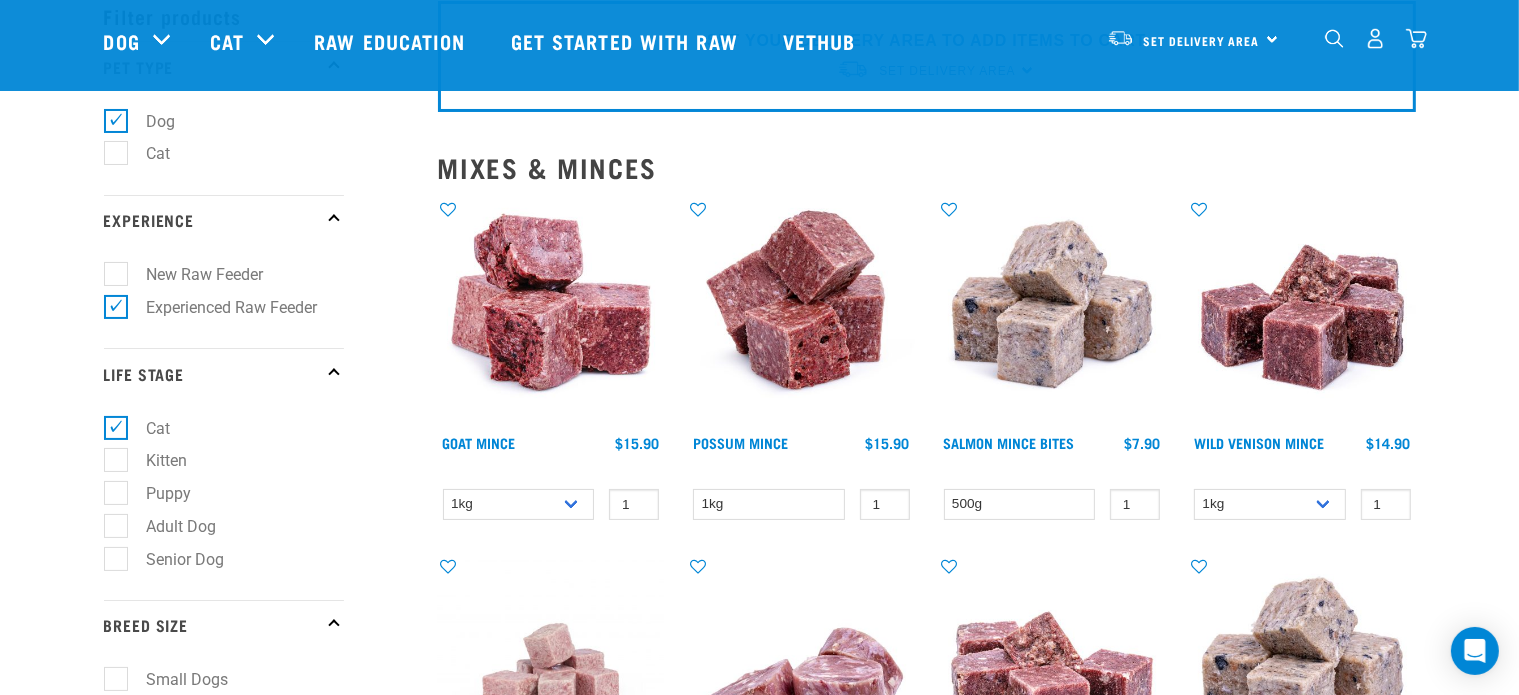 click on "Adult Dog" at bounding box center (170, 526) 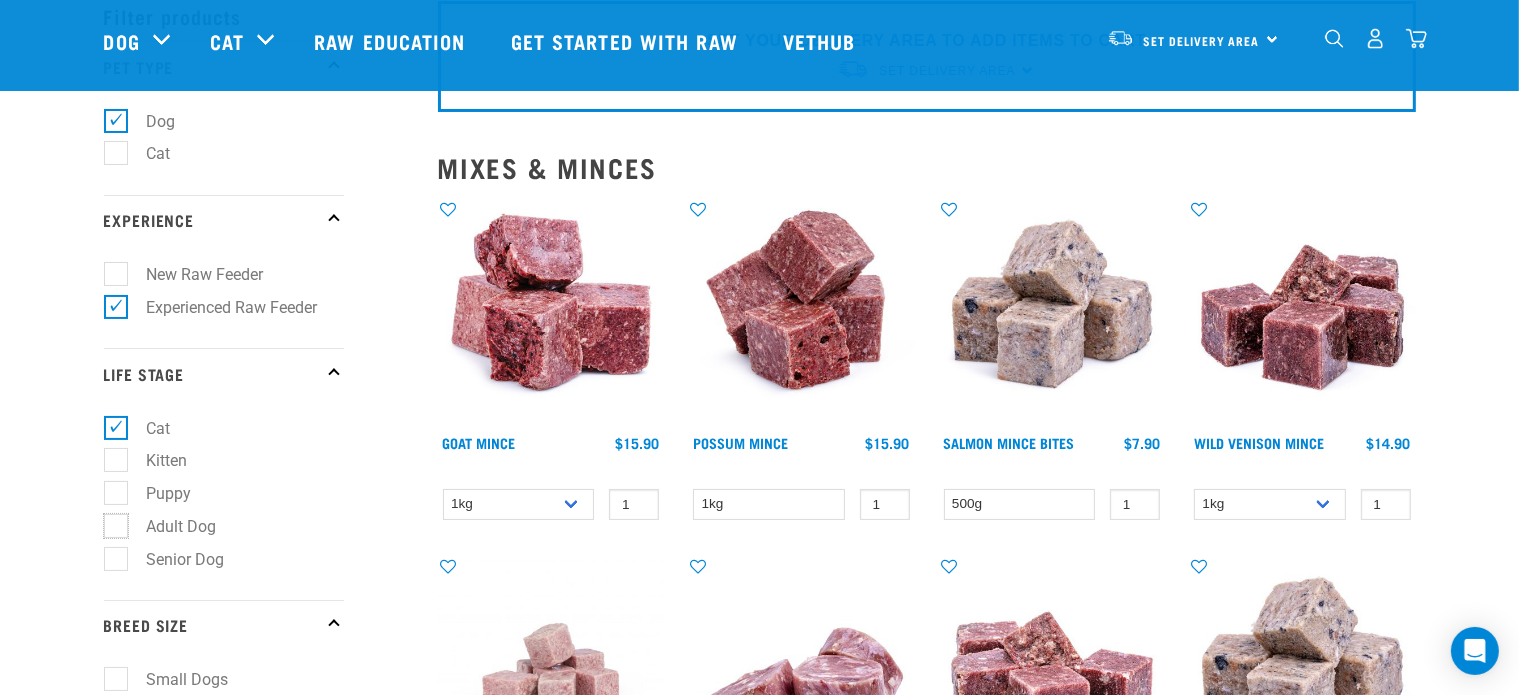 checkbox on "true" 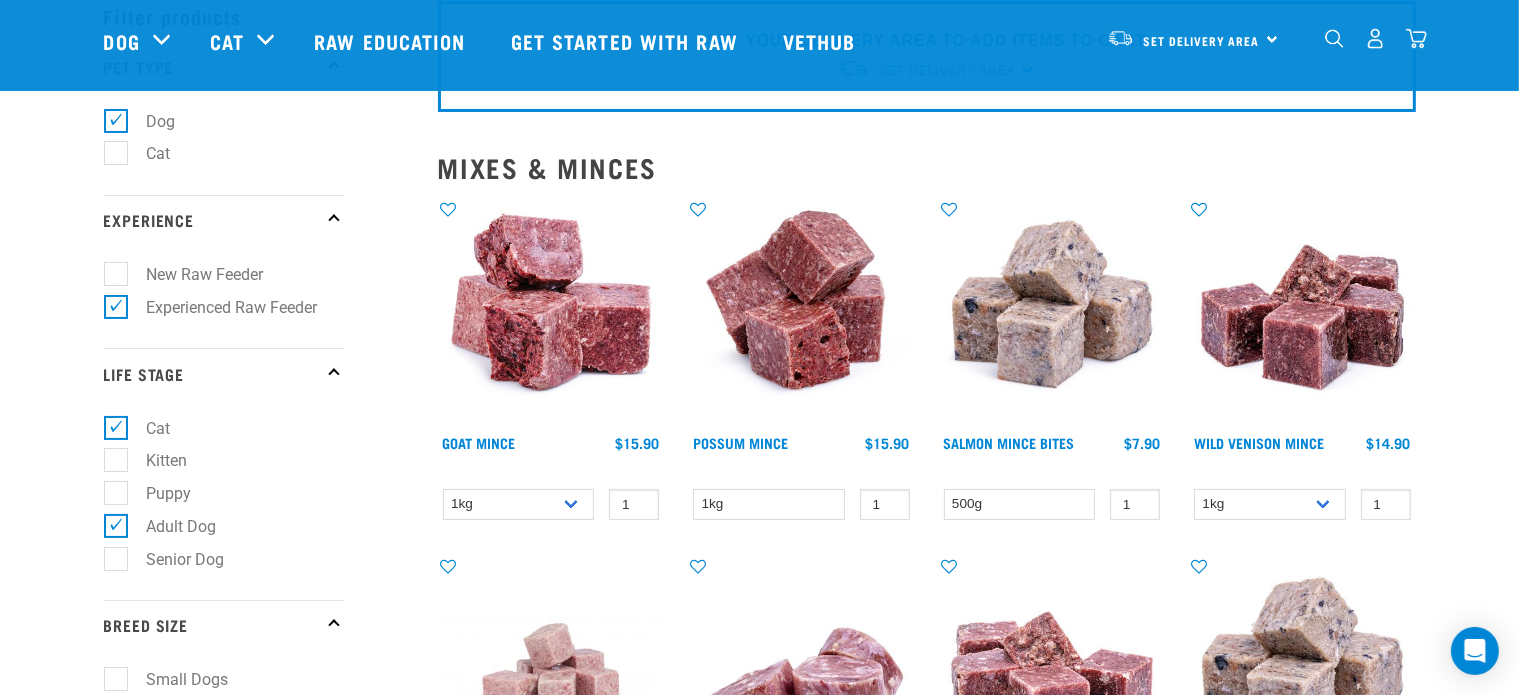 click on "Cat
Kitten
Puppy
Adult Dog
Senior Dog" at bounding box center [224, 499] 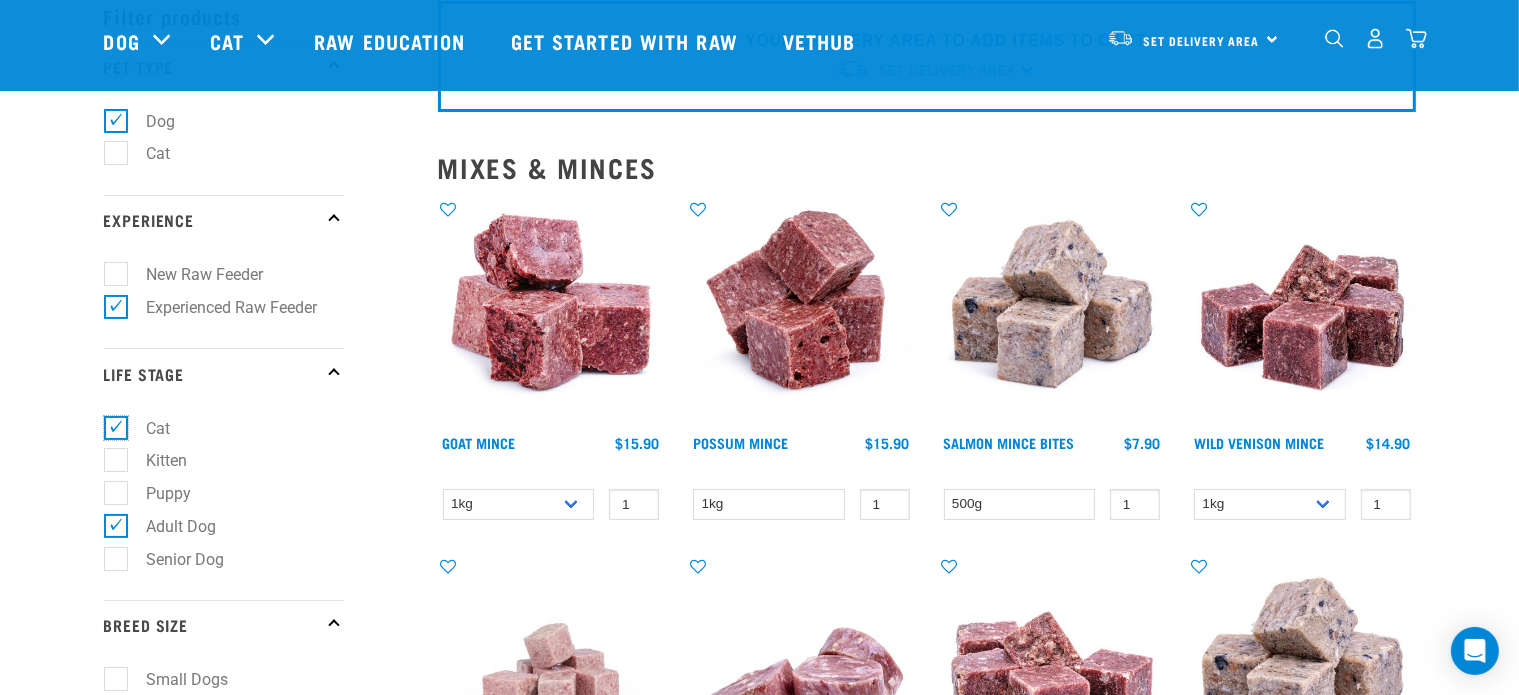 checkbox on "false" 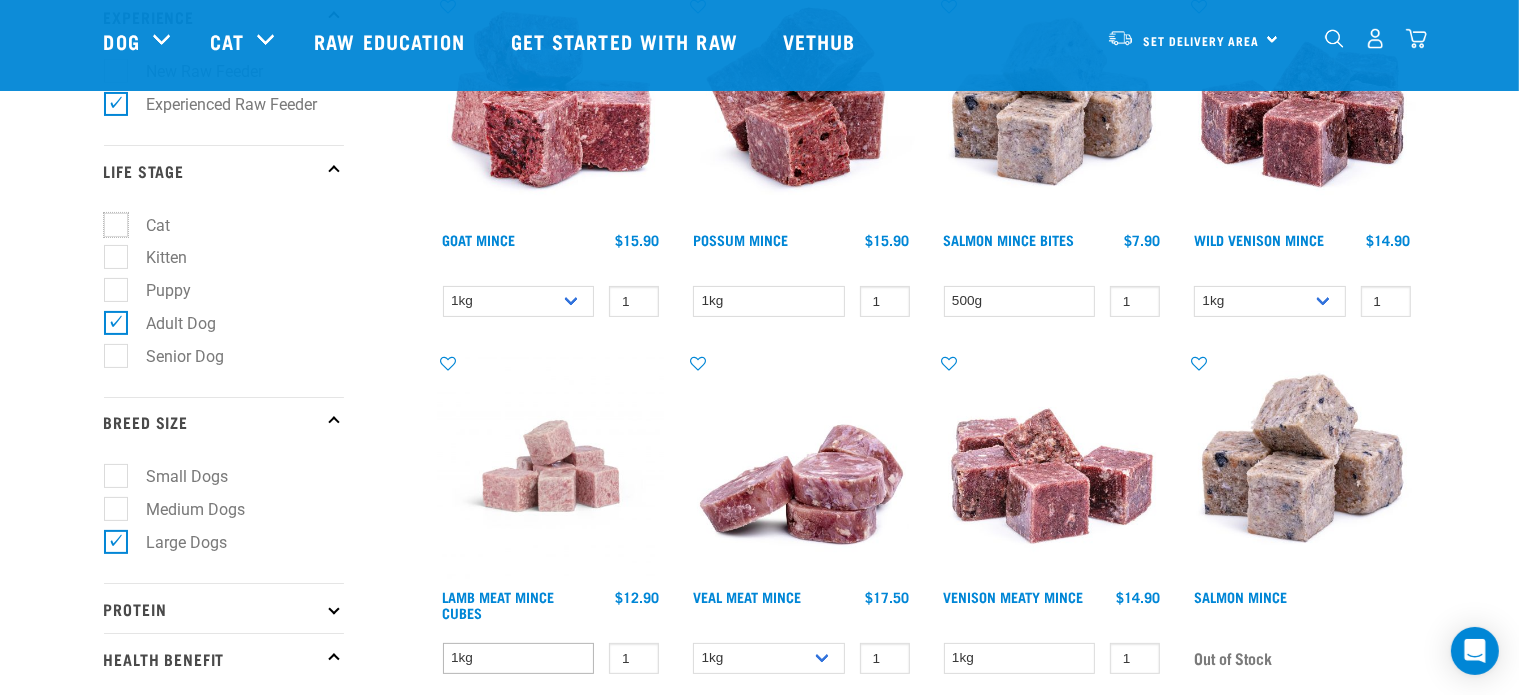 scroll, scrollTop: 400, scrollLeft: 0, axis: vertical 